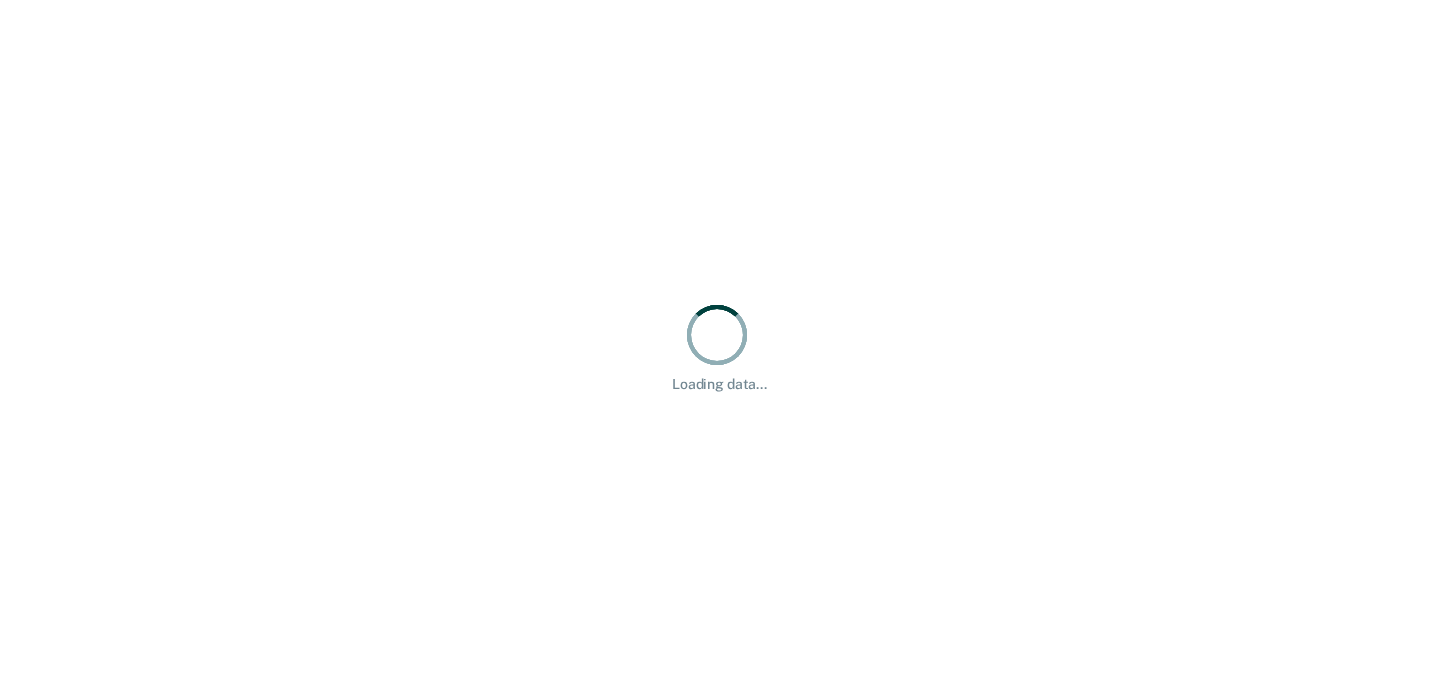 scroll, scrollTop: 0, scrollLeft: 0, axis: both 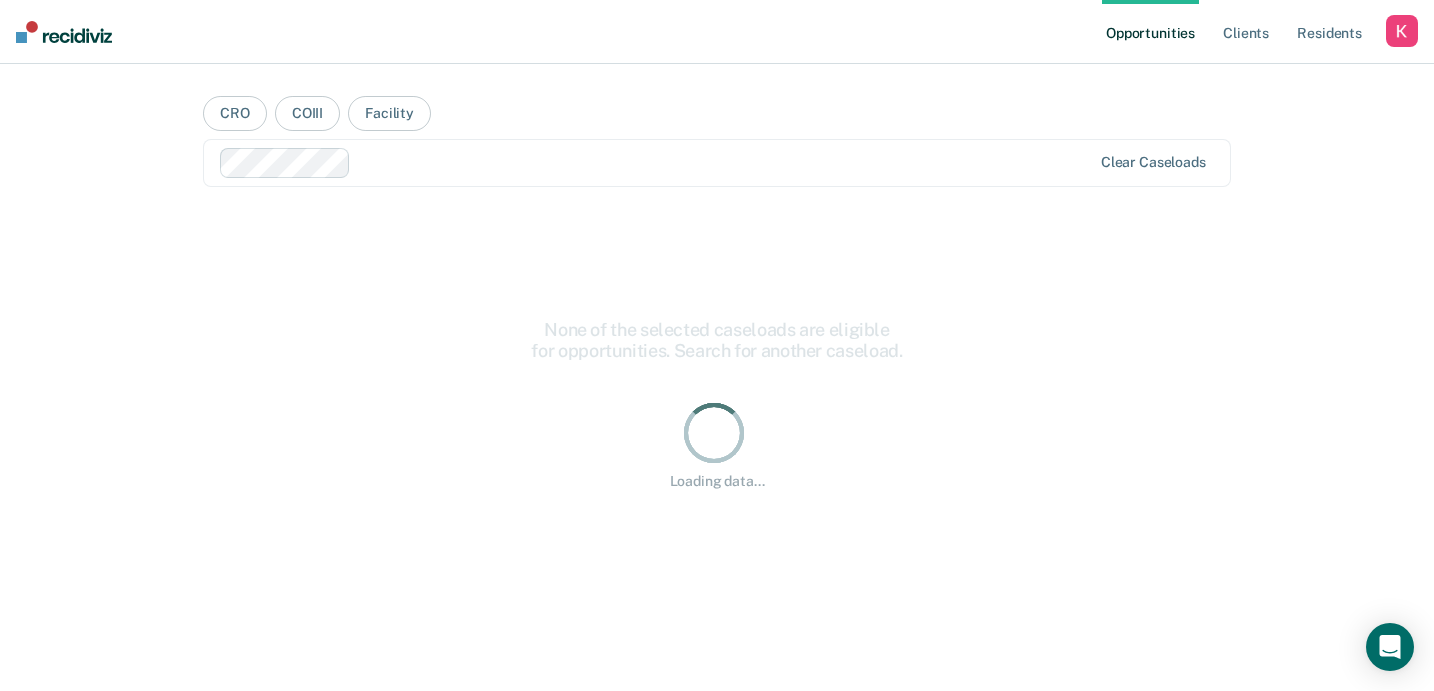 click at bounding box center [725, 162] 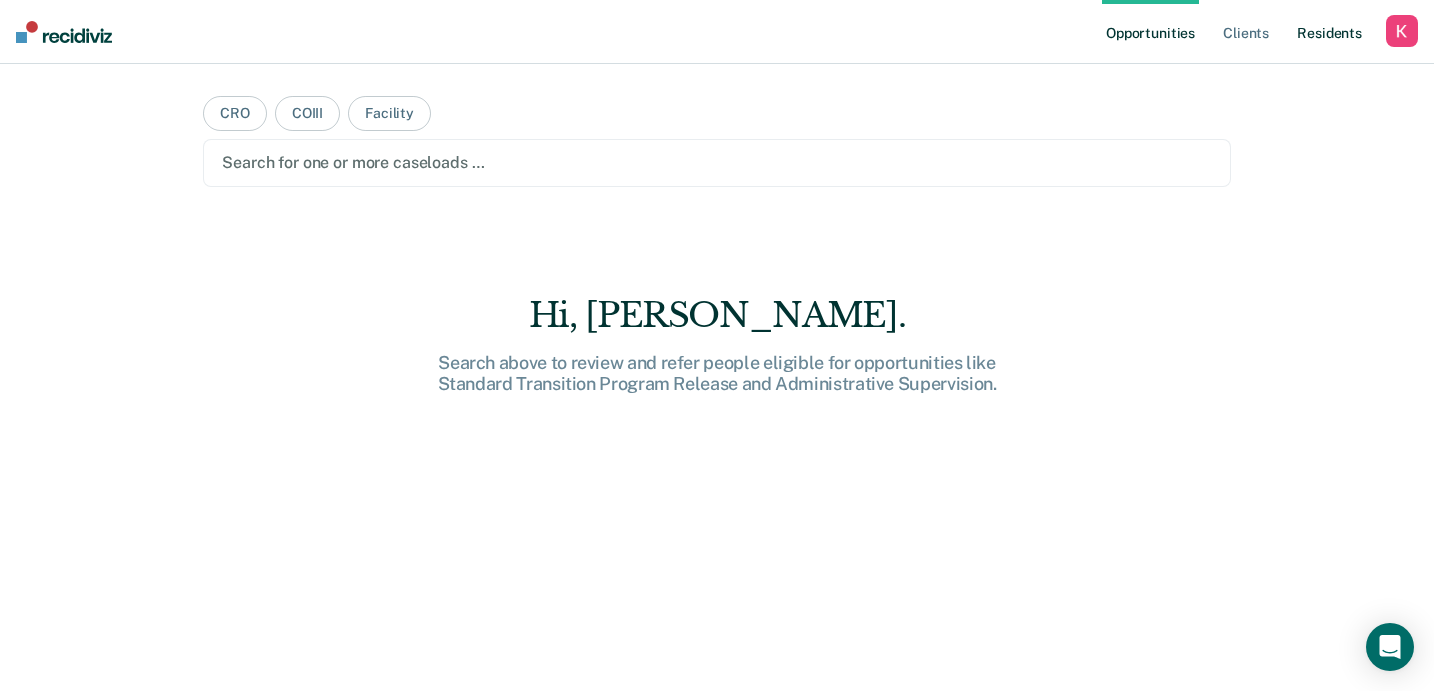 click on "Resident s" at bounding box center (1329, 32) 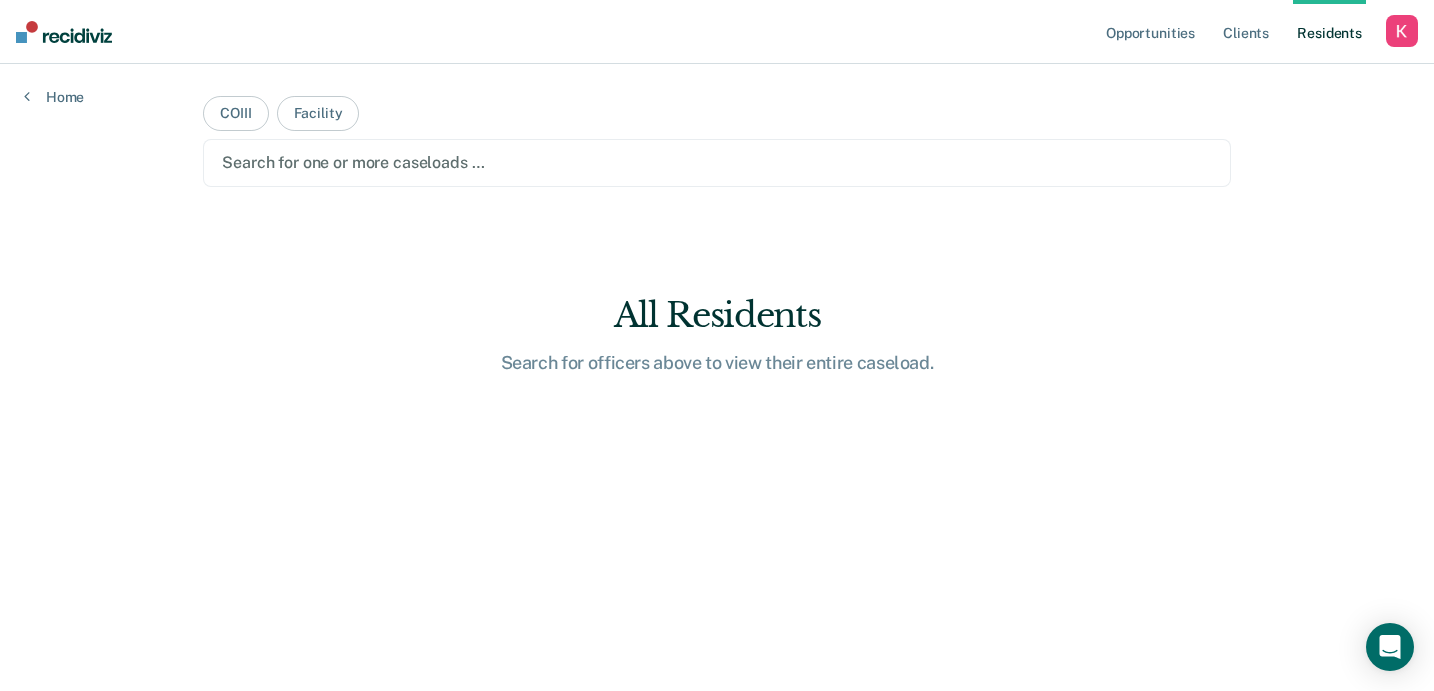 click on "Search for one or more caseloads …" at bounding box center [717, 163] 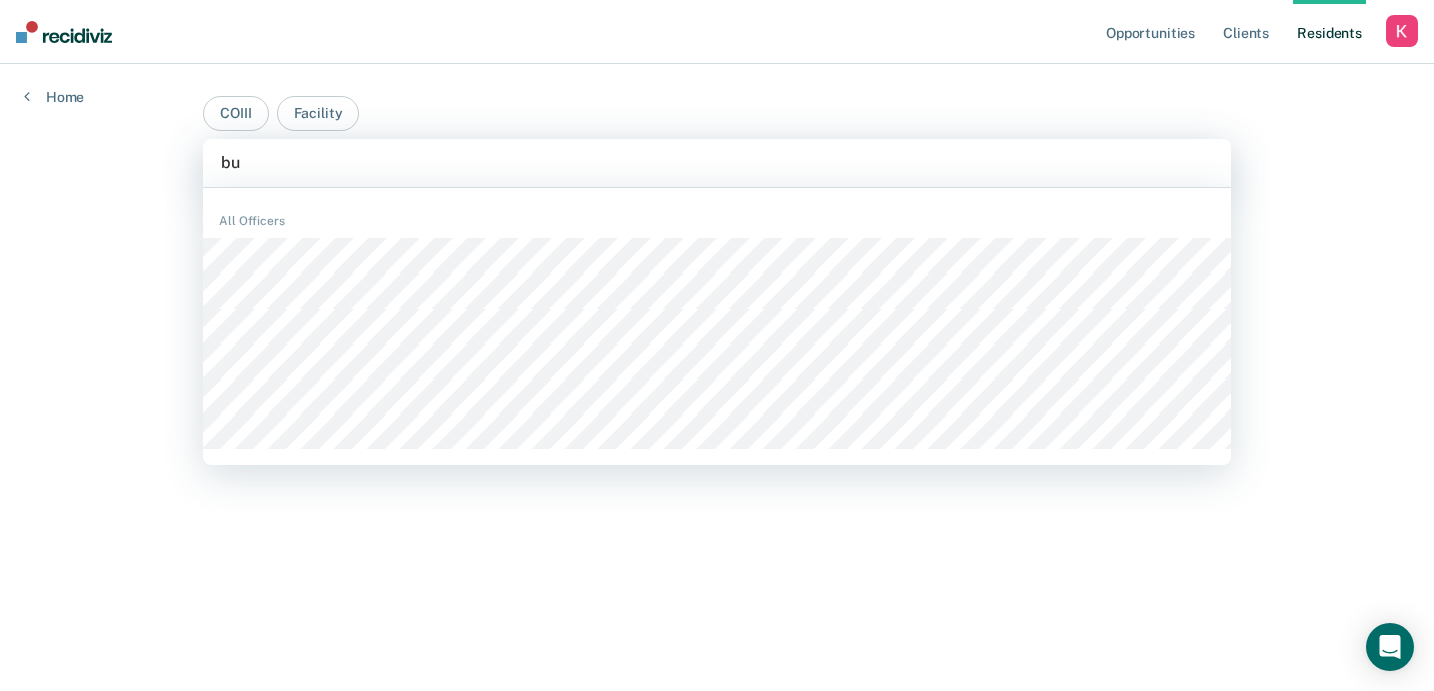 type on "b" 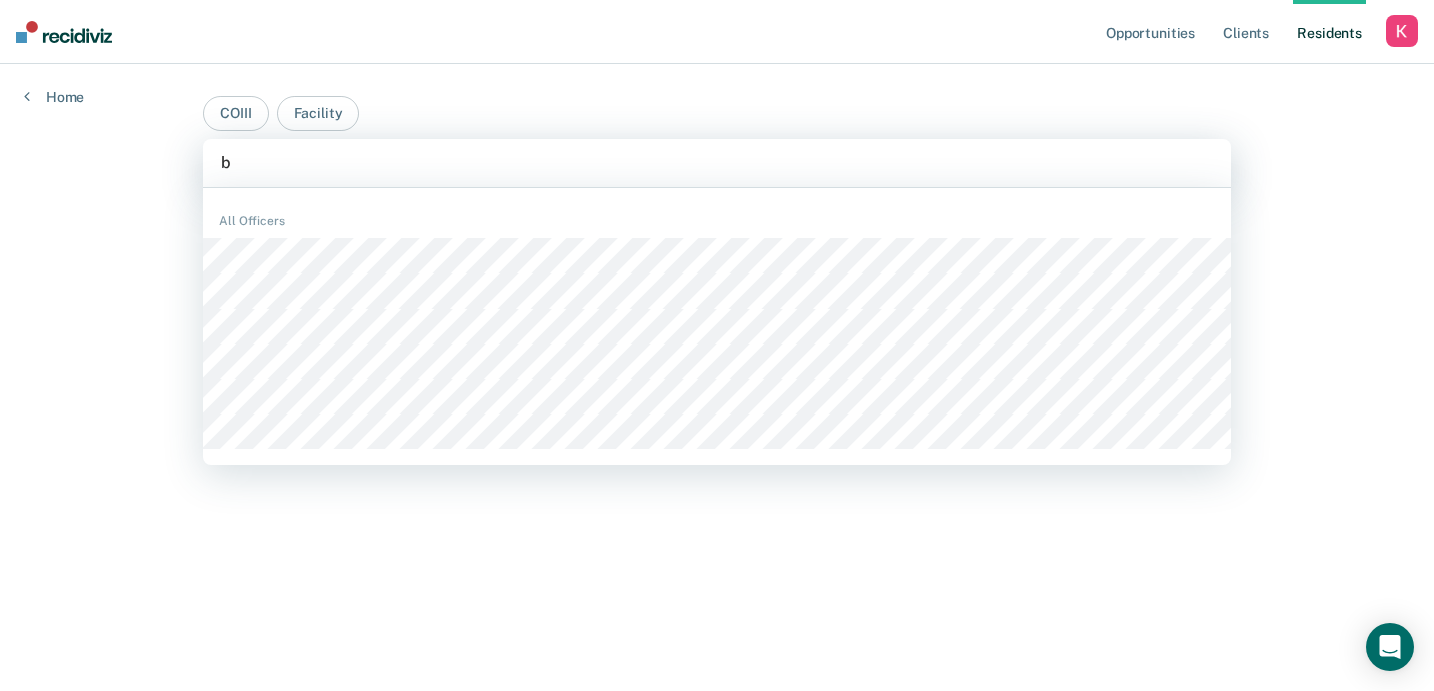 type 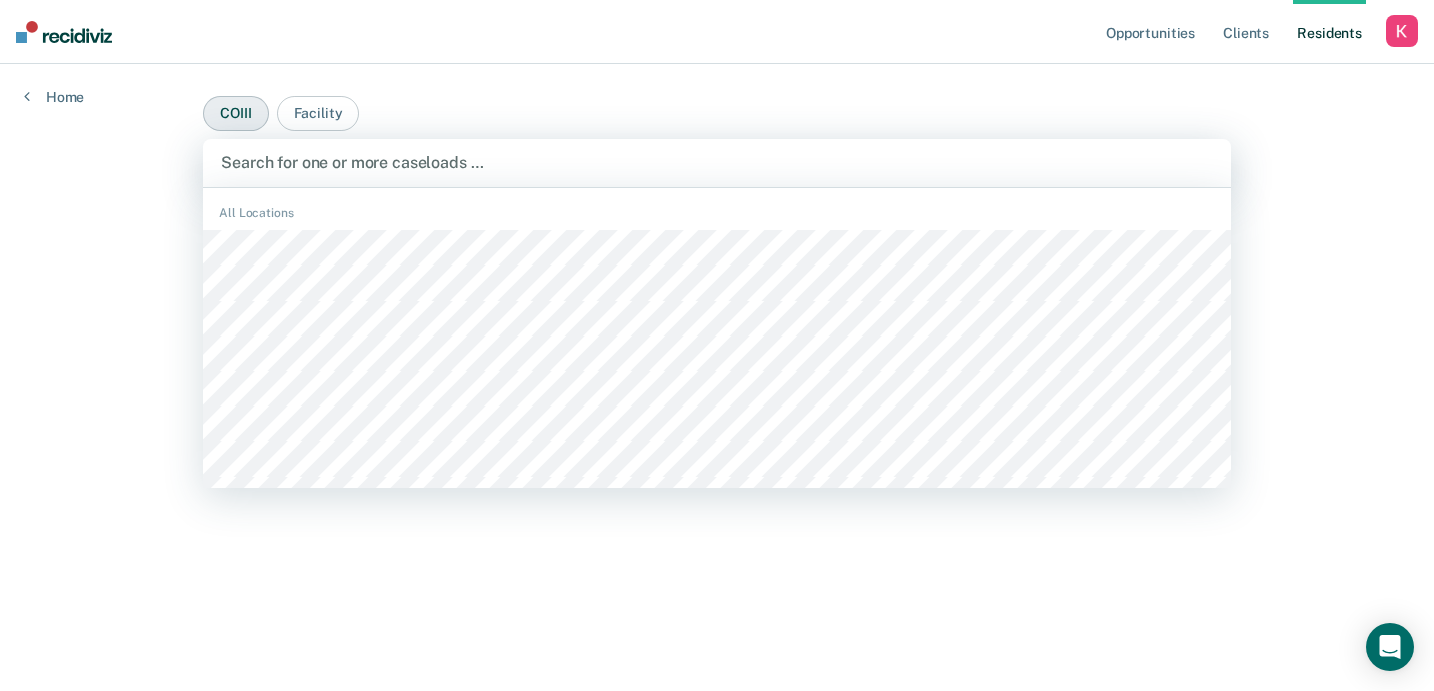 click on "COIII" at bounding box center [235, 113] 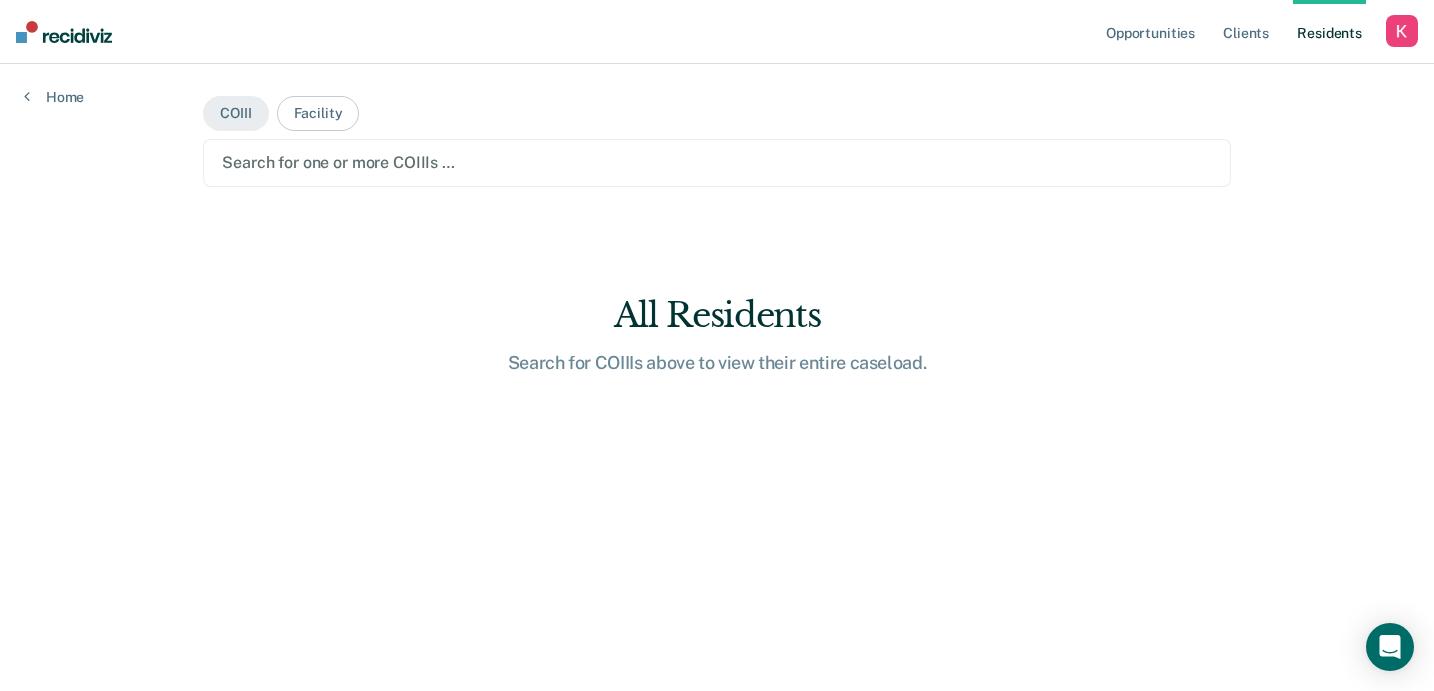 click at bounding box center [717, 162] 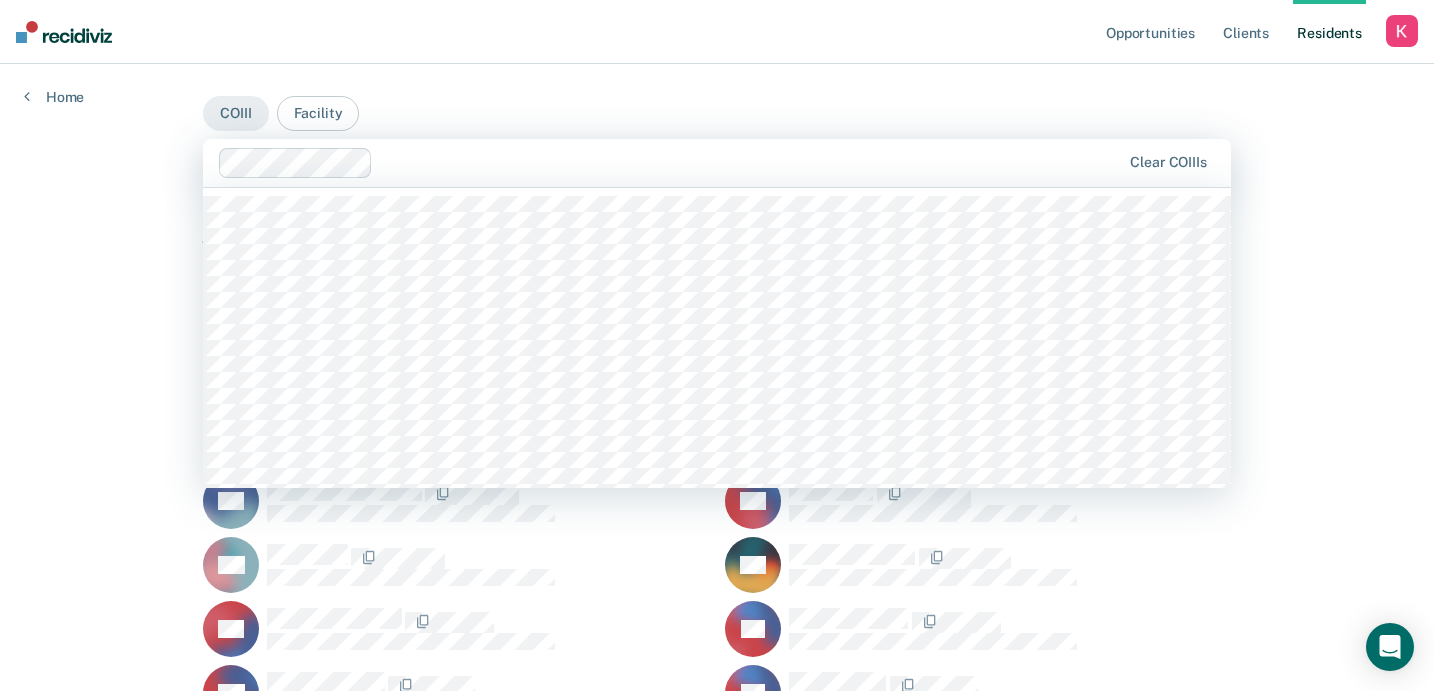 click at bounding box center (751, 162) 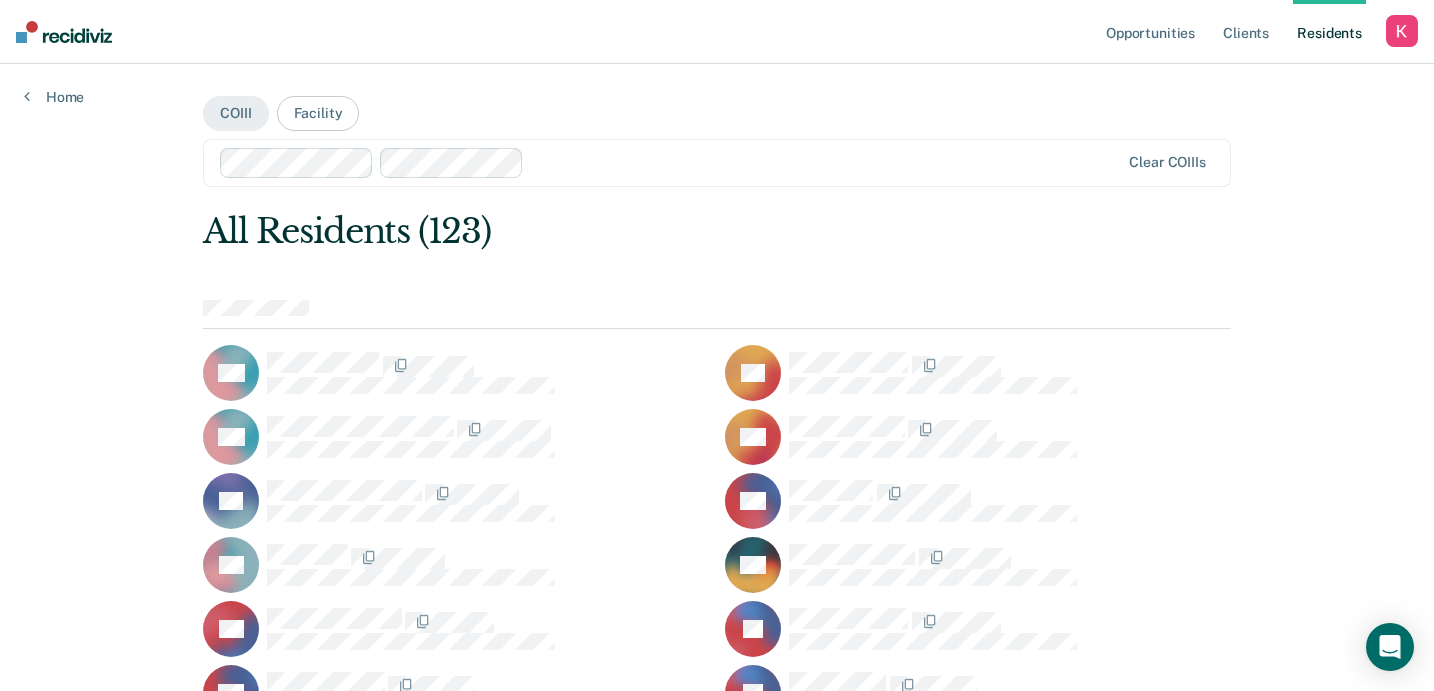 click at bounding box center [826, 162] 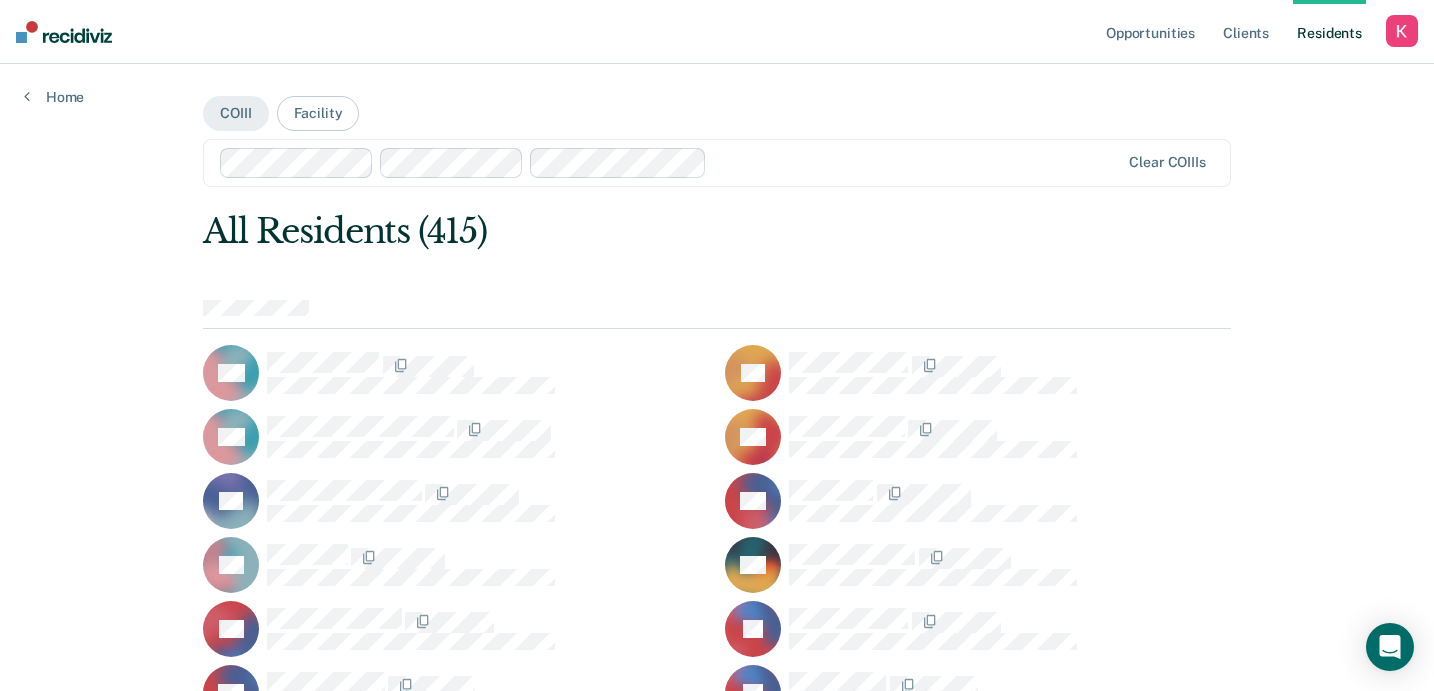 click at bounding box center (917, 162) 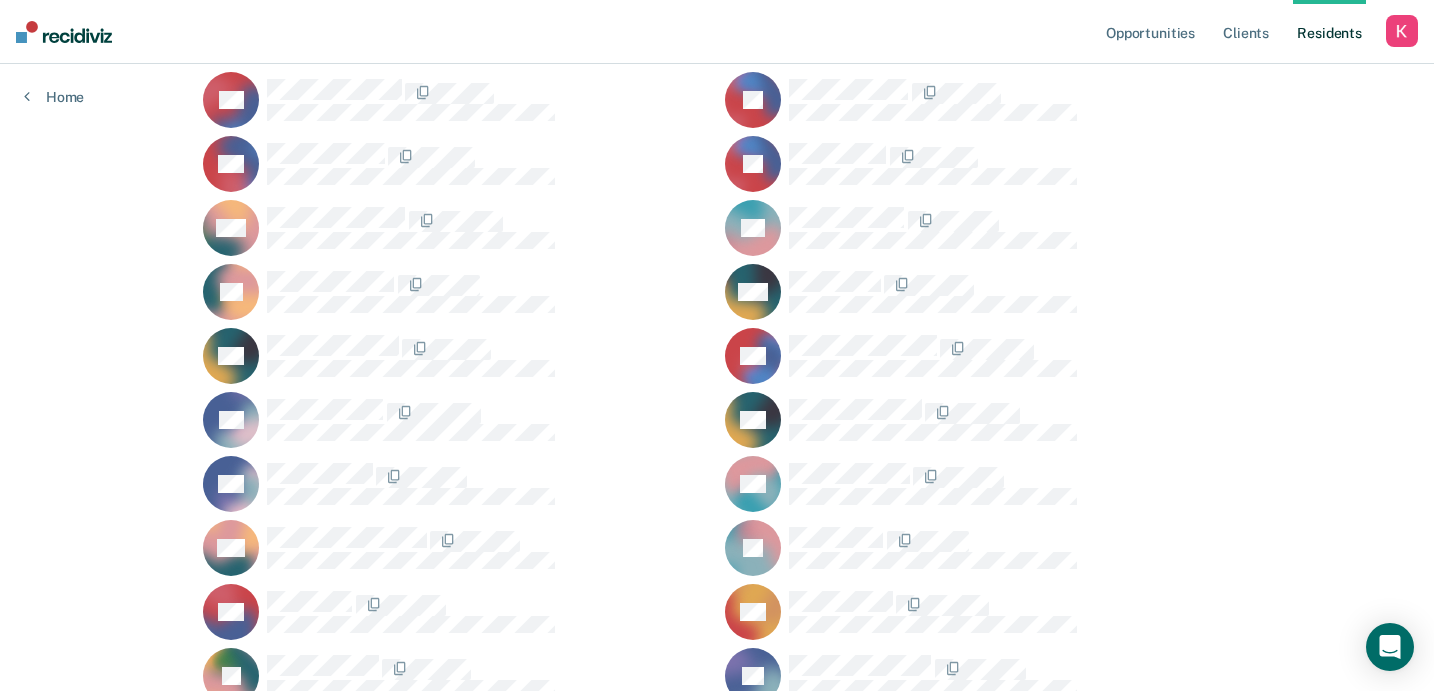 scroll, scrollTop: 0, scrollLeft: 0, axis: both 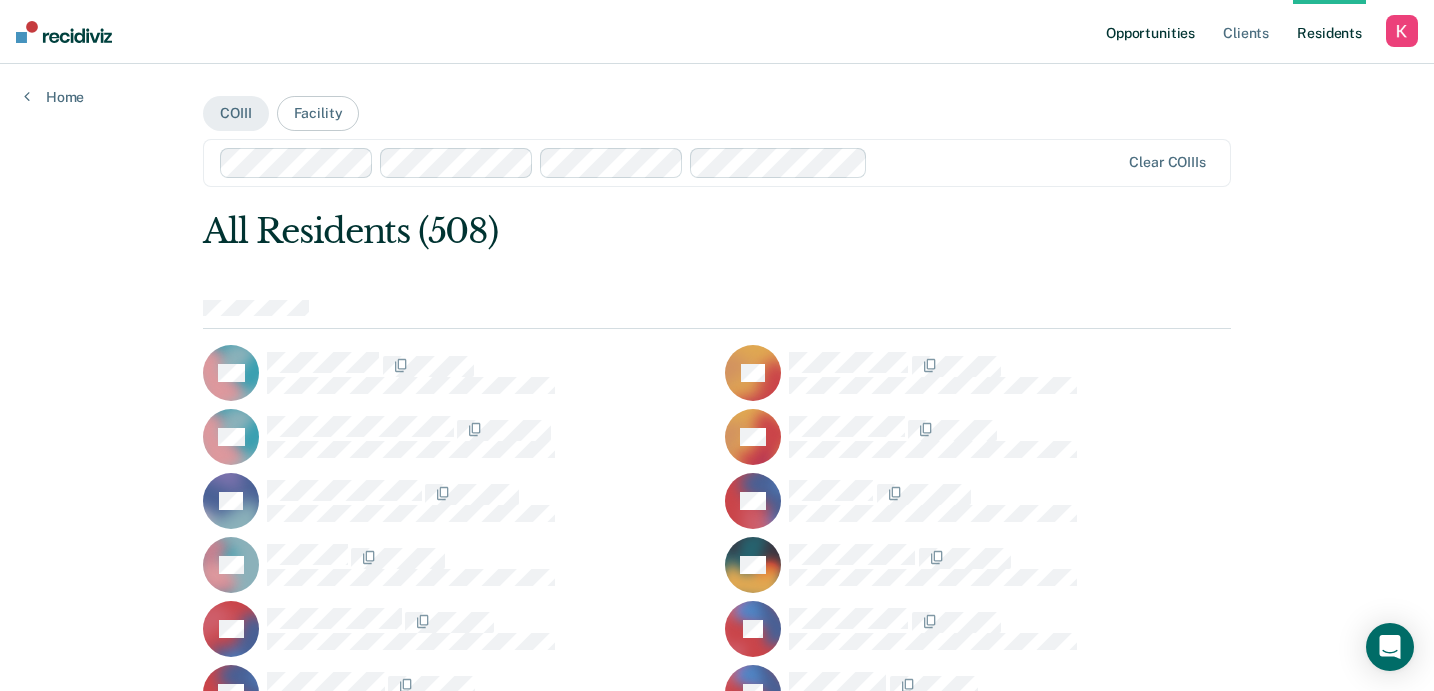 click on "Opportunities" at bounding box center (1150, 32) 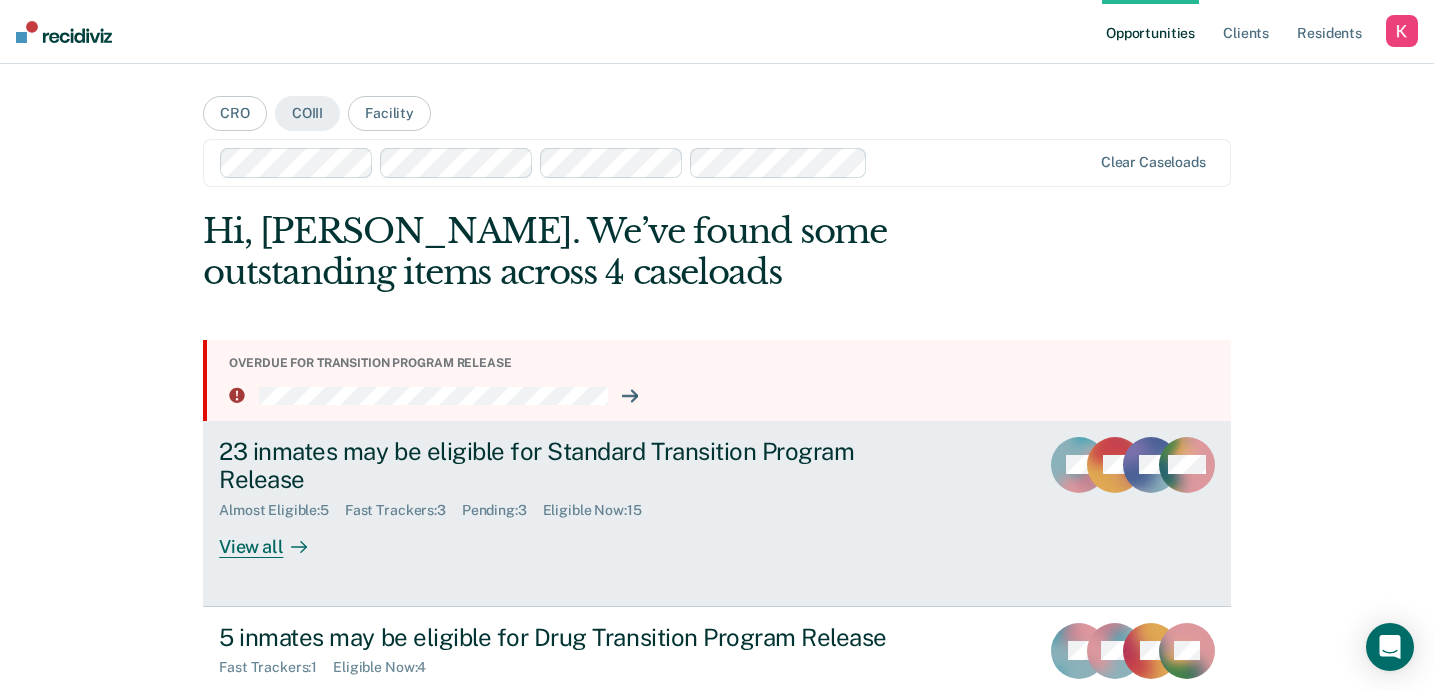 click on "23 inmates may be eligible for Standard Transition Program Release" at bounding box center (570, 466) 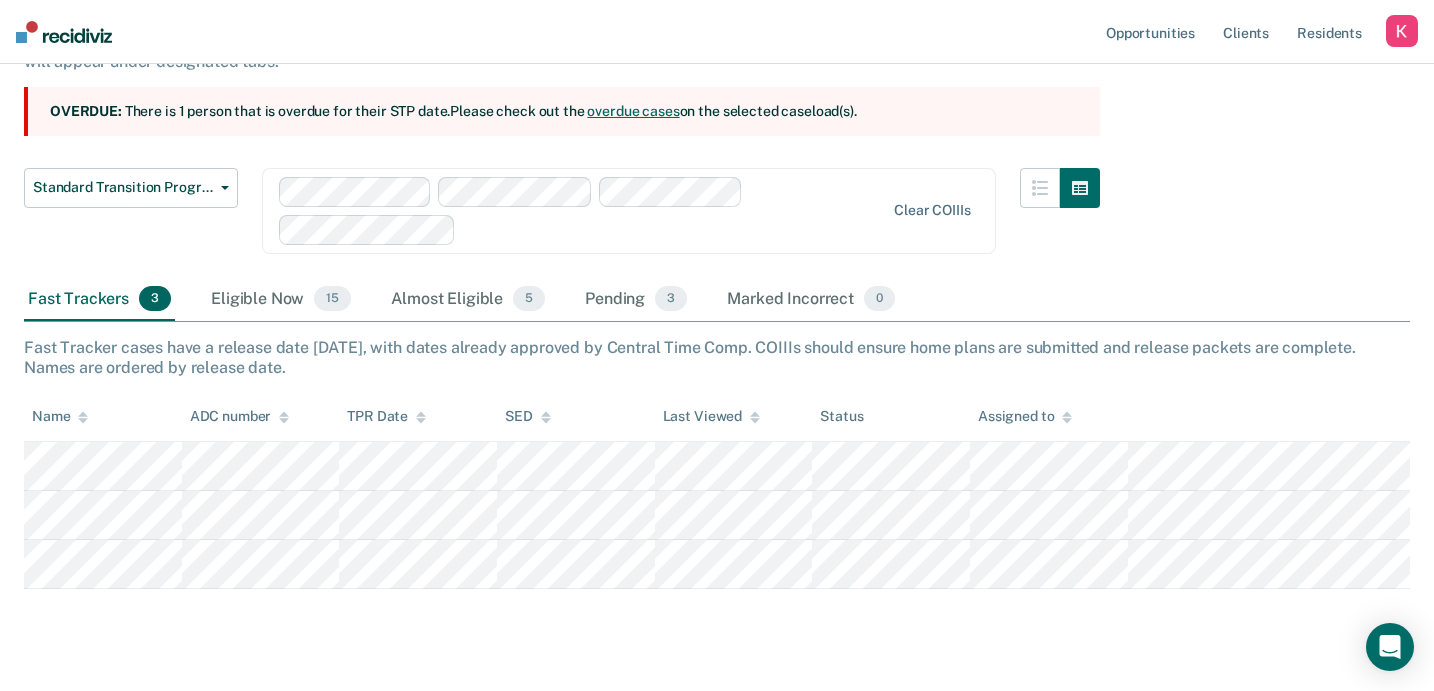 scroll, scrollTop: 219, scrollLeft: 0, axis: vertical 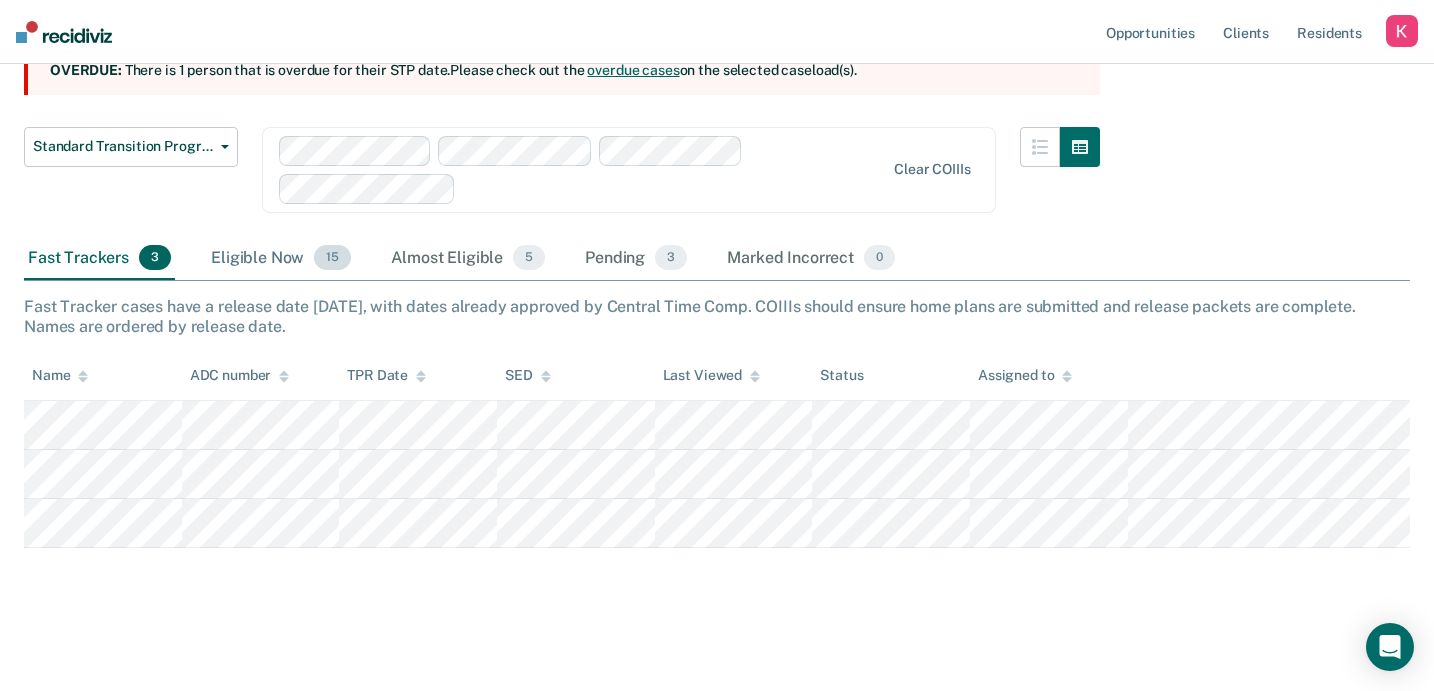 click on "Eligible Now 15" at bounding box center (281, 259) 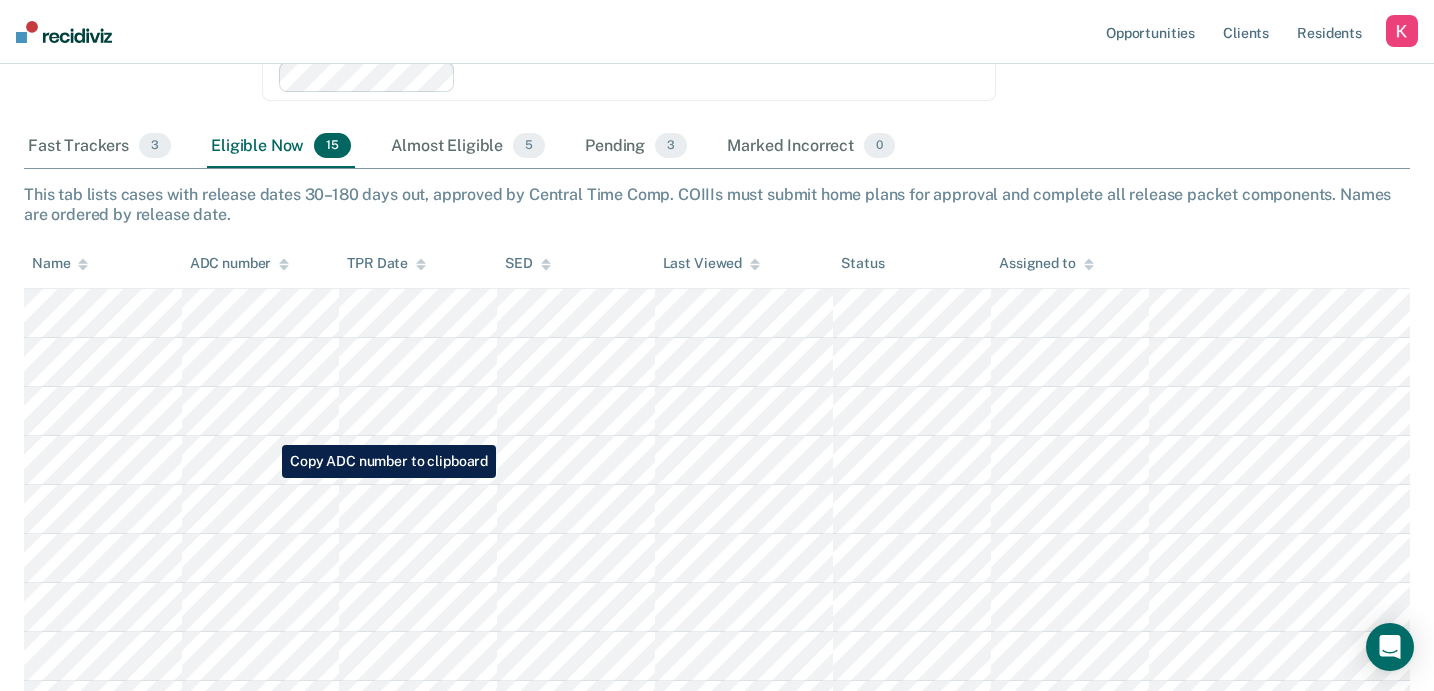scroll, scrollTop: 325, scrollLeft: 0, axis: vertical 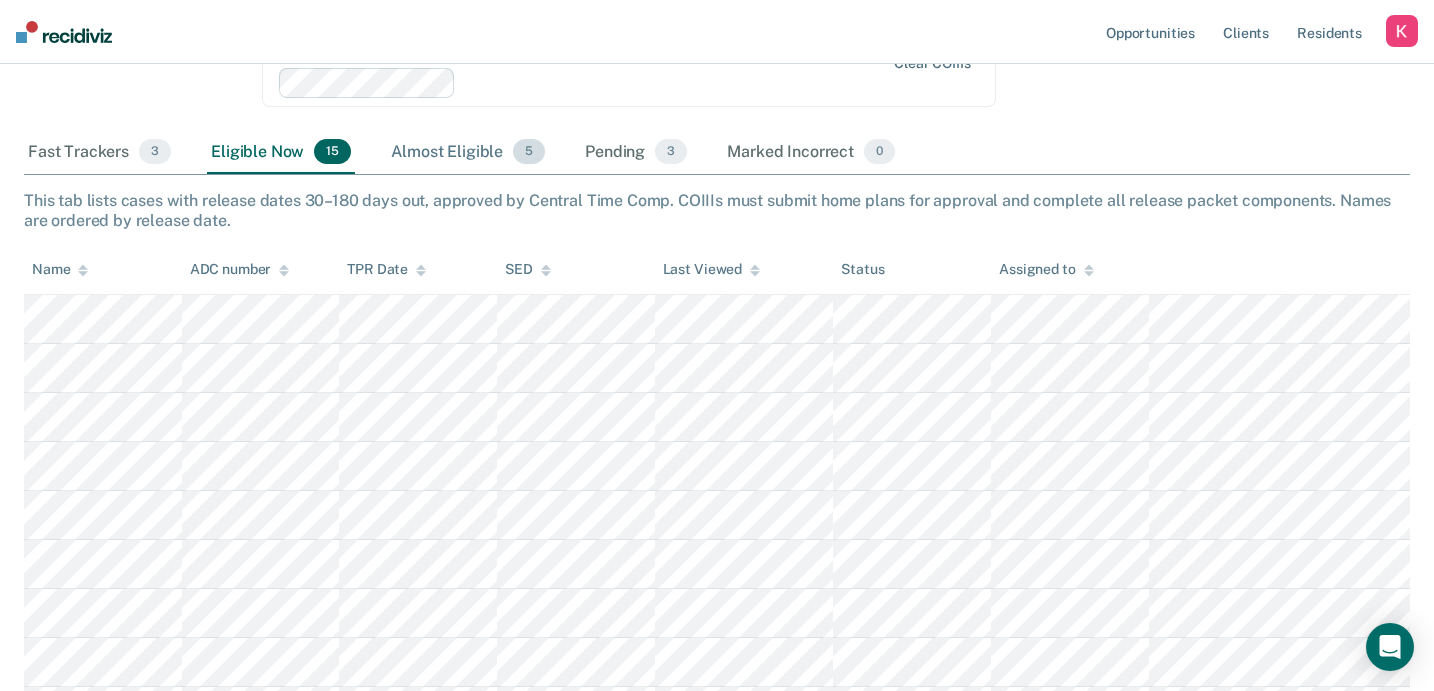 click on "Almost Eligible 5" at bounding box center (468, 153) 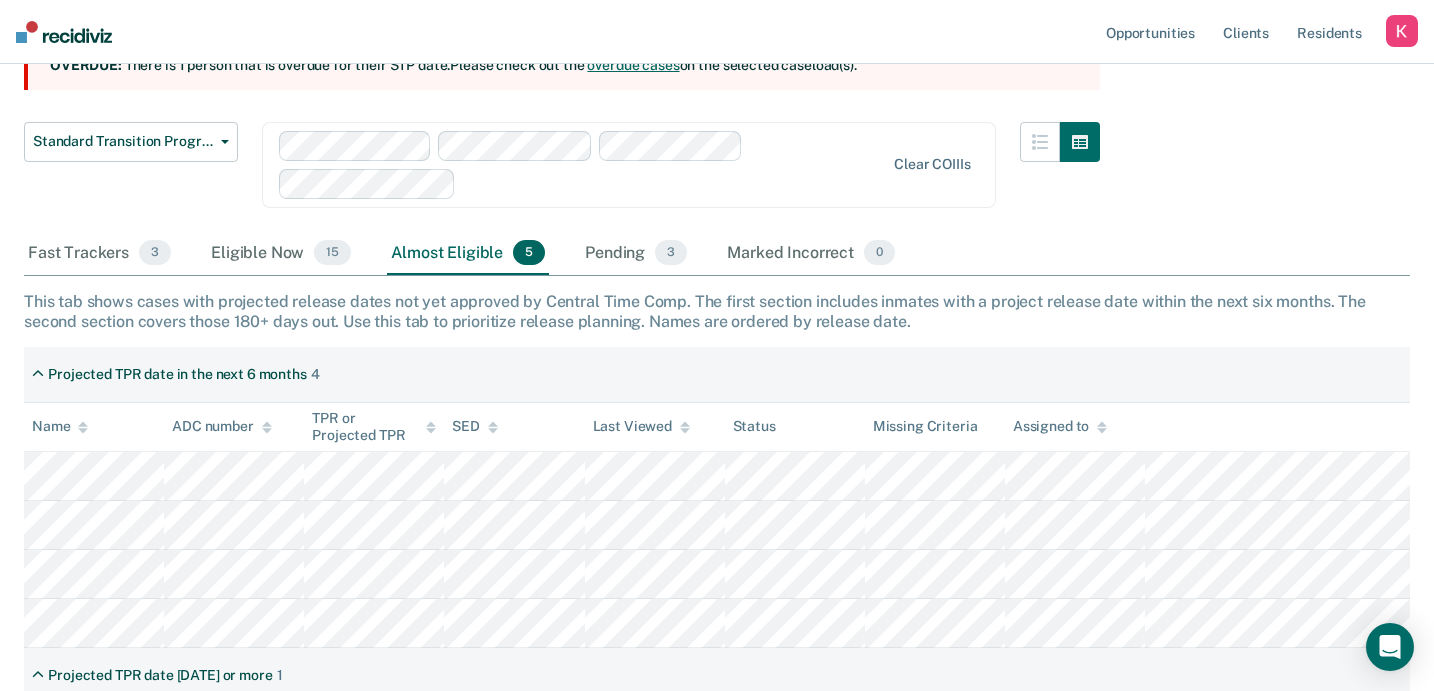scroll, scrollTop: 123, scrollLeft: 0, axis: vertical 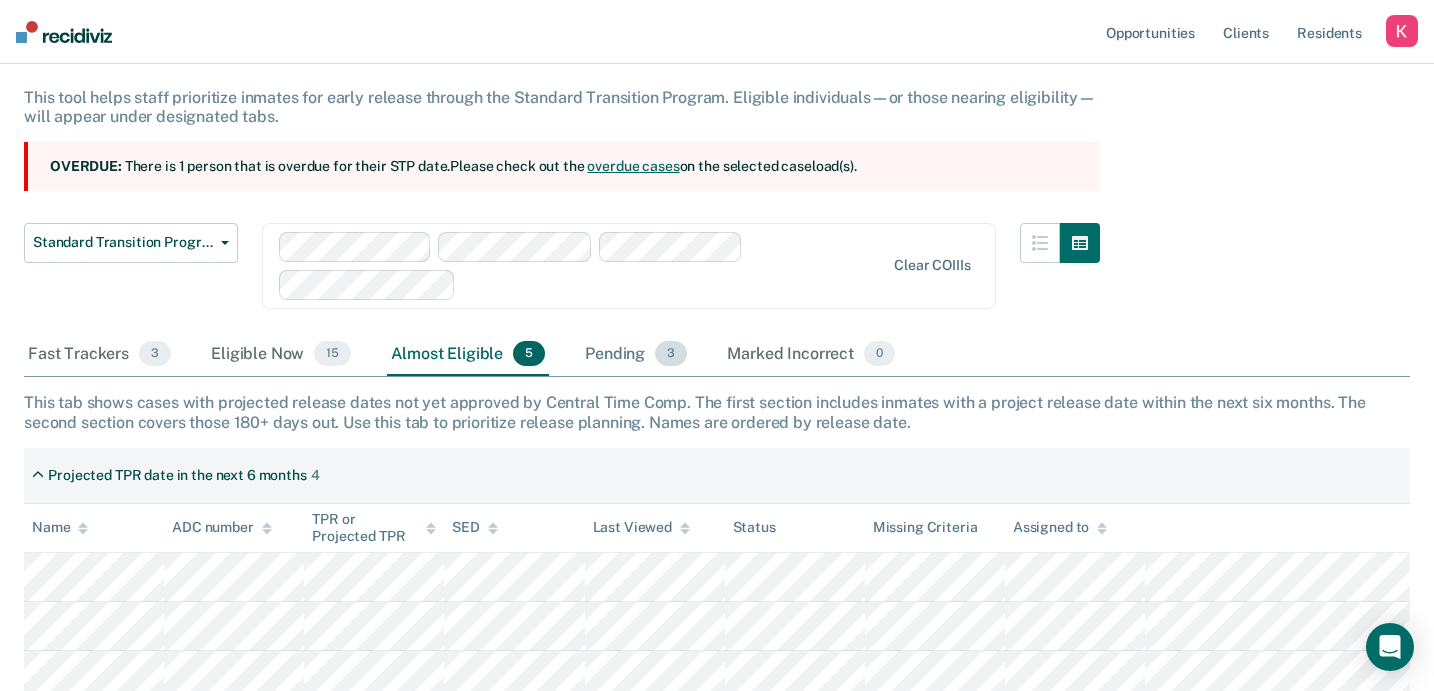 click on "Pending 3" at bounding box center (636, 355) 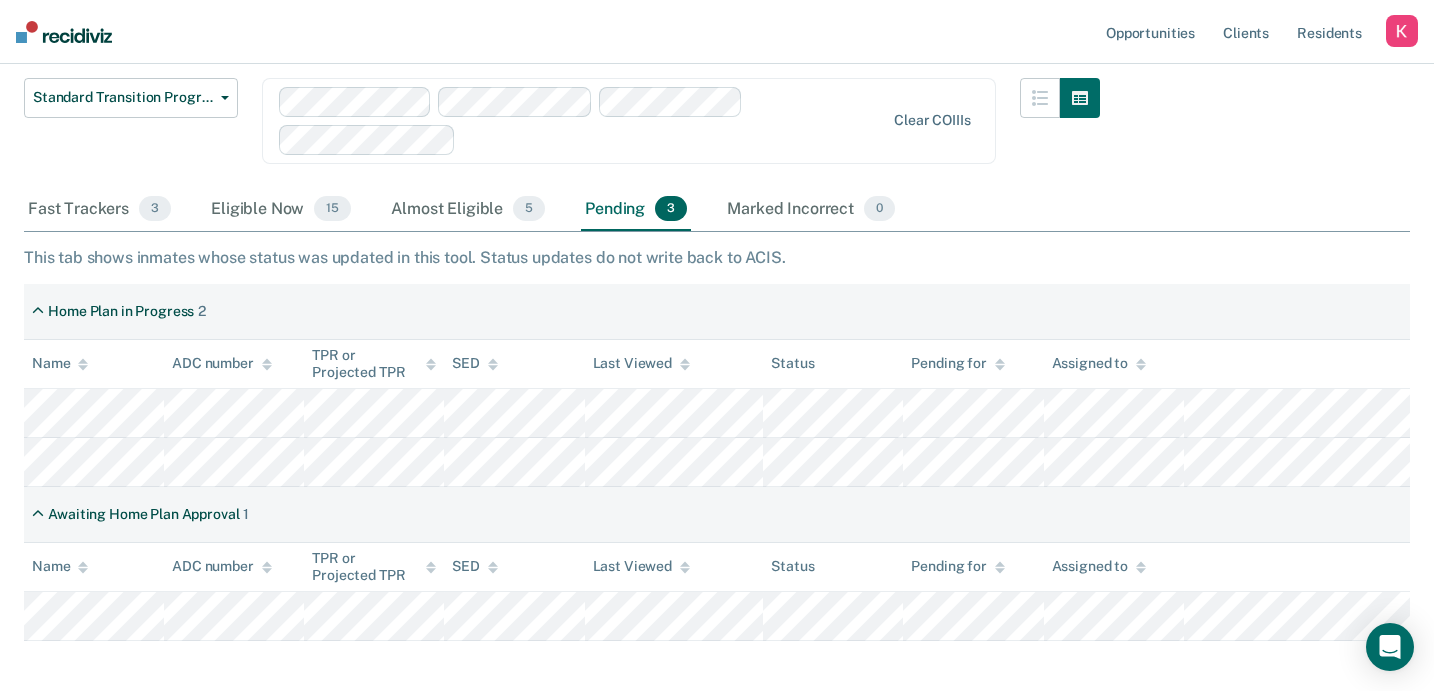 scroll, scrollTop: 222, scrollLeft: 0, axis: vertical 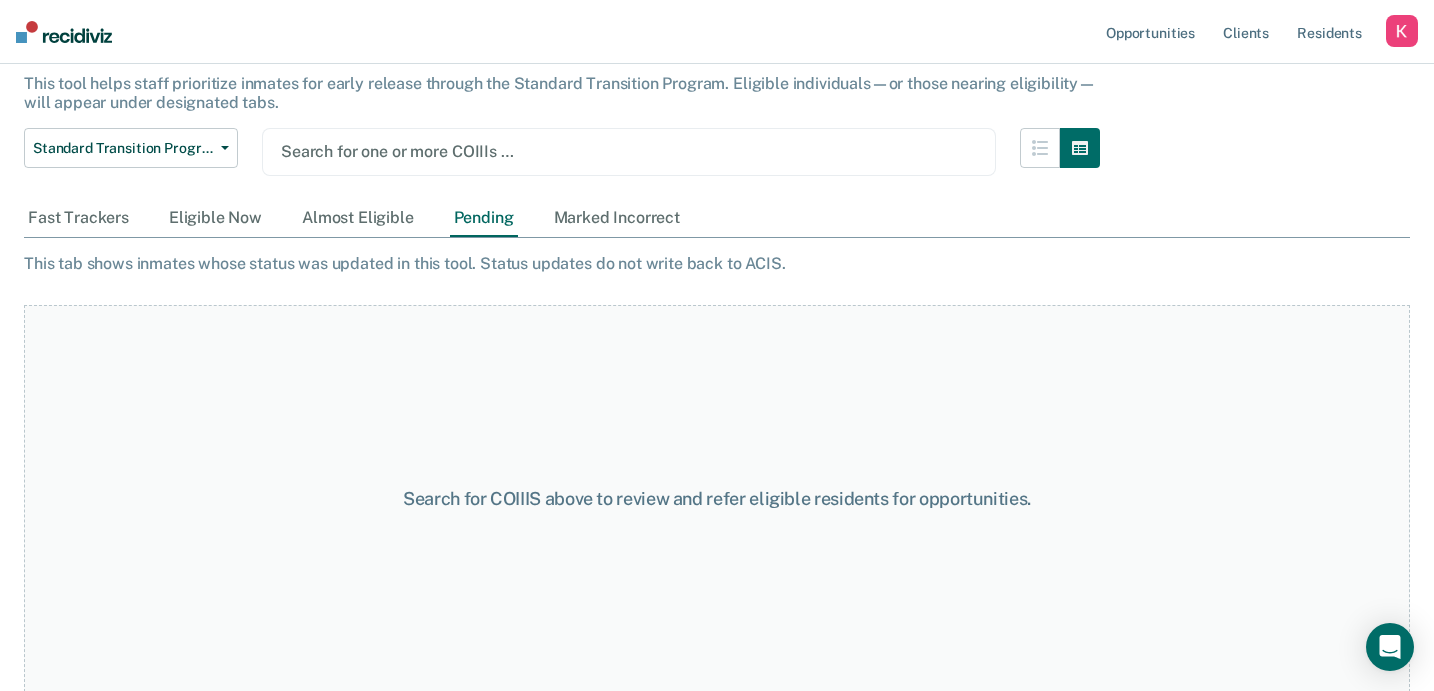 click at bounding box center (629, 151) 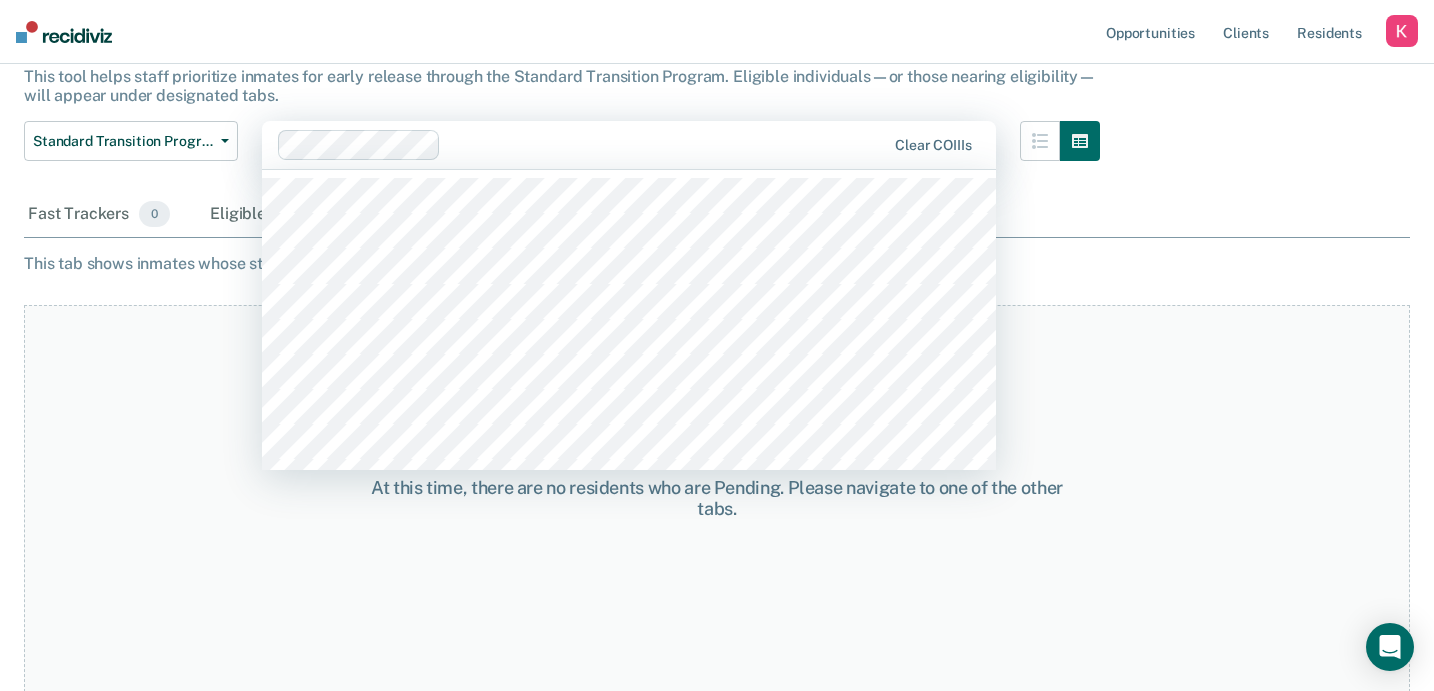 click at bounding box center [667, 144] 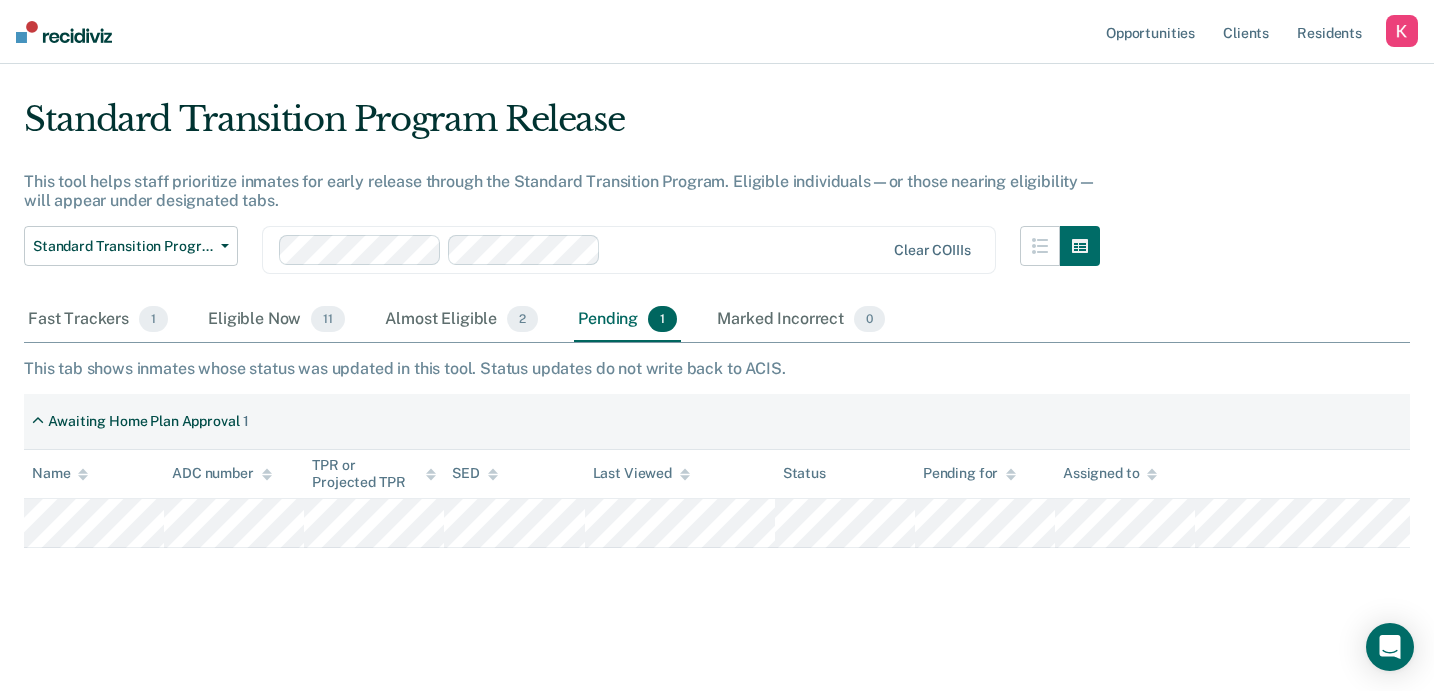 scroll, scrollTop: 0, scrollLeft: 0, axis: both 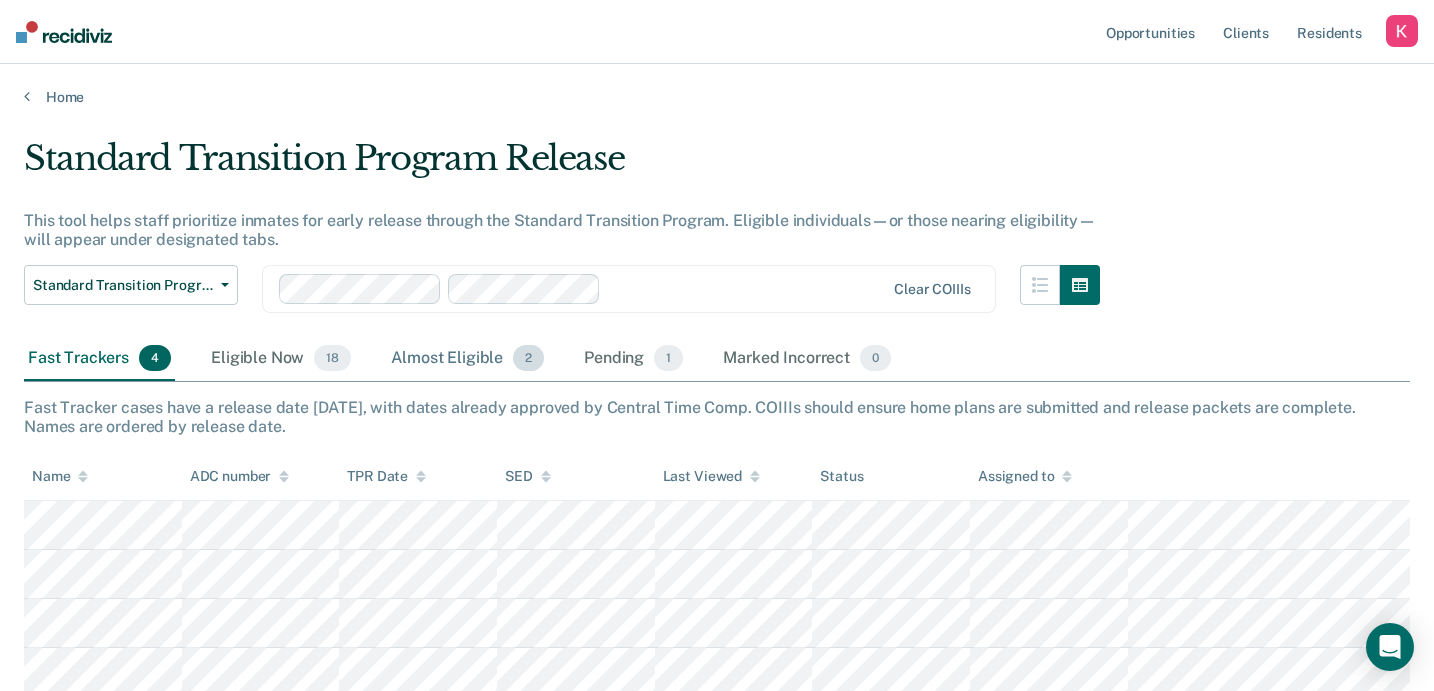 click on "Almost Eligible 2" at bounding box center [467, 359] 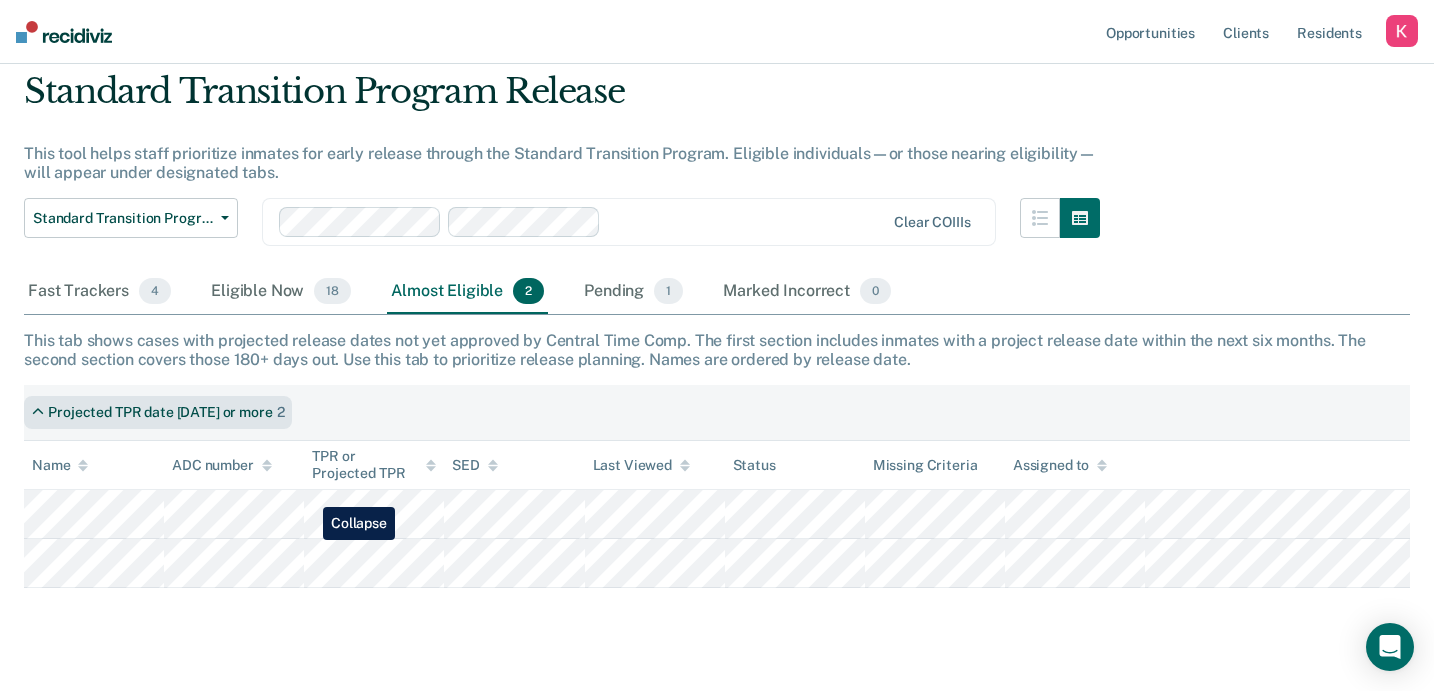 scroll, scrollTop: 72, scrollLeft: 0, axis: vertical 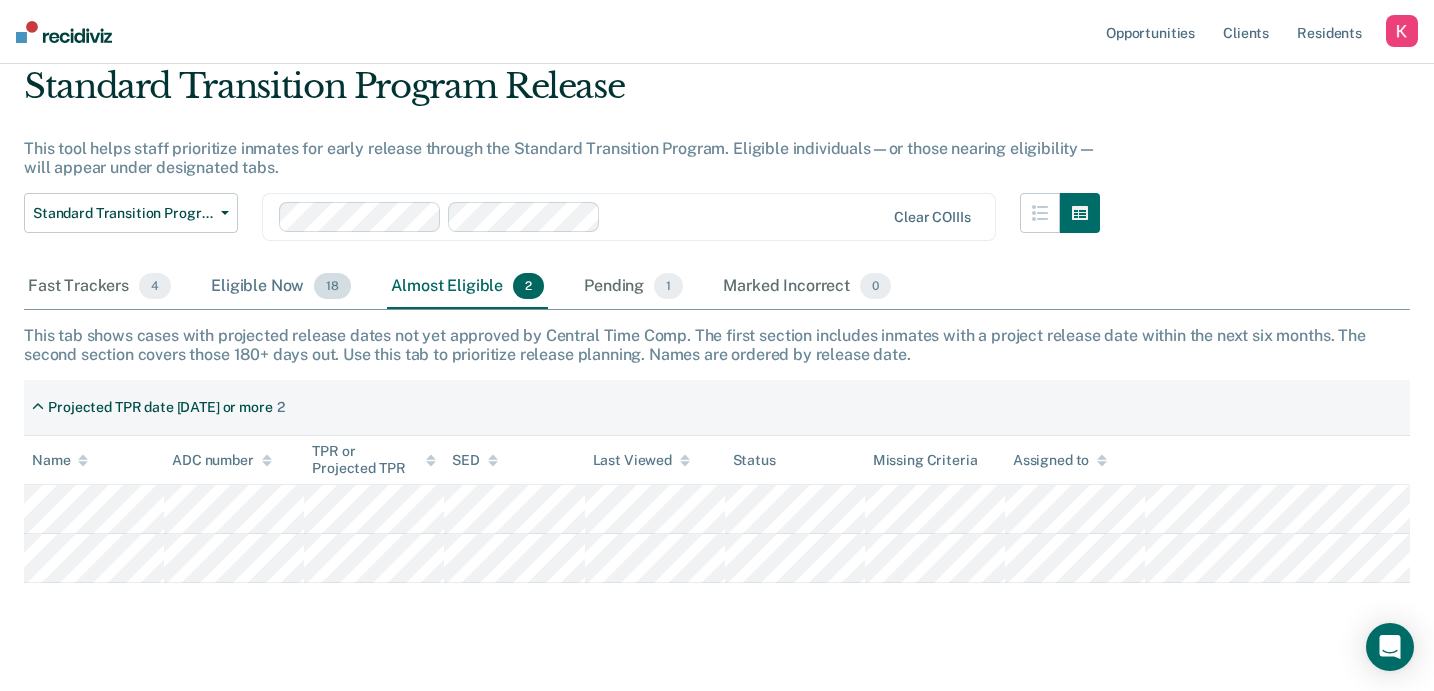 click on "Eligible Now 18" at bounding box center [281, 287] 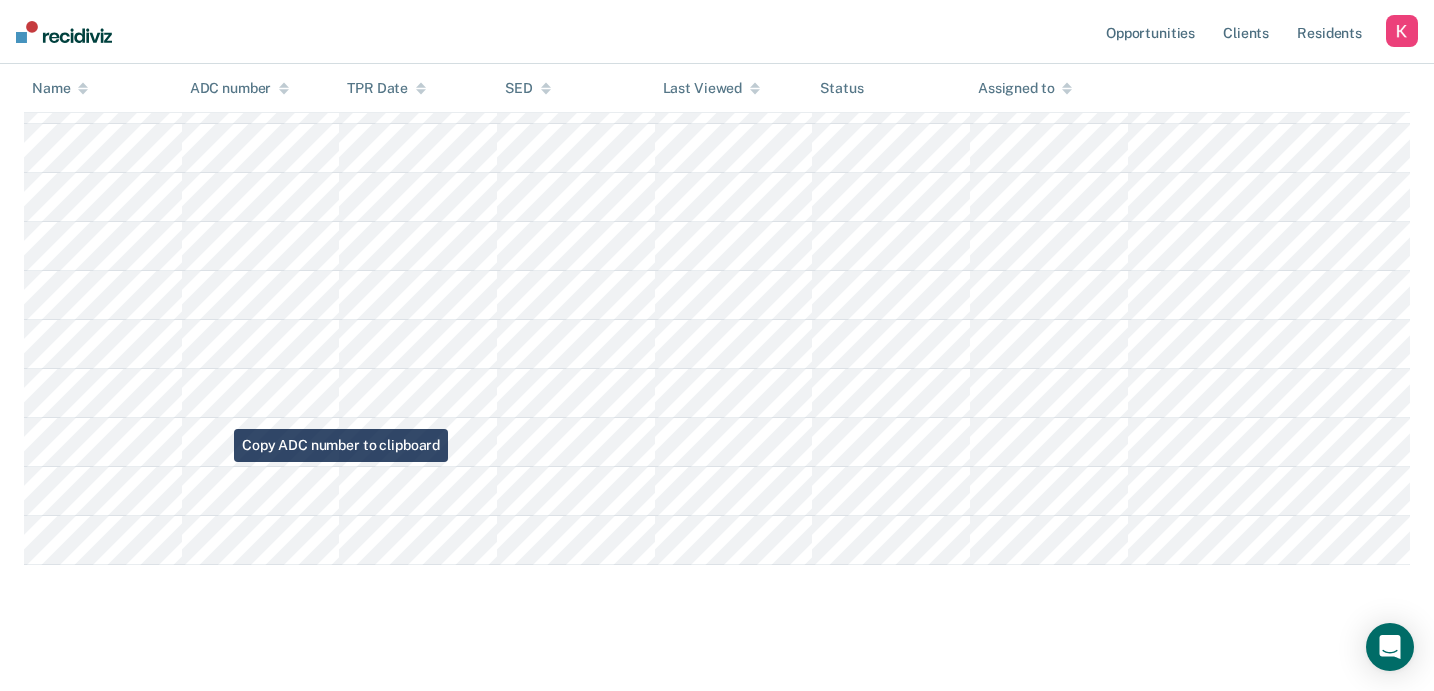 scroll, scrollTop: 0, scrollLeft: 0, axis: both 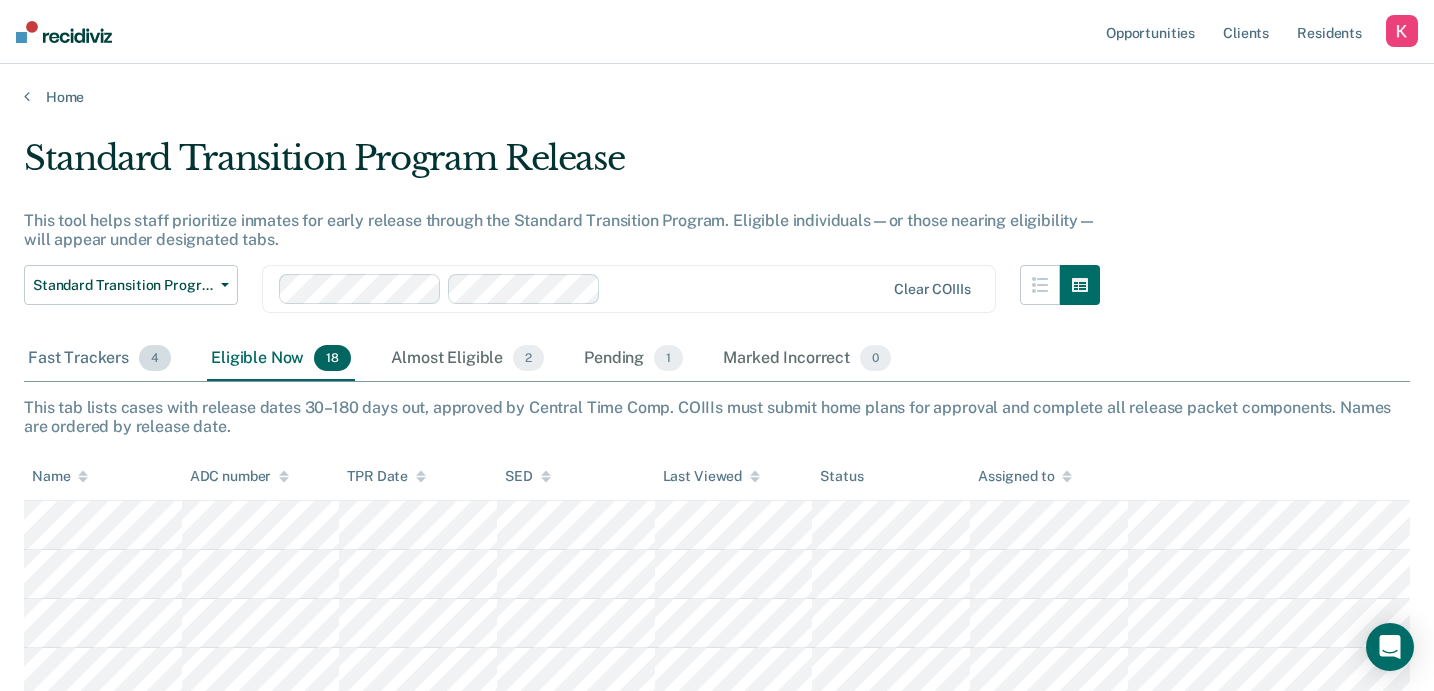 click on "Fast Trackers 4" at bounding box center (99, 359) 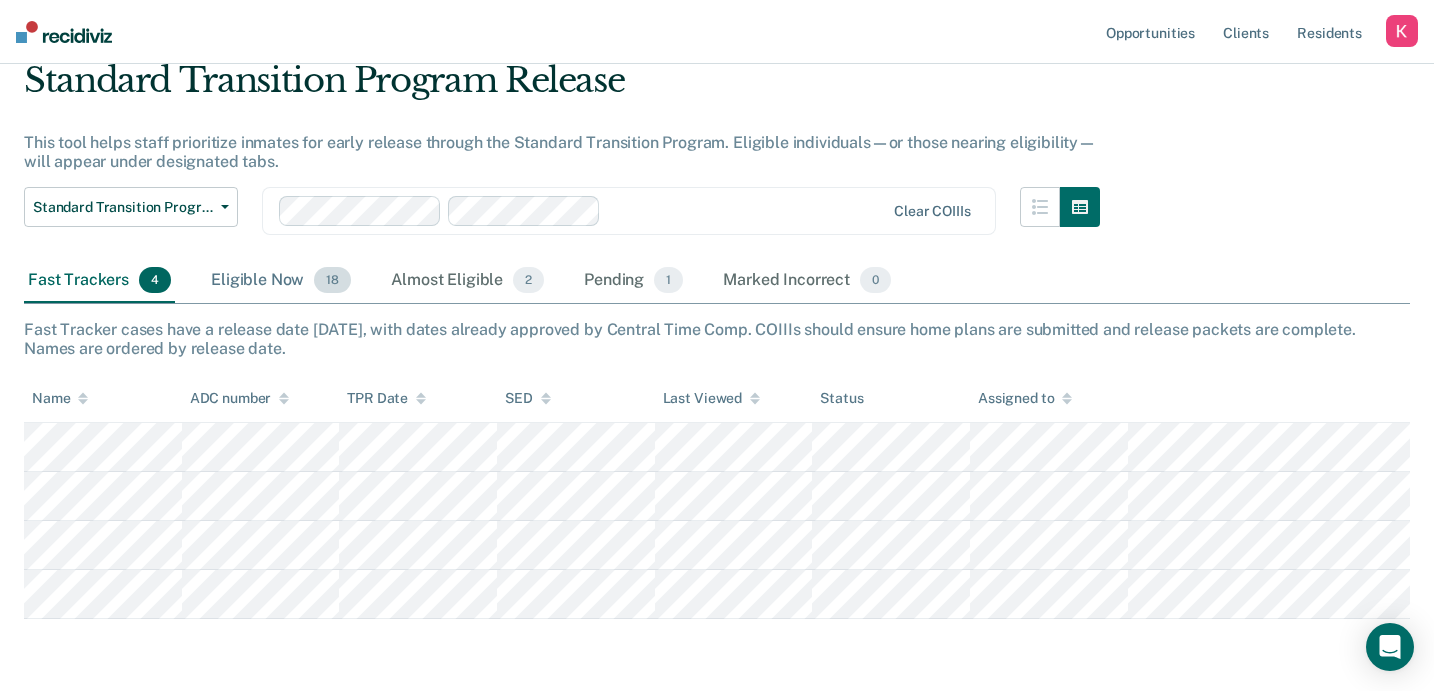 scroll, scrollTop: 33, scrollLeft: 0, axis: vertical 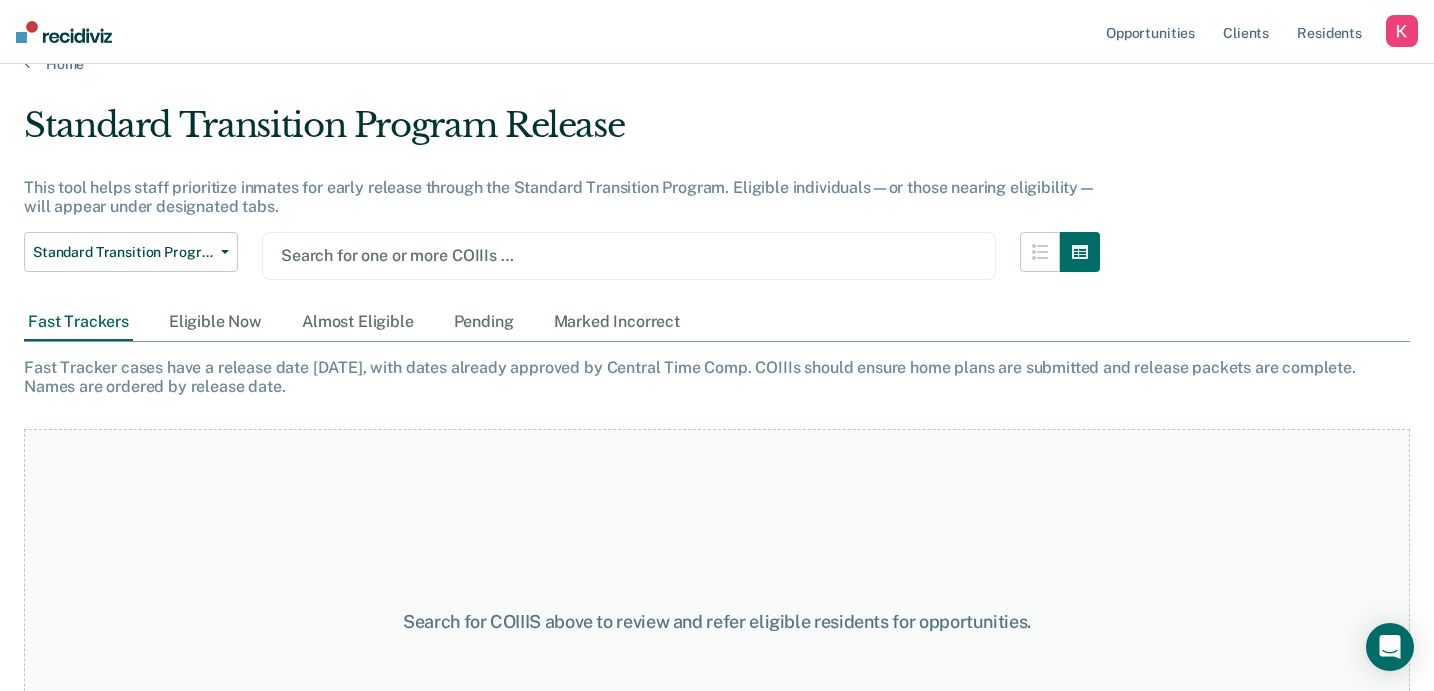 click at bounding box center (629, 255) 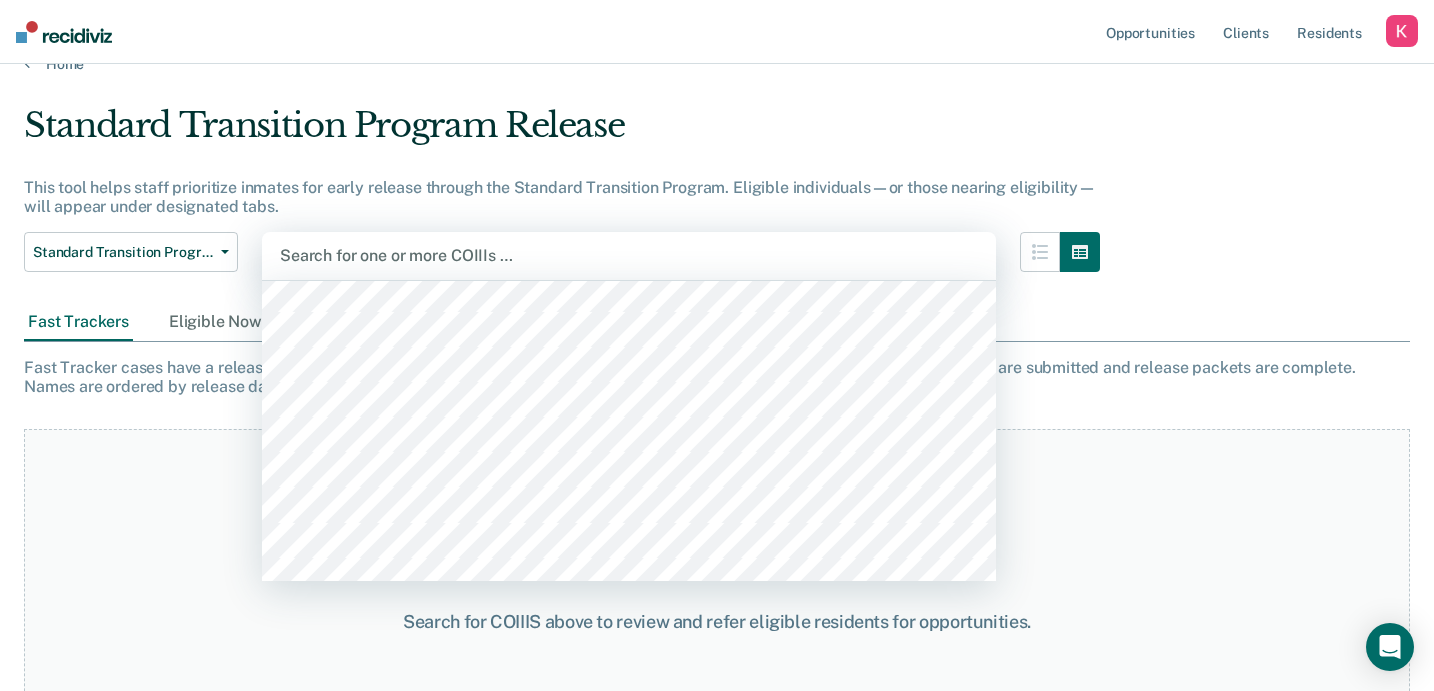 scroll, scrollTop: 118, scrollLeft: 0, axis: vertical 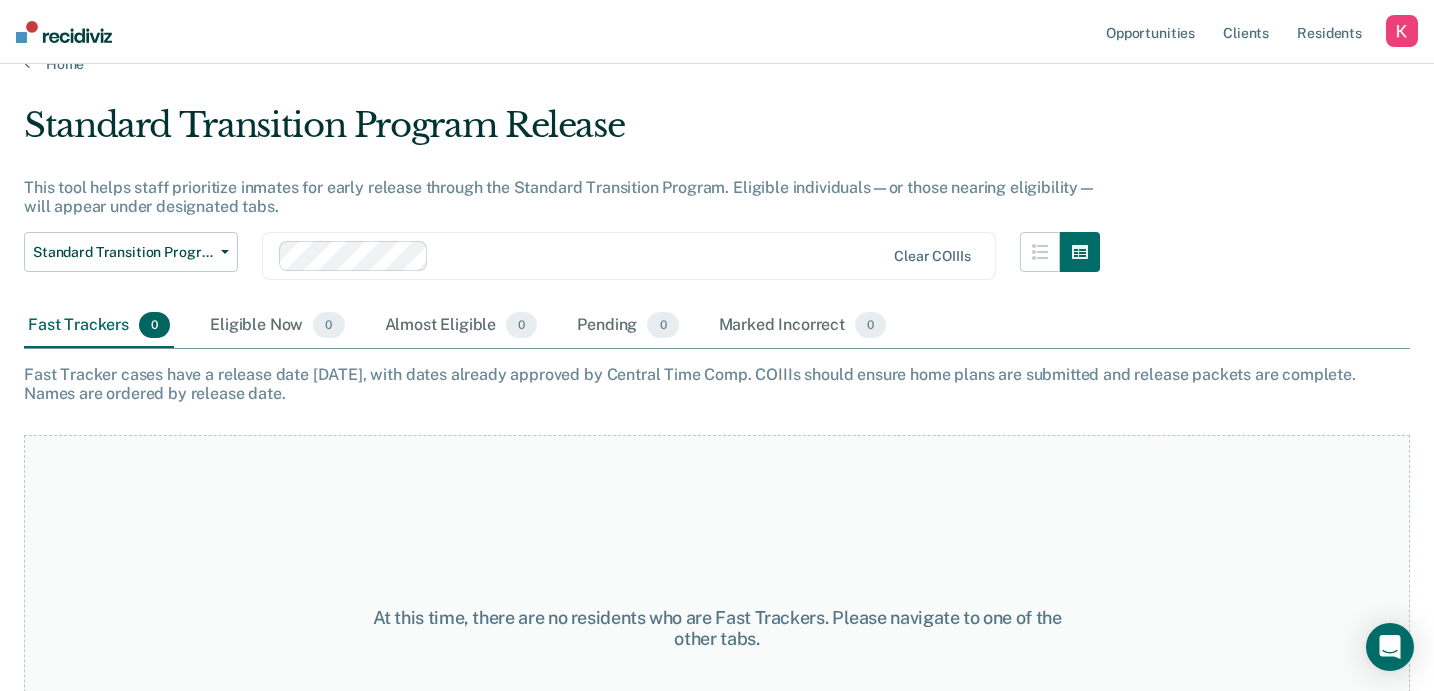 click at bounding box center [661, 255] 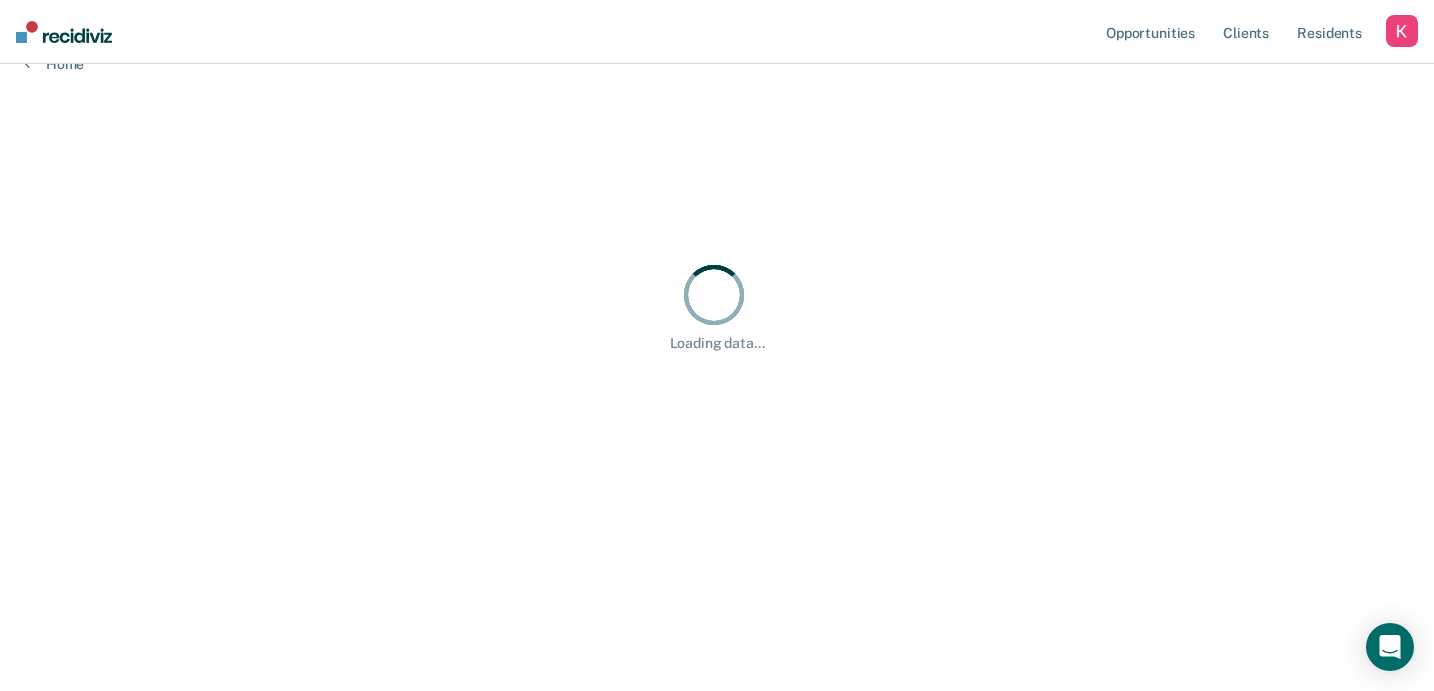 scroll, scrollTop: 2, scrollLeft: 0, axis: vertical 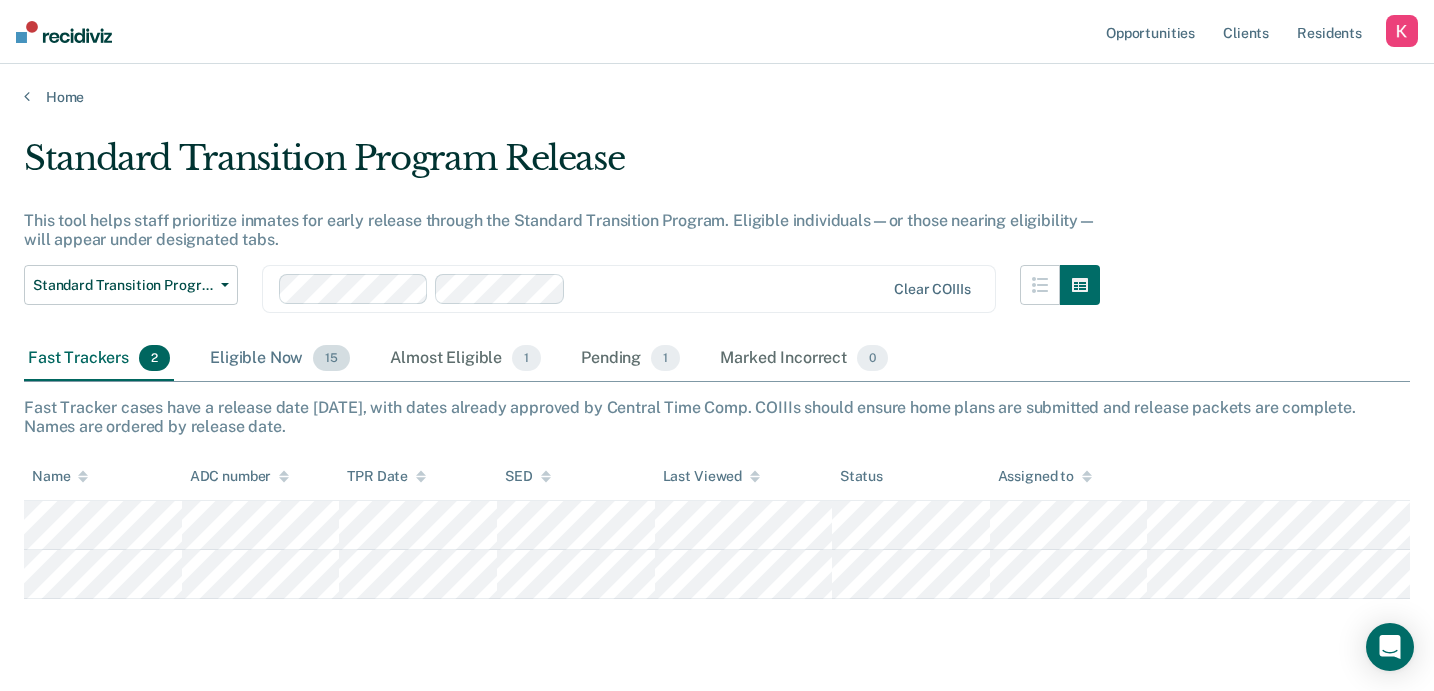 click on "Eligible Now 15" at bounding box center (280, 359) 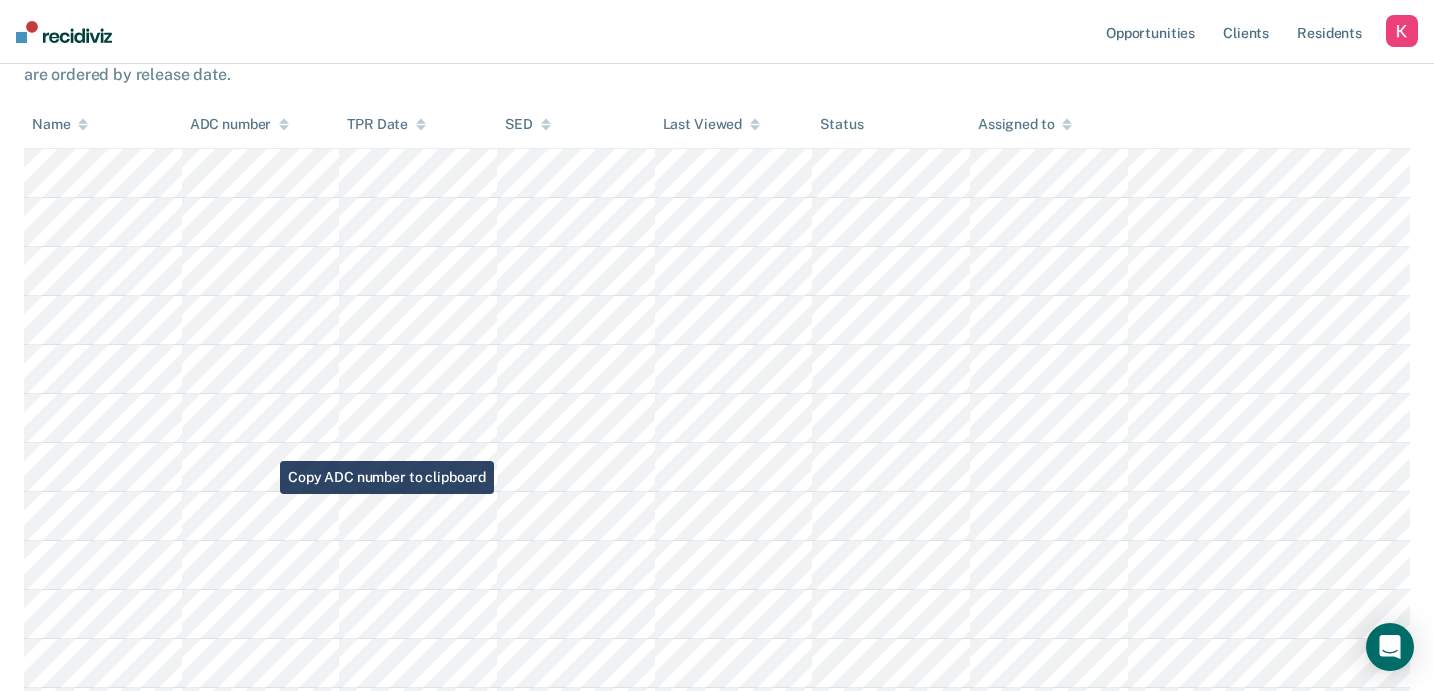 scroll, scrollTop: 0, scrollLeft: 0, axis: both 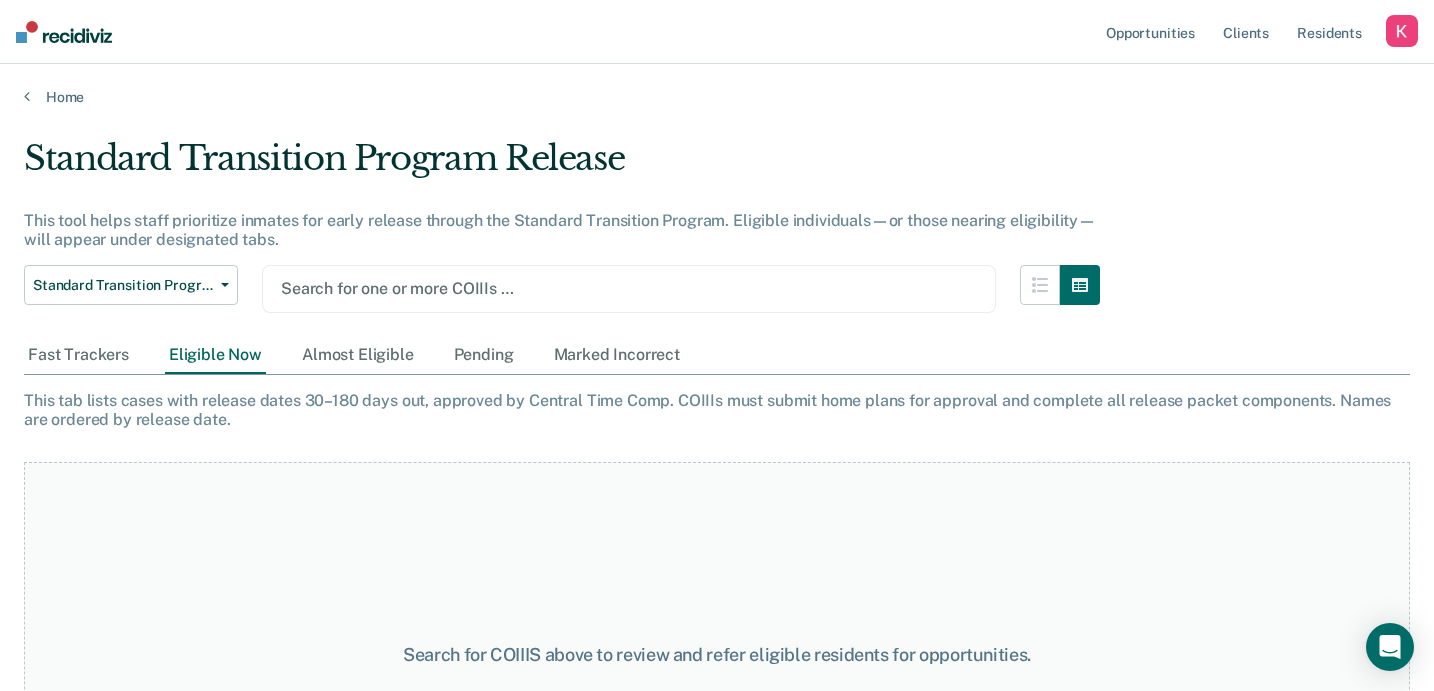 click on "This tool helps staff prioritize inmates for early release through the Standard Transition Program. Eligible individuals—or those nearing eligibility—will appear under designated tabs." at bounding box center [562, 230] 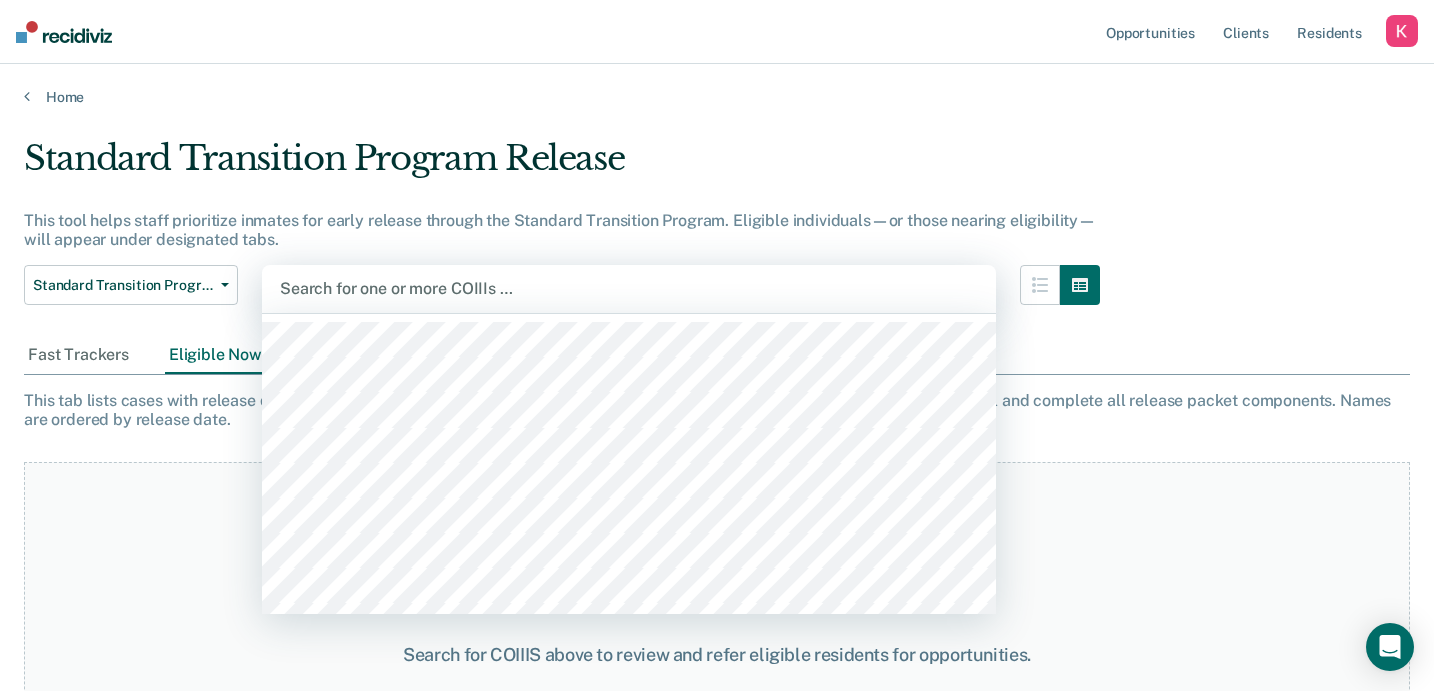click on "Search for one or more COIIIs …" at bounding box center (629, 288) 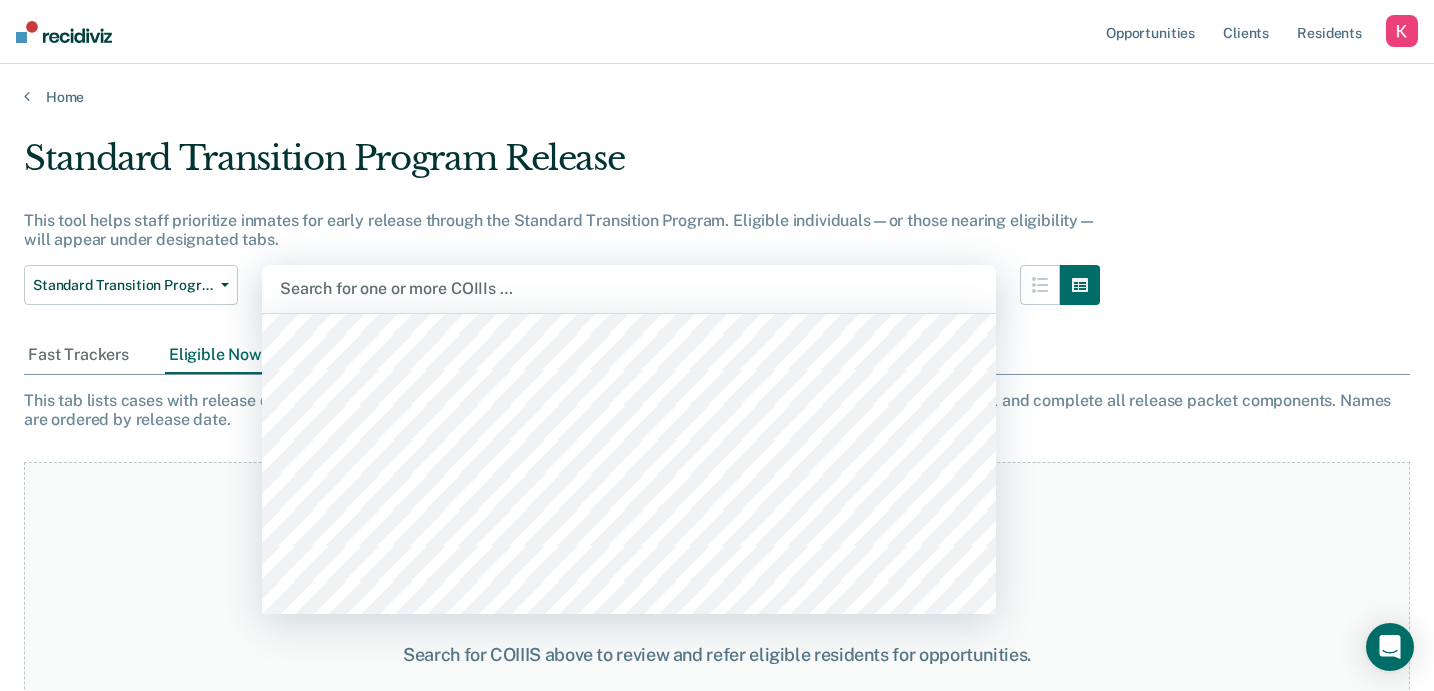 scroll, scrollTop: 274, scrollLeft: 0, axis: vertical 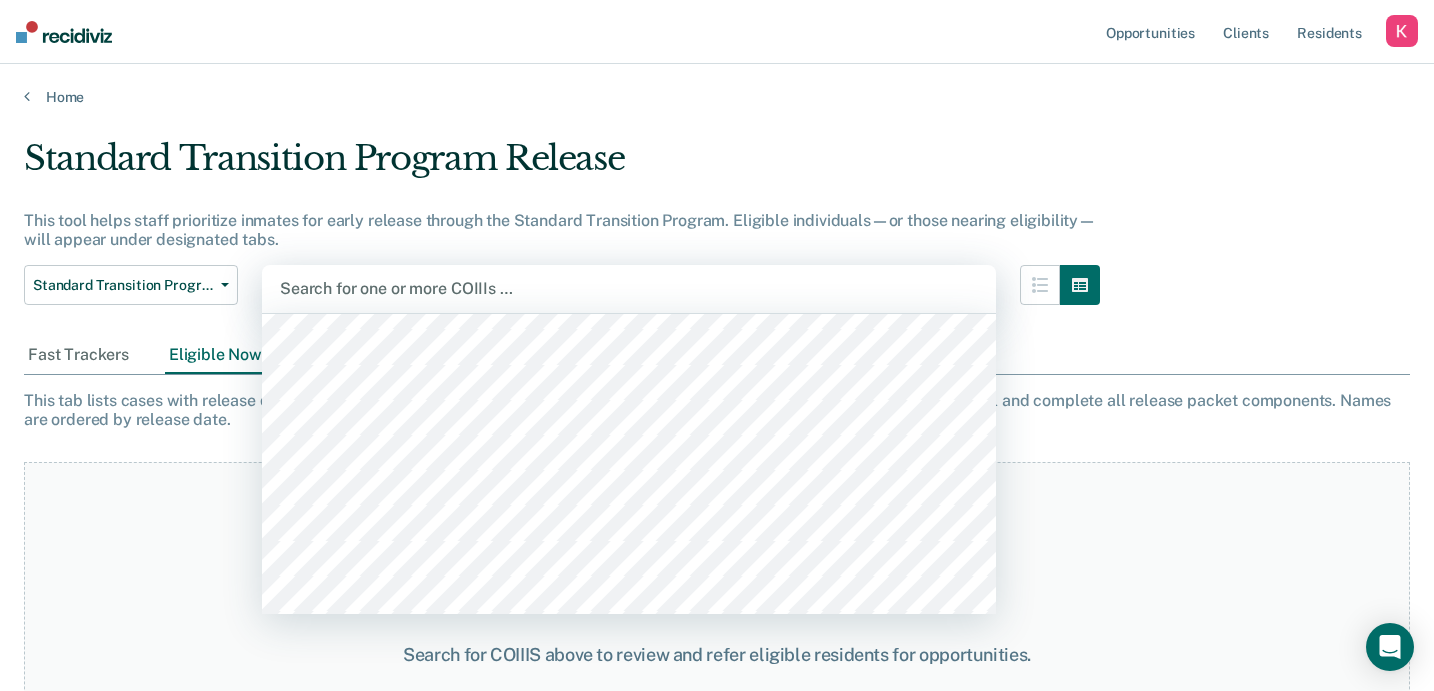 click on "This tool helps staff prioritize inmates for early release through the Standard Transition Program. Eligible individuals—or those nearing eligibility—will appear under designated tabs." at bounding box center (562, 230) 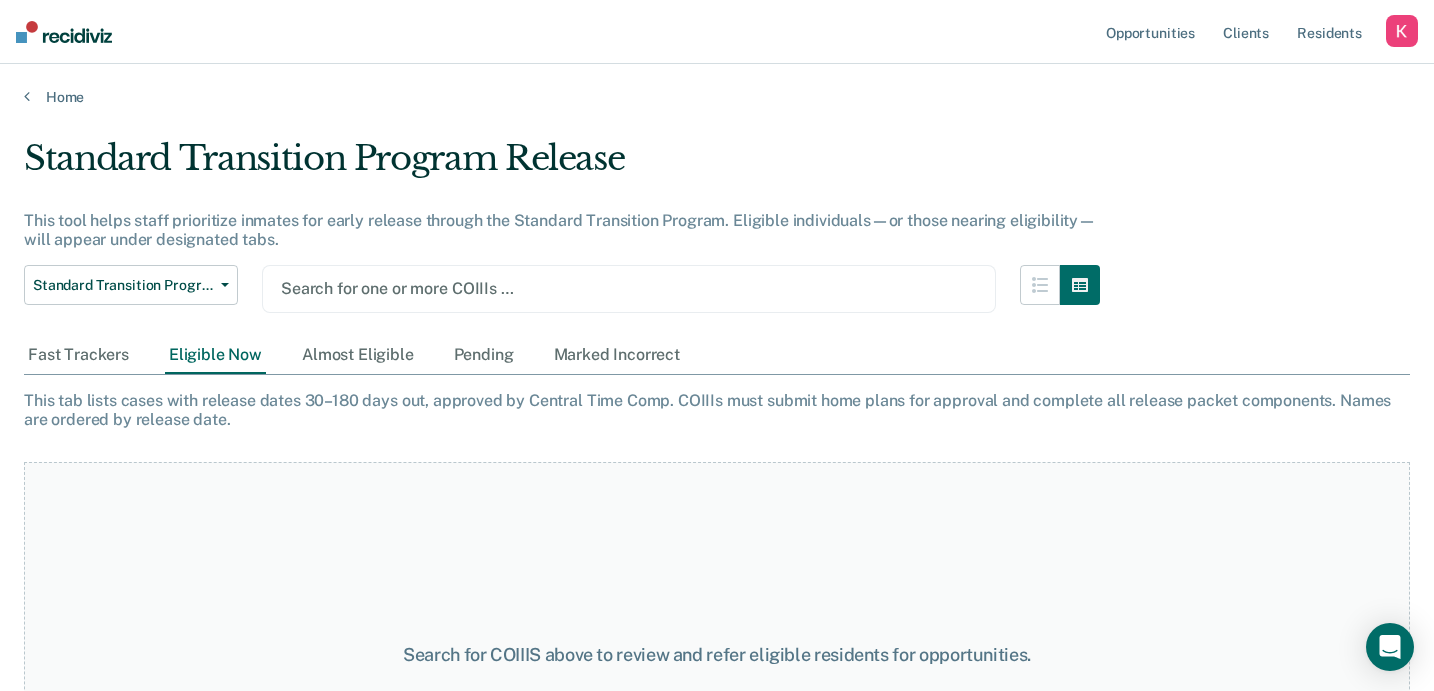 click on "Standard Transition Program Release   This tool helps staff prioritize inmates for early release through the Standard Transition Program. Eligible individuals—or those nearing eligibility—will appear under designated tabs.  Standard Transition Program Release Standard Transition Program Release Drug Transition Program Release Overdue for Standard Transition Program Overdue for Drug Transition Program Search for one or more COIIIs … Fast Trackers Eligible Now Almost Eligible Pending Marked Incorrect
To pick up a draggable item, press the space bar.
While dragging, use the arrow keys to move the item.
Press space again to drop the item in its new position, or press escape to cancel.
This tab lists cases with release dates 30–180 days out, approved by Central Time Comp. COIIIs must submit home plans for approval and complete all release packet components. Names are ordered by release date. Search for COIIIS above to review and refer eligible residents for opportunities." at bounding box center (717, 395) 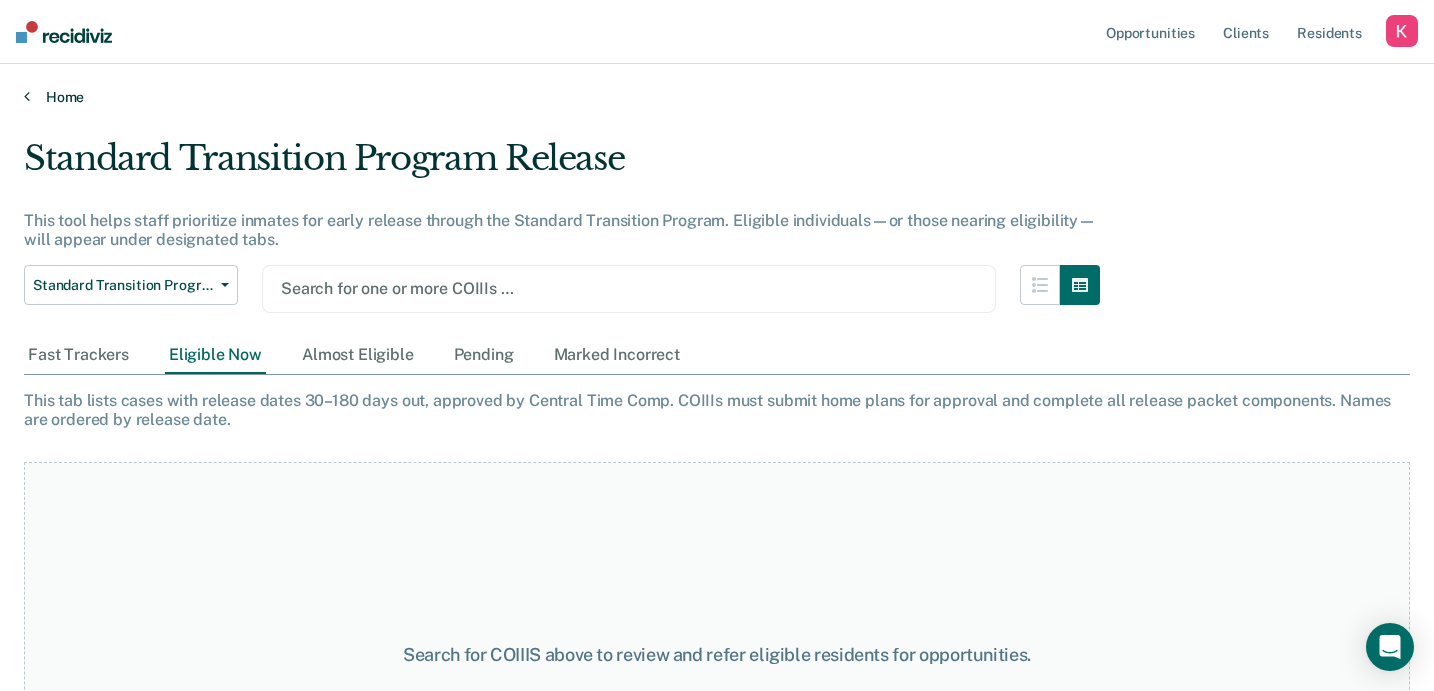 click on "Home" at bounding box center [717, 97] 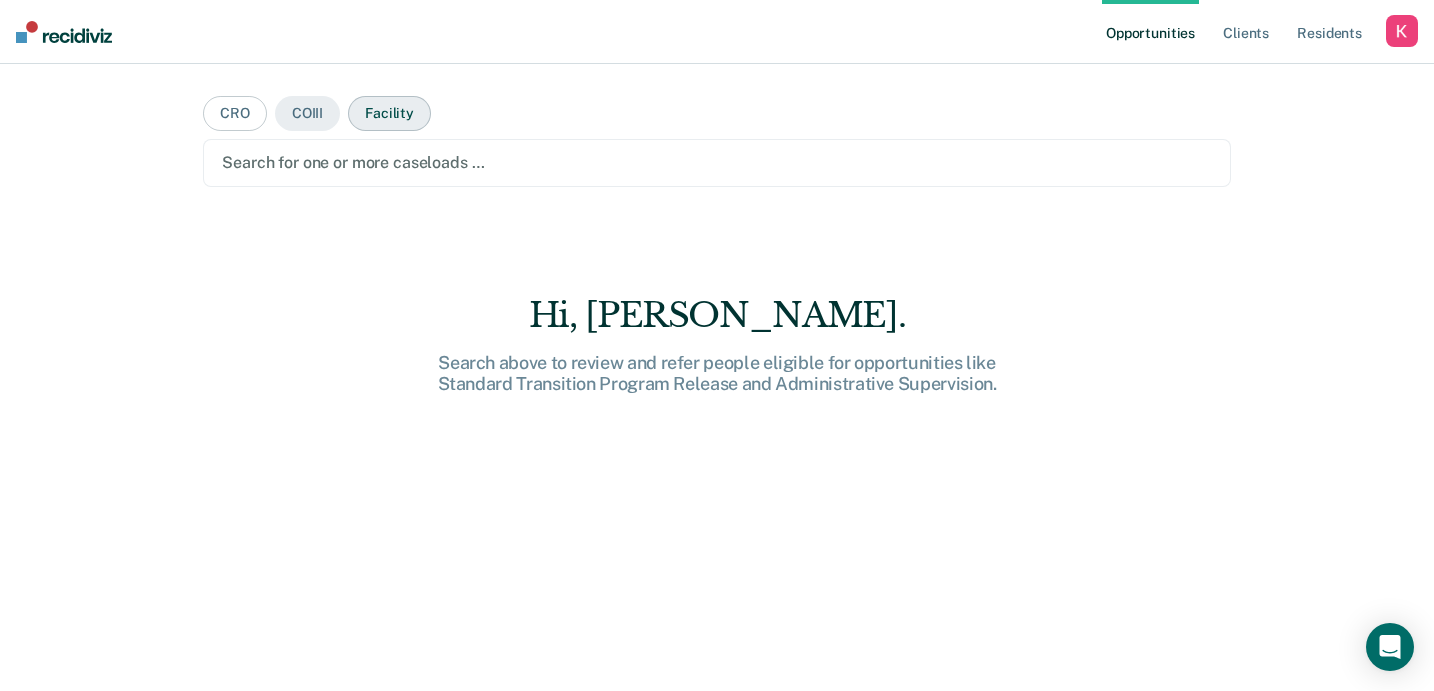 click on "Facility" at bounding box center (389, 113) 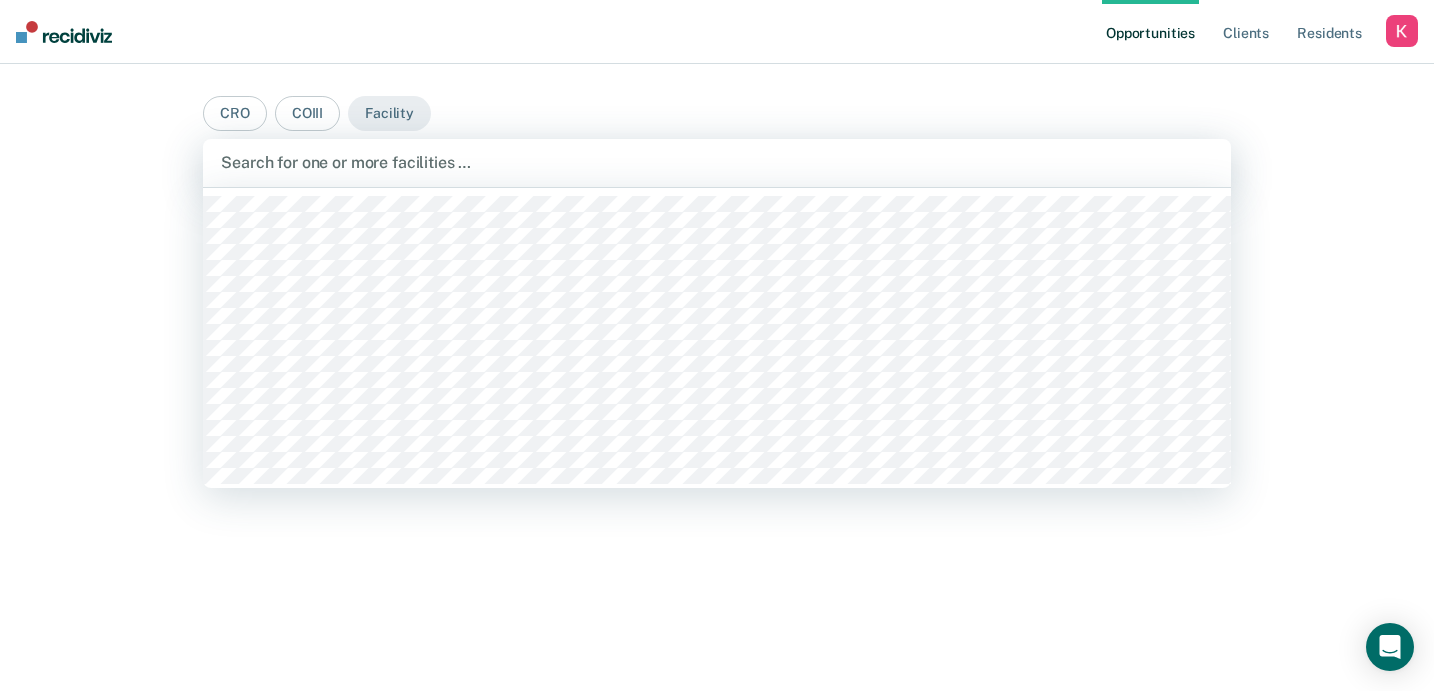 click on "Search for one or more facilities …" at bounding box center [717, 163] 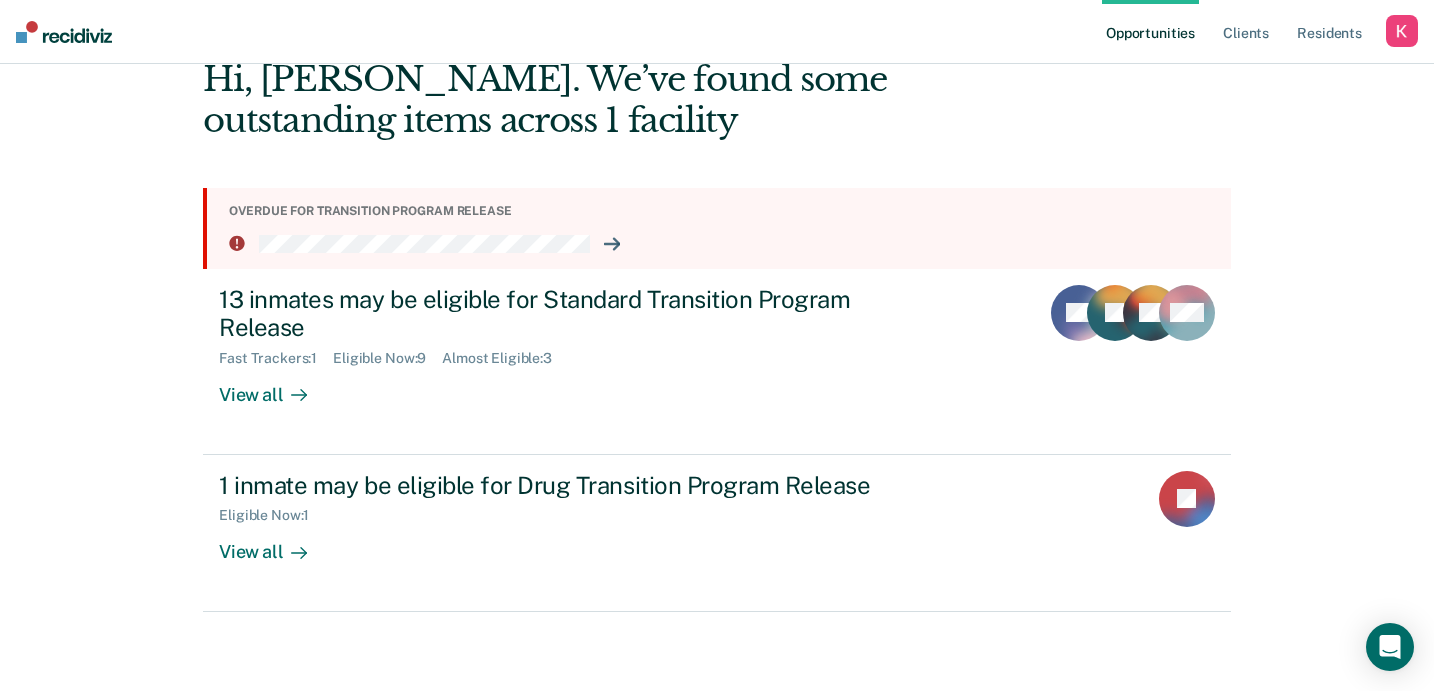 scroll, scrollTop: 153, scrollLeft: 0, axis: vertical 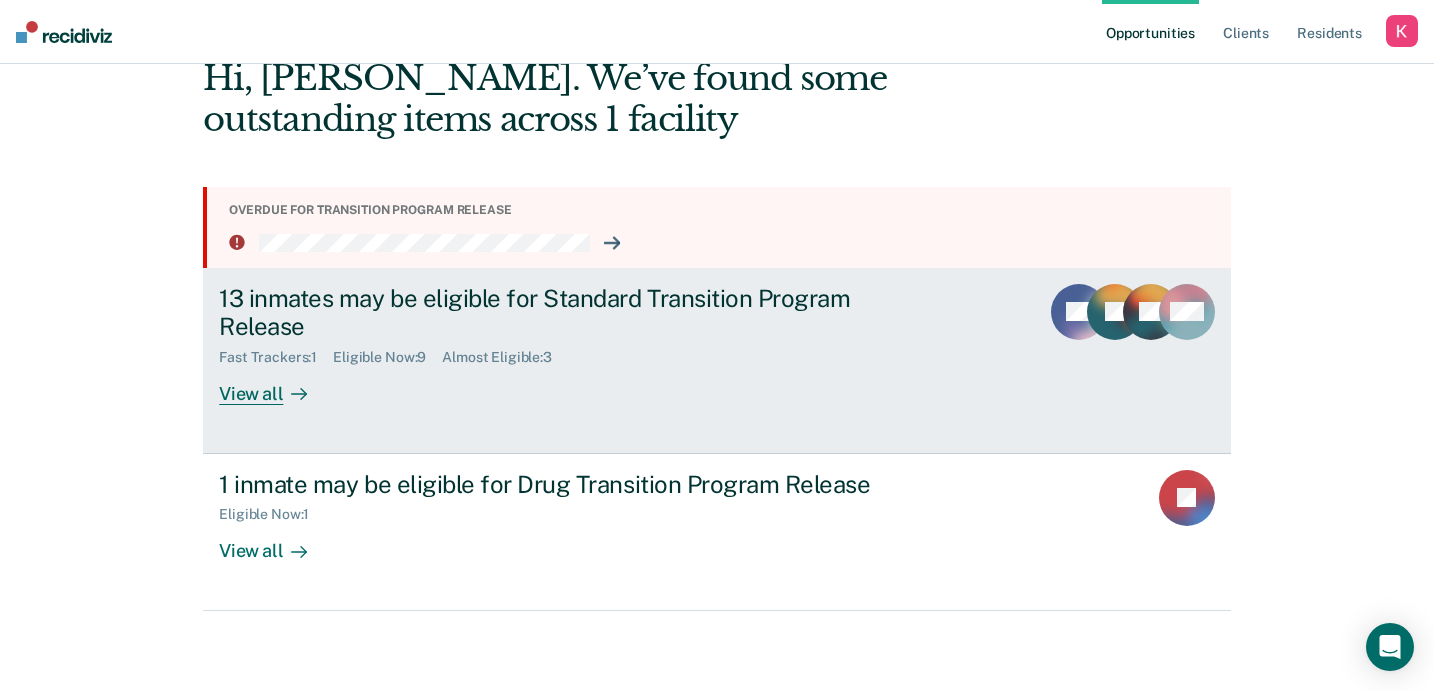 click on "13 inmates may be eligible for Standard Transition Program Release Fast Trackers :  1 Eligible Now :  9 Almost Eligible :  3 View all" at bounding box center (594, 344) 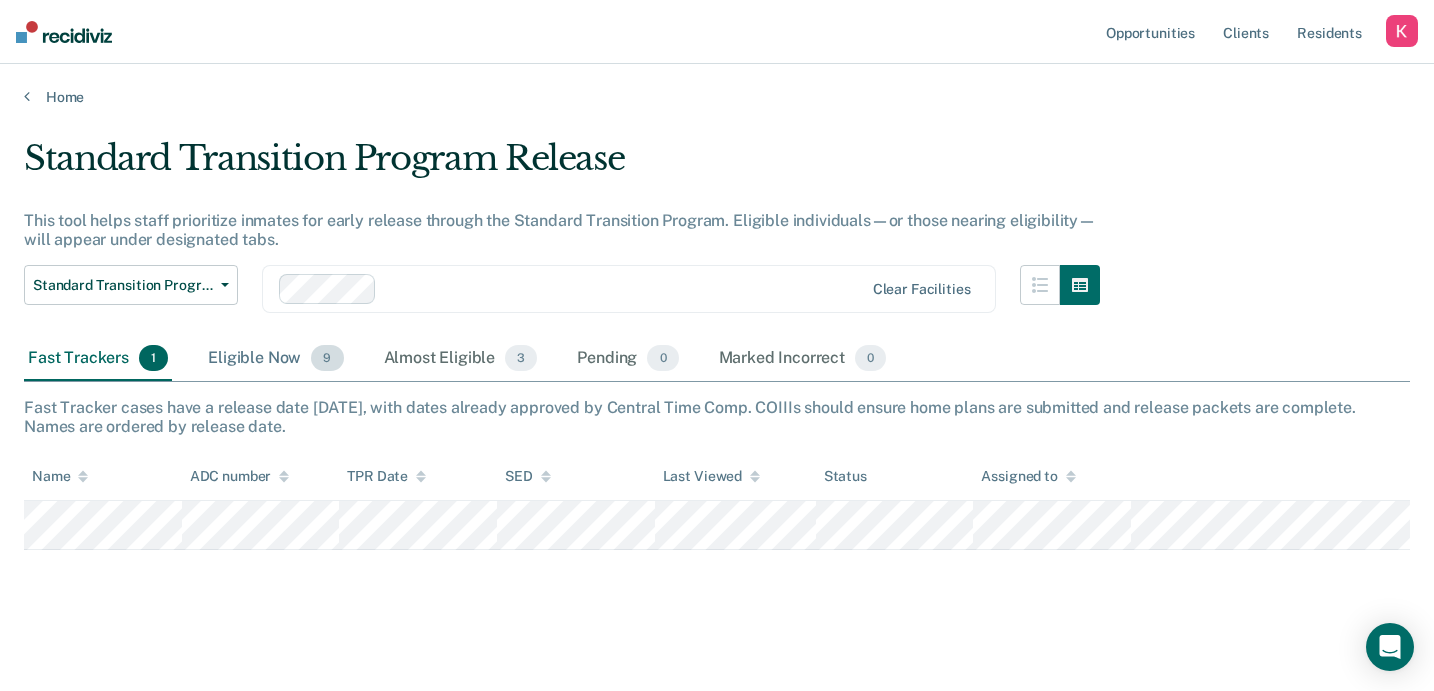 click on "Eligible Now 9" at bounding box center [275, 359] 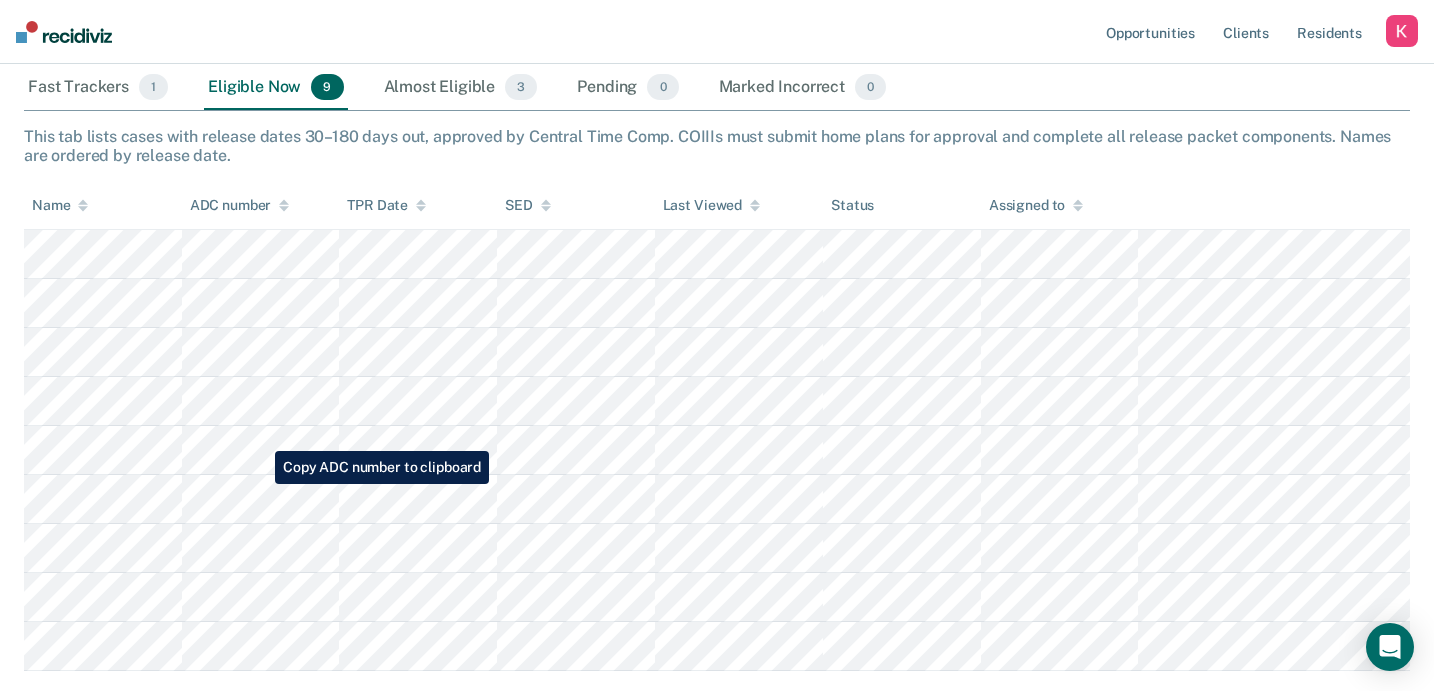 scroll, scrollTop: 267, scrollLeft: 0, axis: vertical 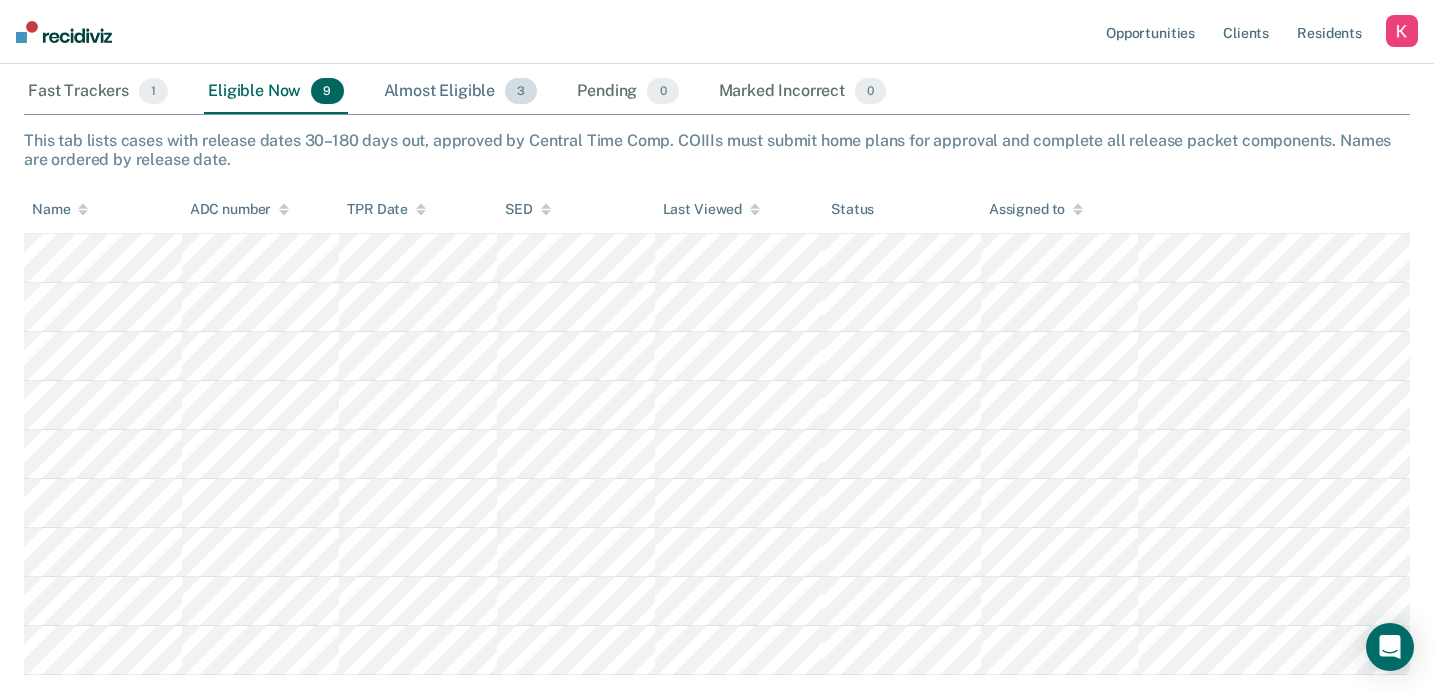 click on "Almost Eligible 3" at bounding box center (461, 92) 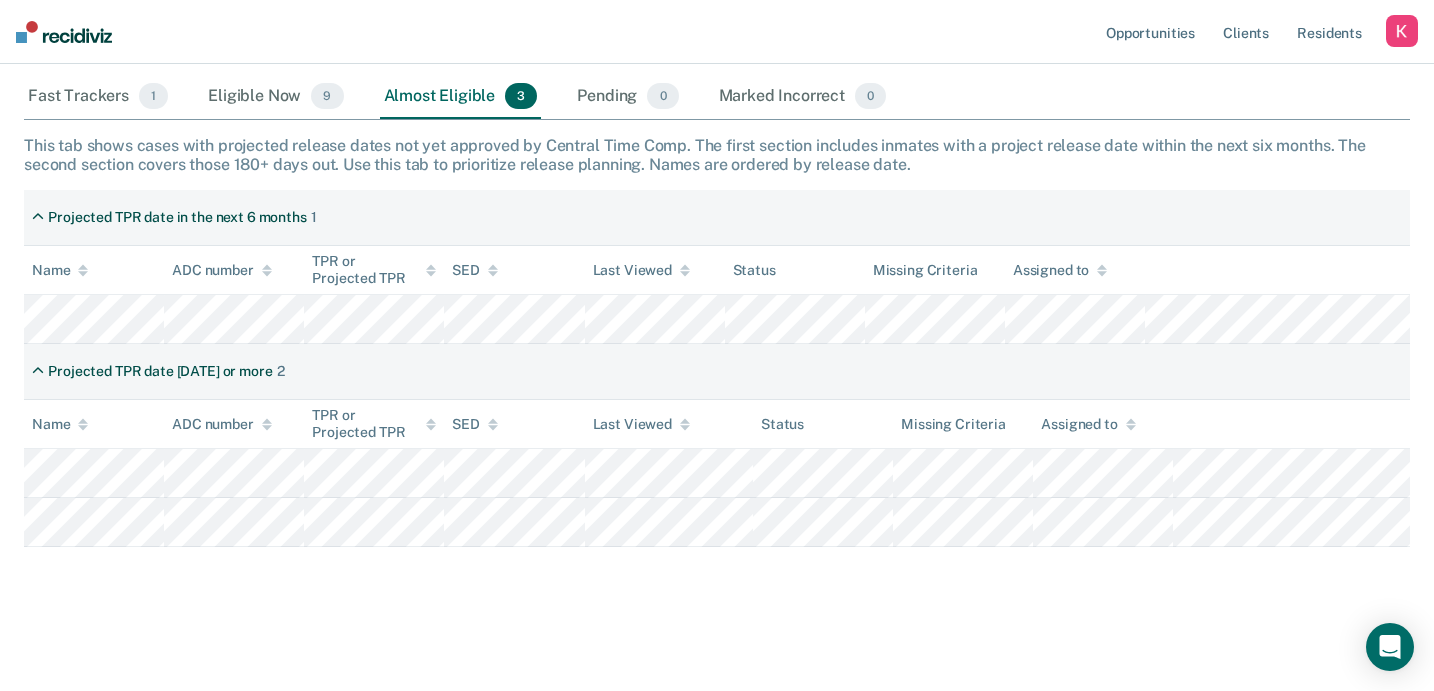 scroll, scrollTop: 274, scrollLeft: 0, axis: vertical 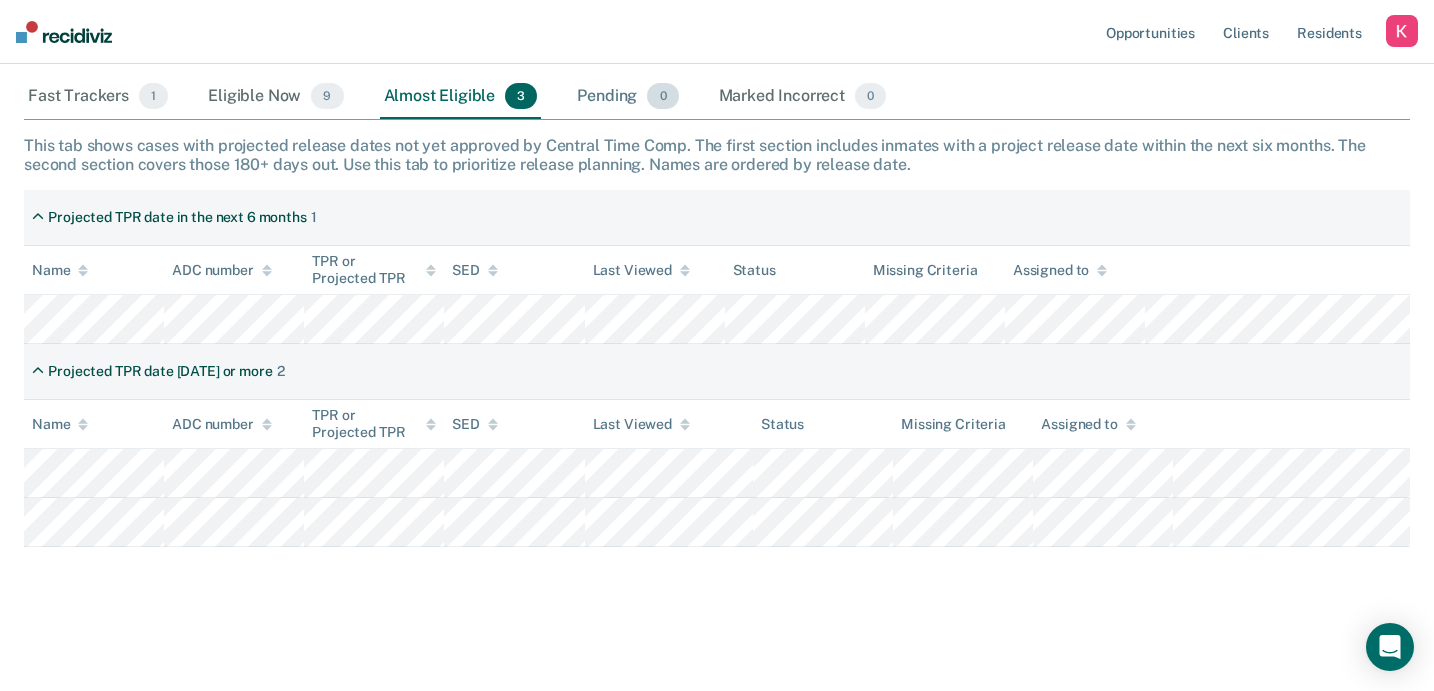 click on "Pending 0" at bounding box center (627, 97) 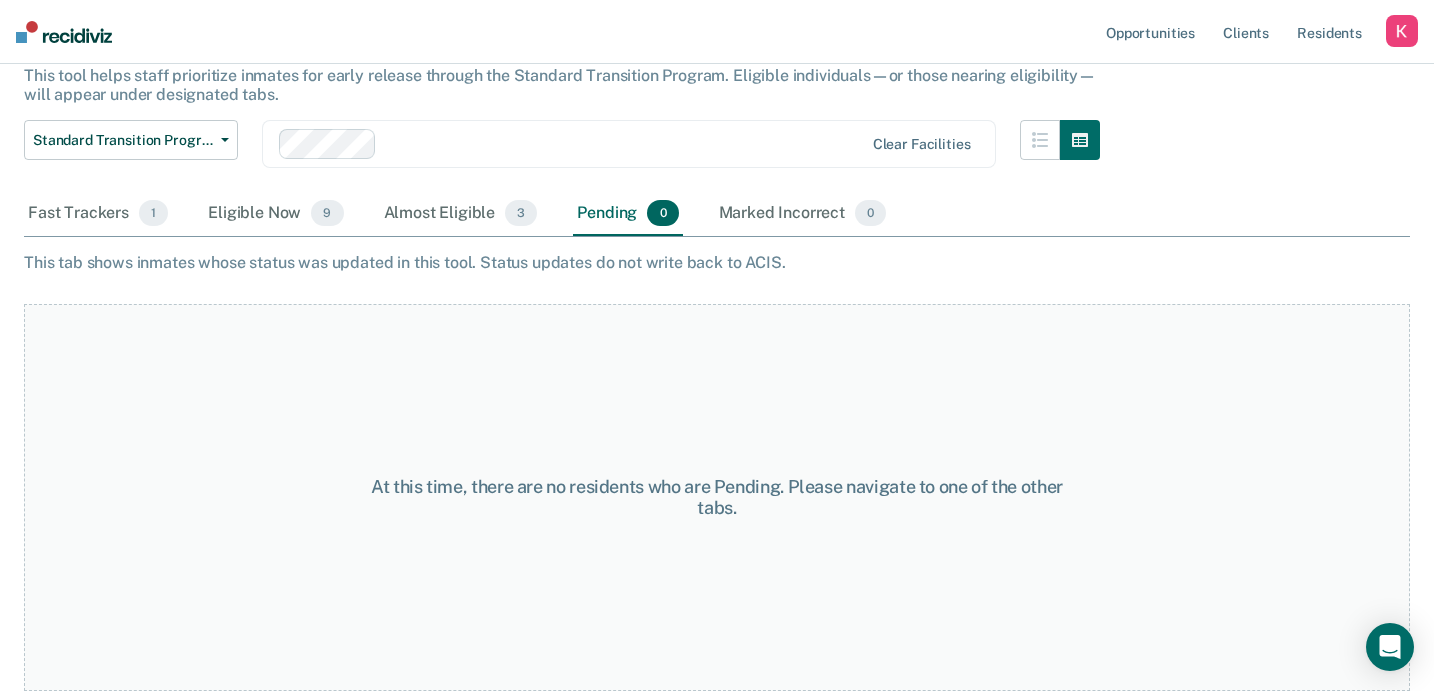 scroll, scrollTop: 144, scrollLeft: 0, axis: vertical 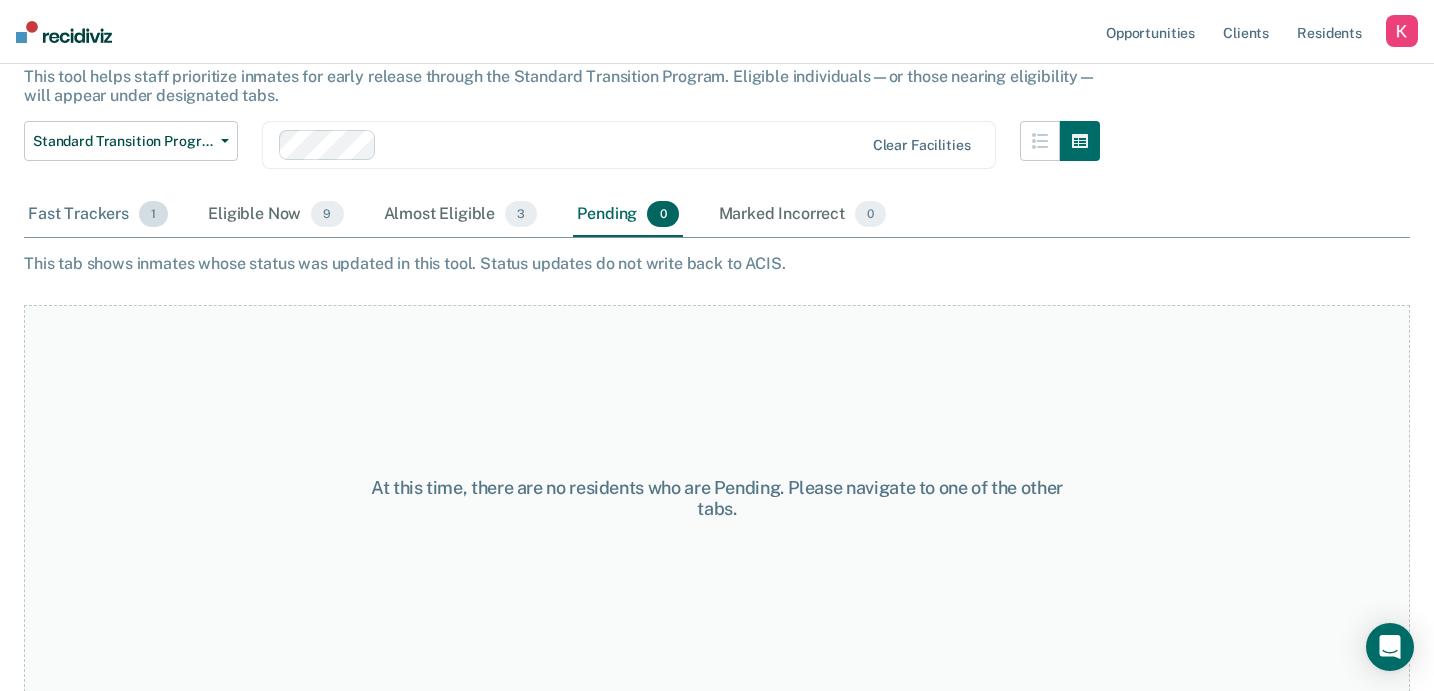 click on "Fast Trackers 1" at bounding box center [98, 215] 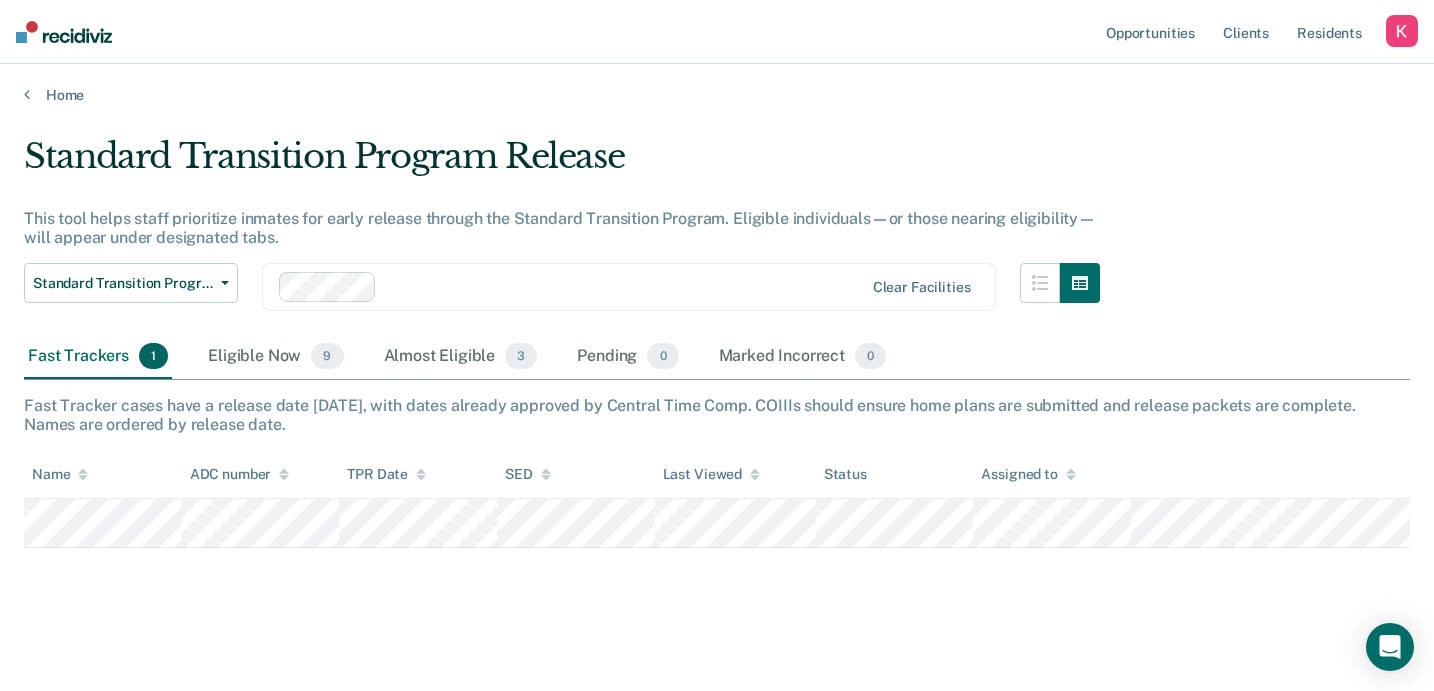 scroll, scrollTop: 0, scrollLeft: 0, axis: both 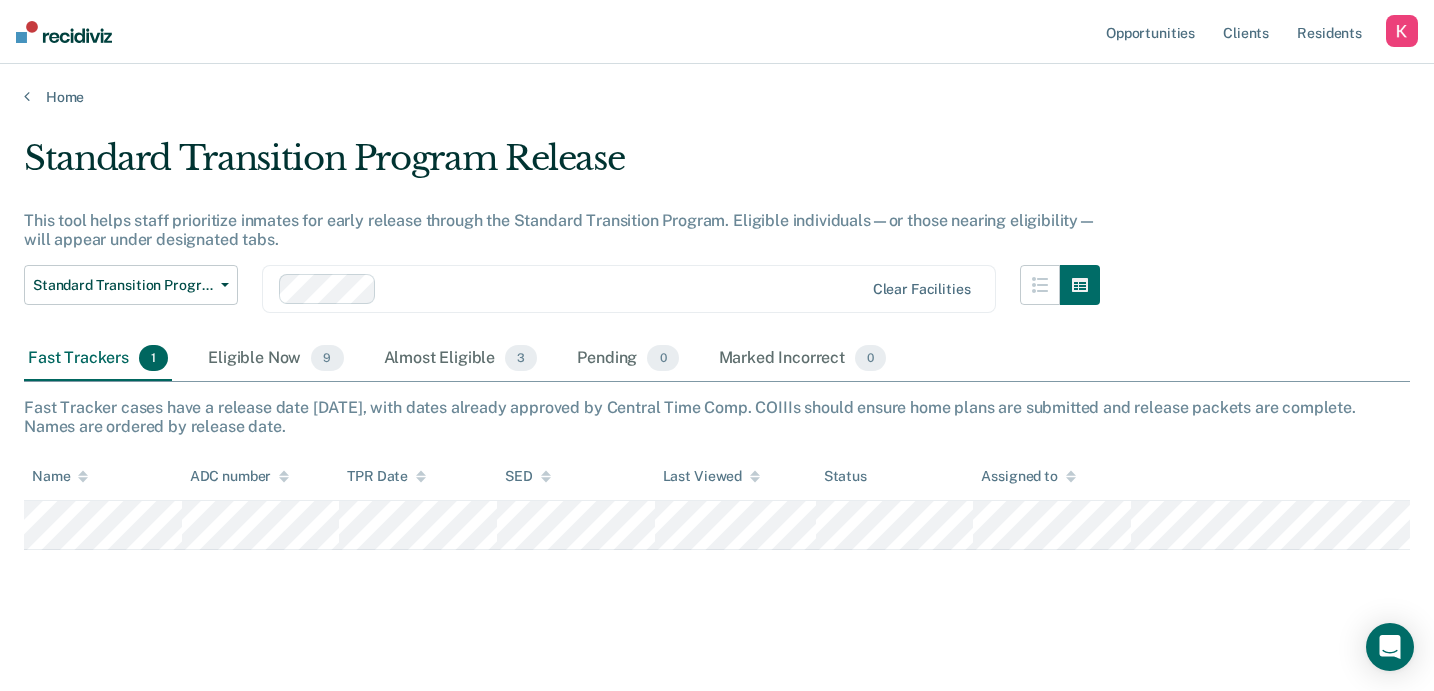 click at bounding box center (623, 288) 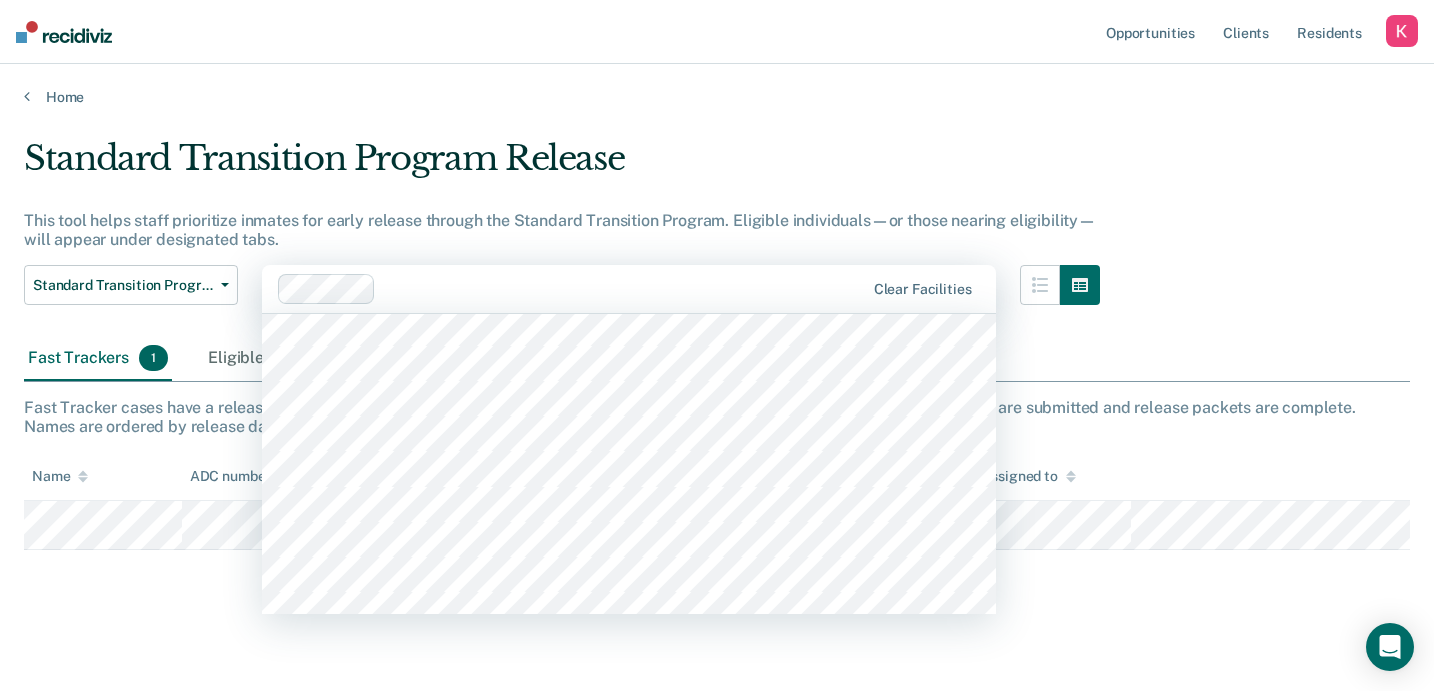 scroll, scrollTop: 314, scrollLeft: 0, axis: vertical 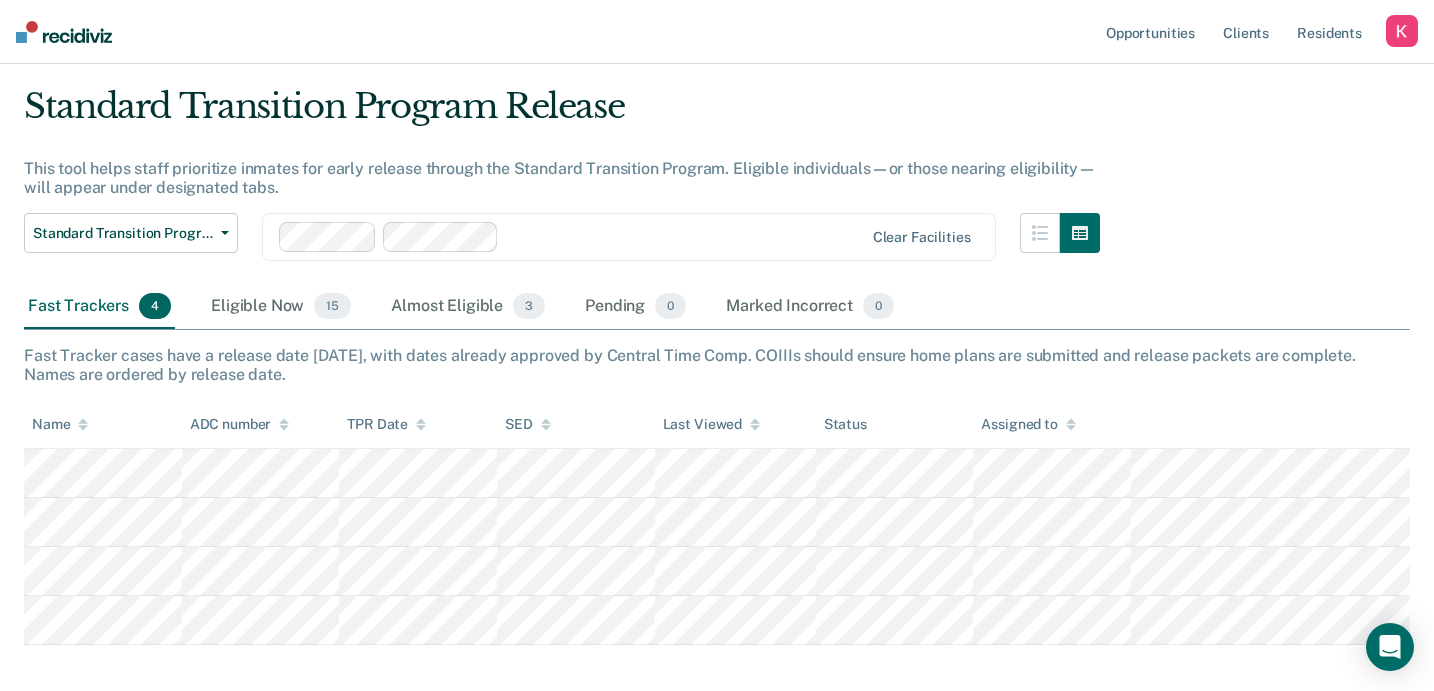 click on "Eligible Now 15" at bounding box center [281, 307] 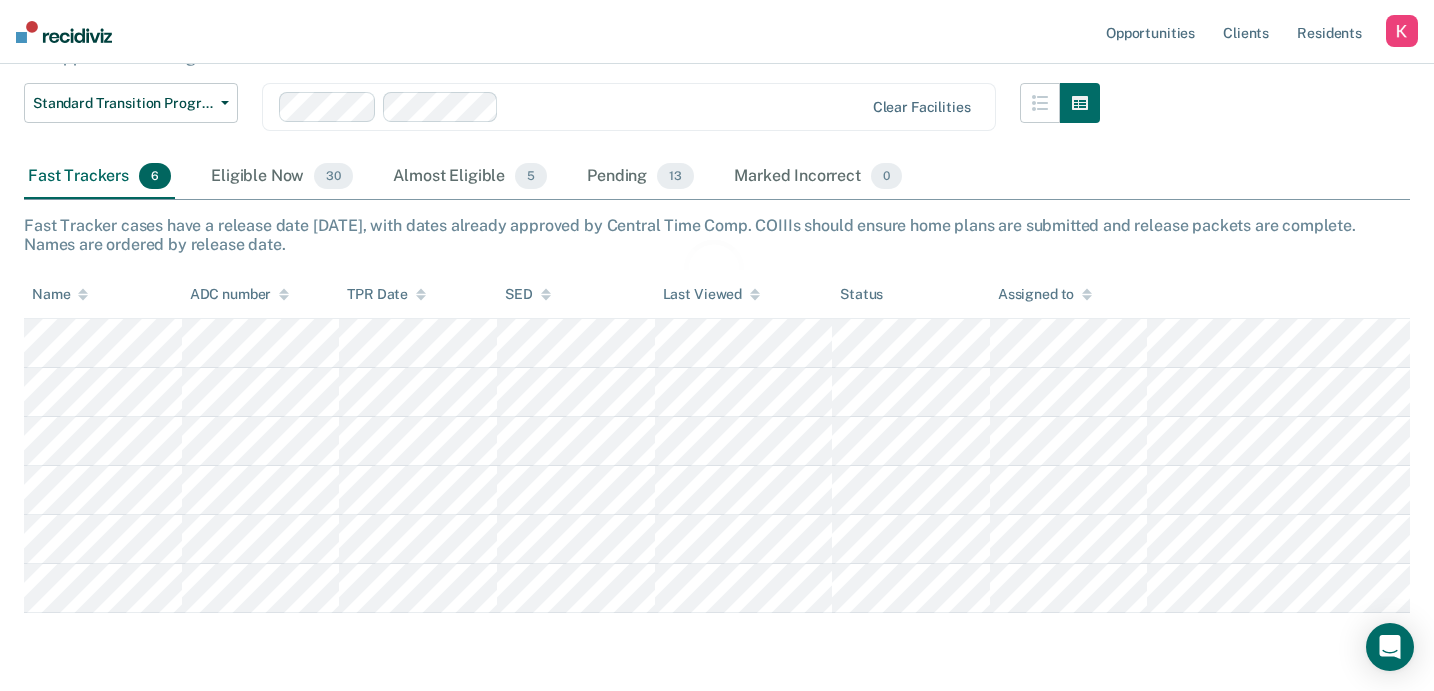 scroll, scrollTop: 247, scrollLeft: 0, axis: vertical 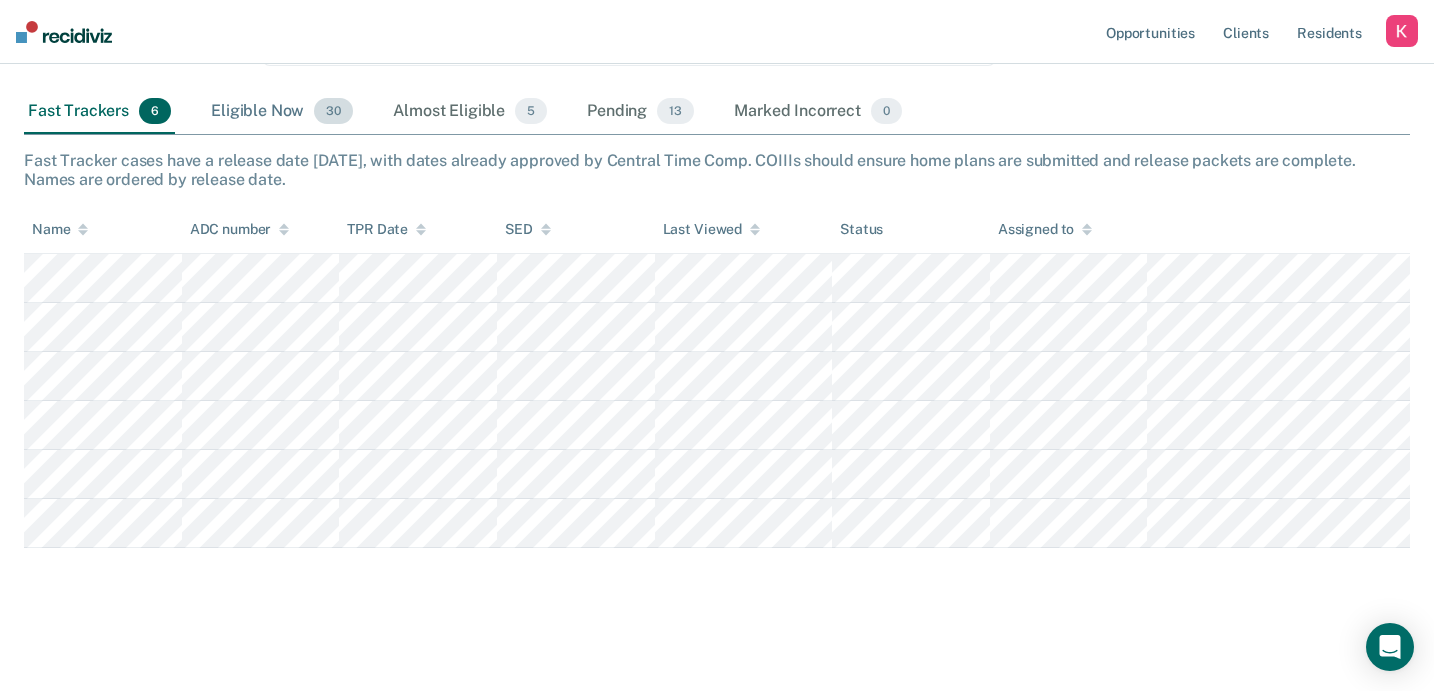 click on "Eligible Now 30" at bounding box center [282, 112] 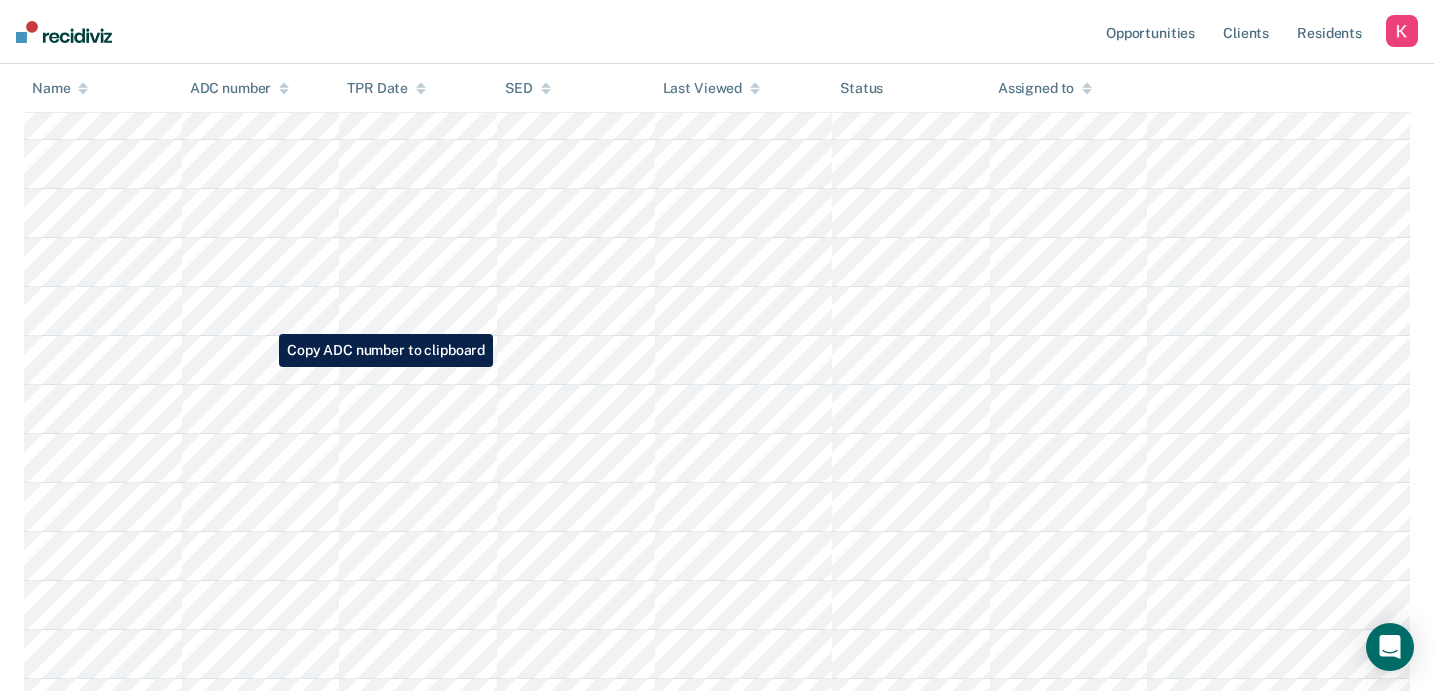 scroll, scrollTop: 0, scrollLeft: 0, axis: both 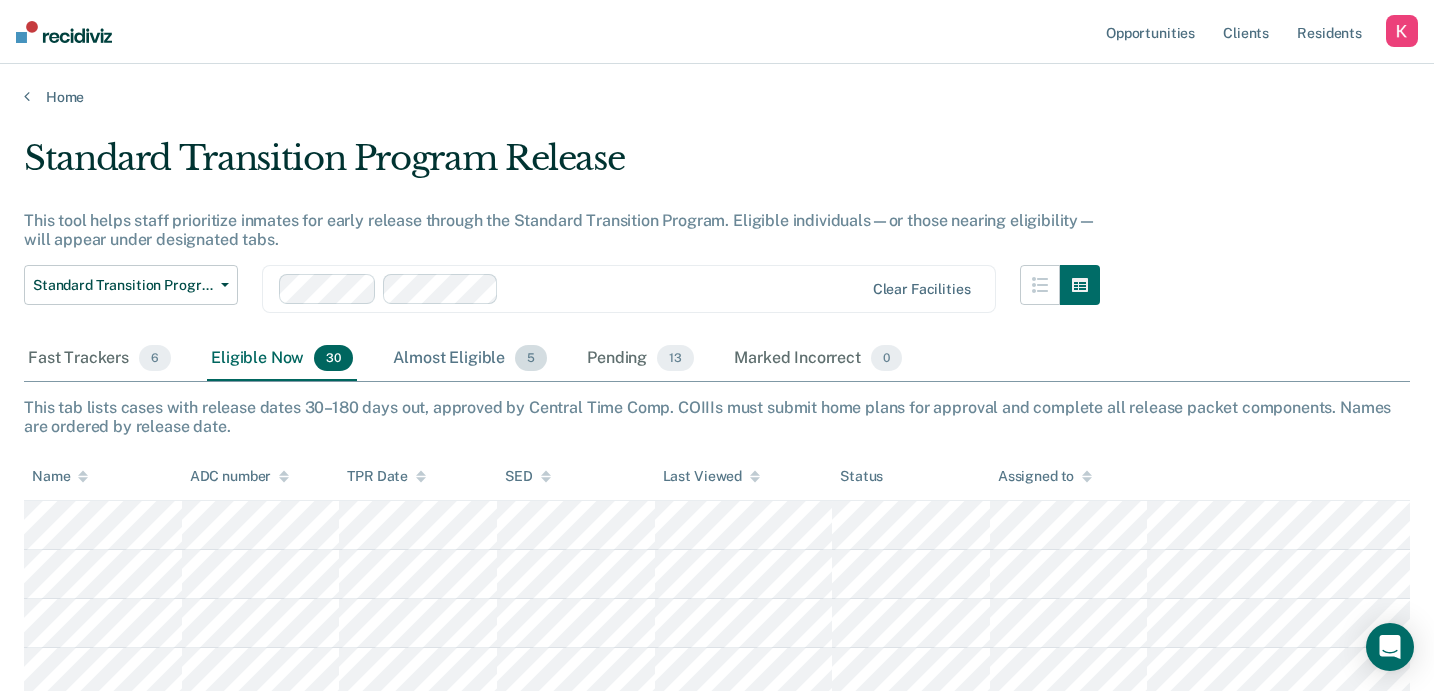 click on "Almost Eligible 5" at bounding box center (470, 359) 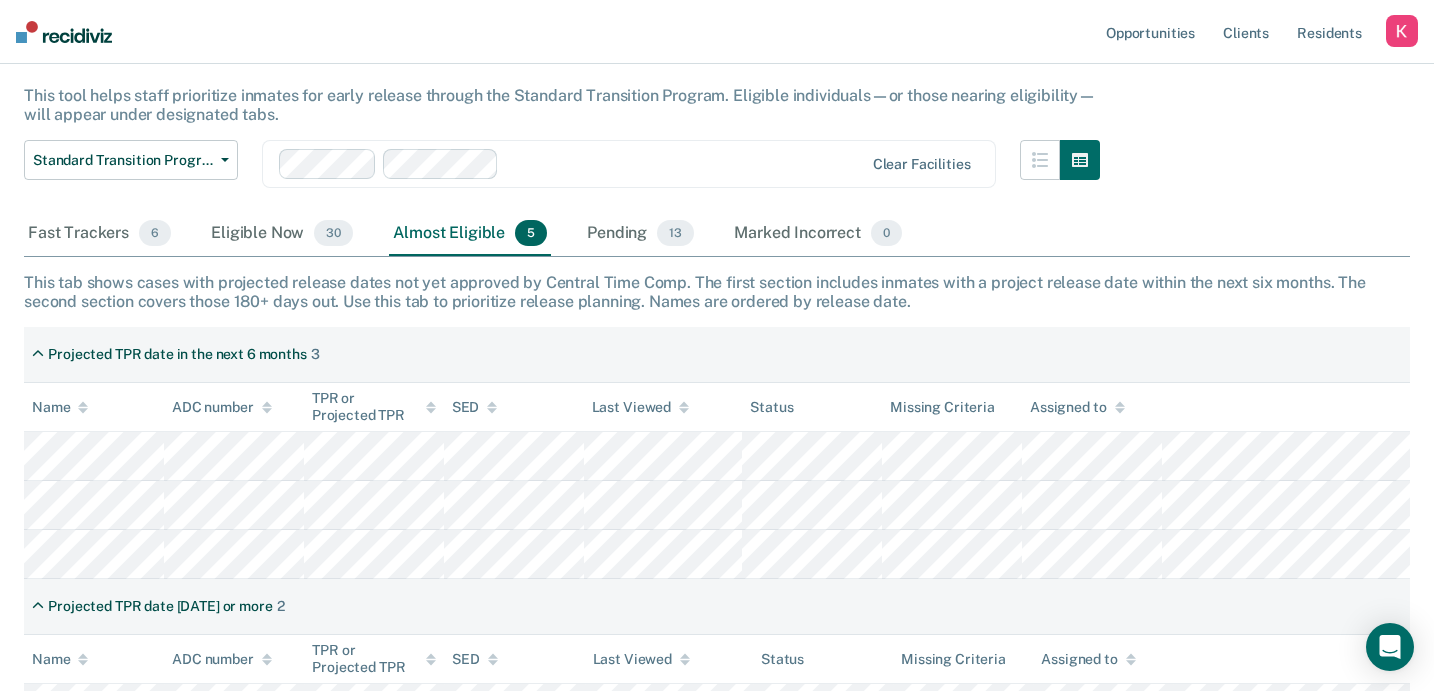 scroll, scrollTop: 0, scrollLeft: 0, axis: both 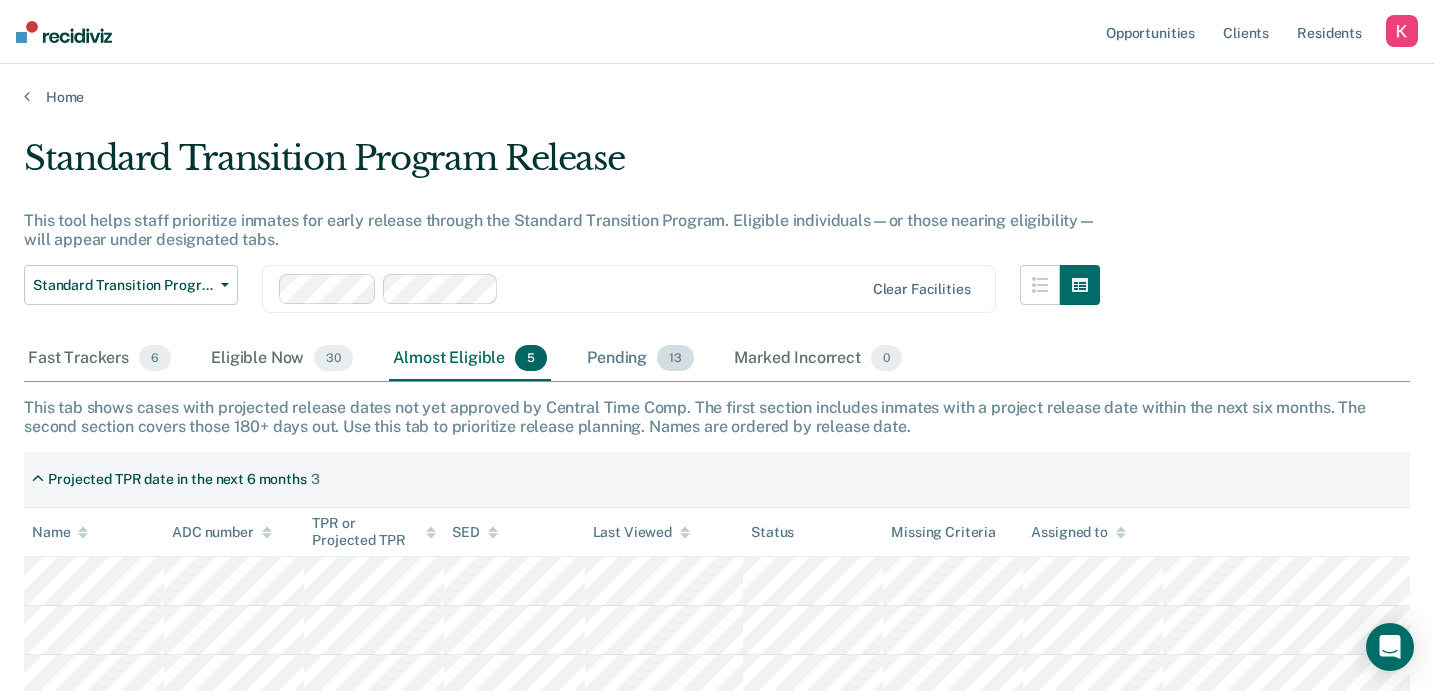 click on "Pending 13" at bounding box center [640, 359] 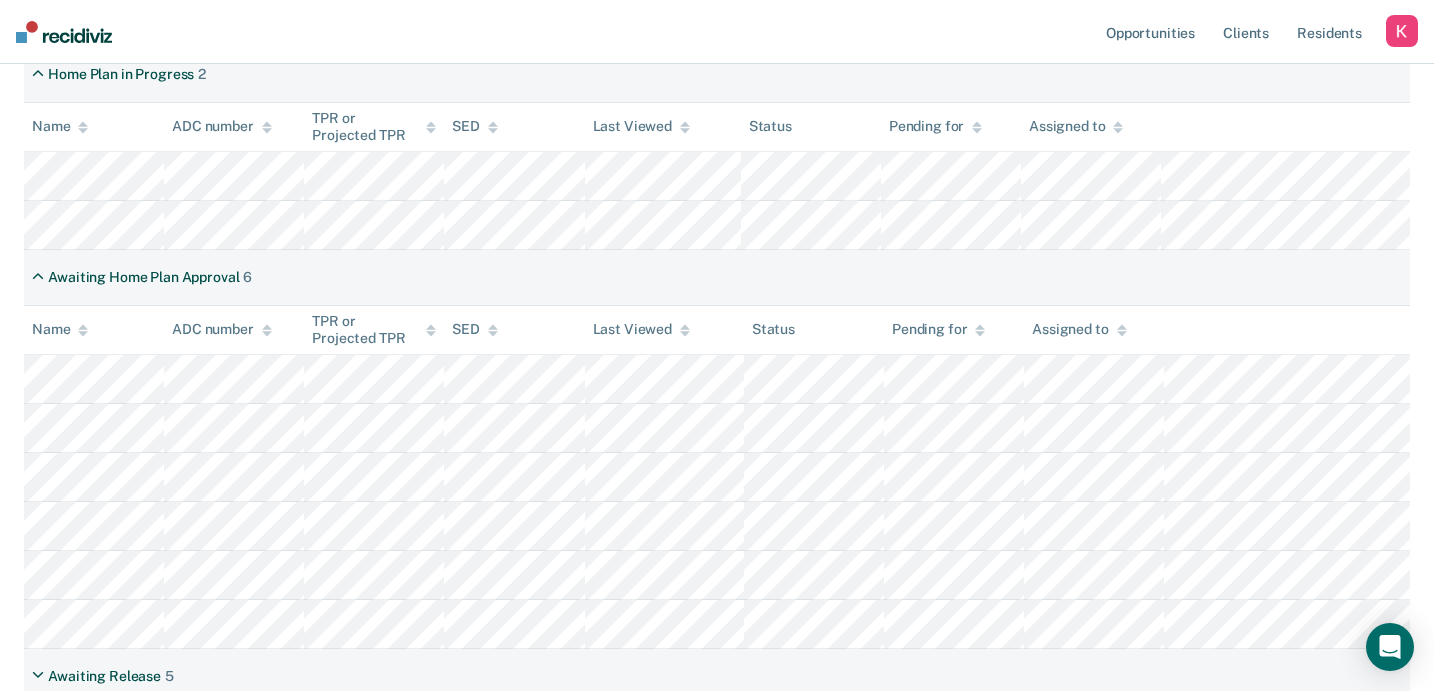 scroll, scrollTop: 543, scrollLeft: 0, axis: vertical 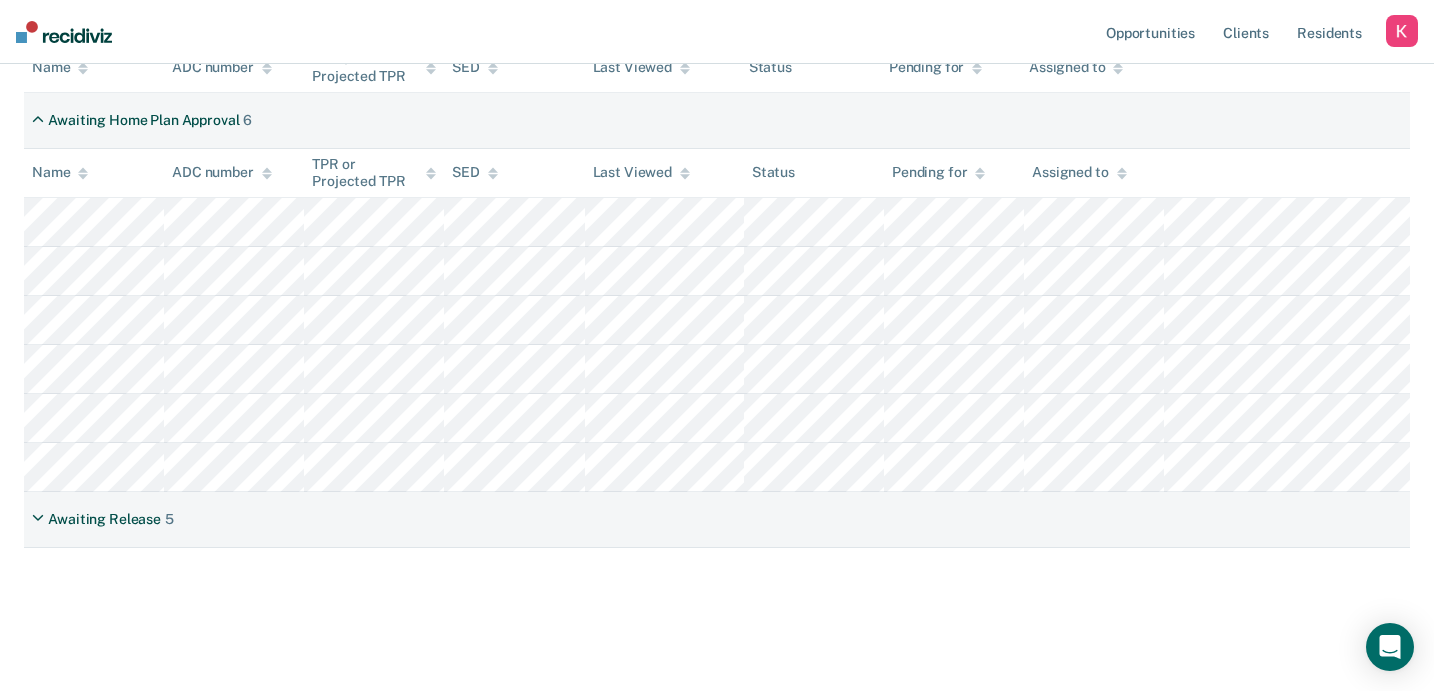 click on "Awaiting Release 5" at bounding box center (717, 520) 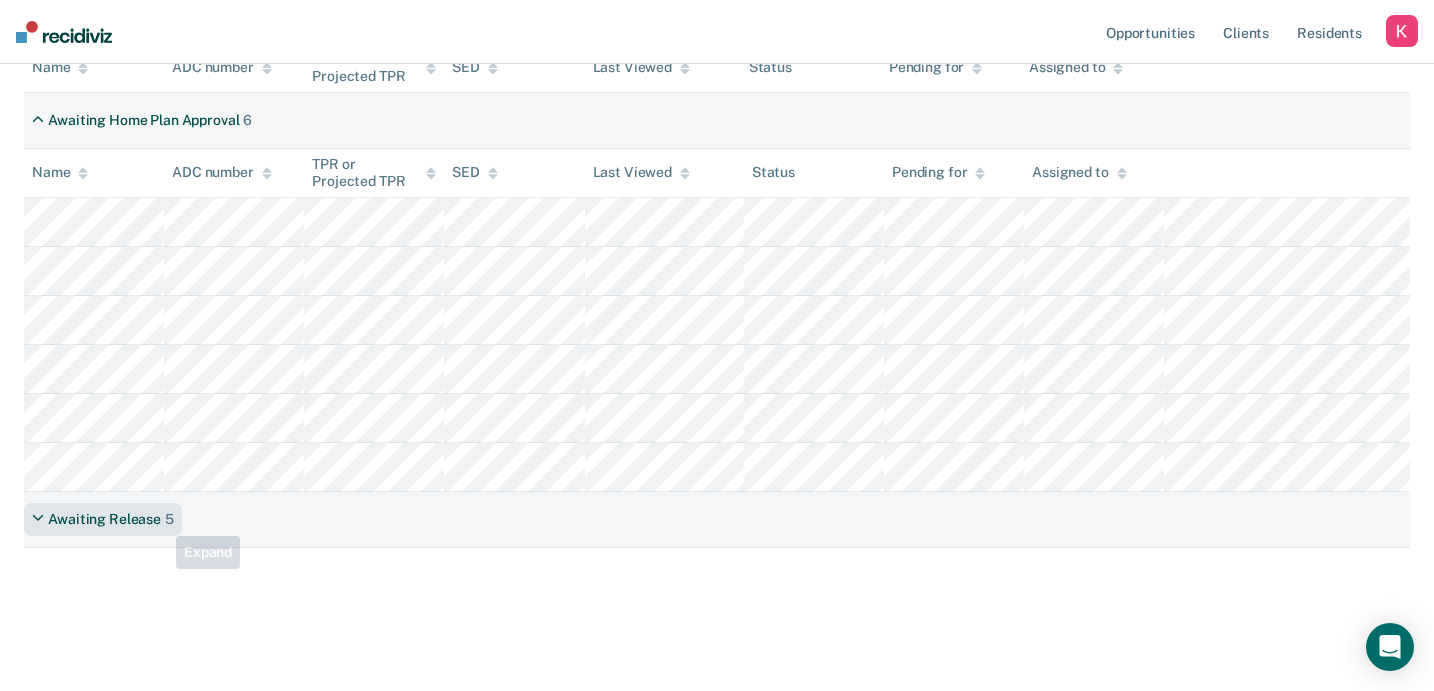 click on "Awaiting Release" at bounding box center [104, 519] 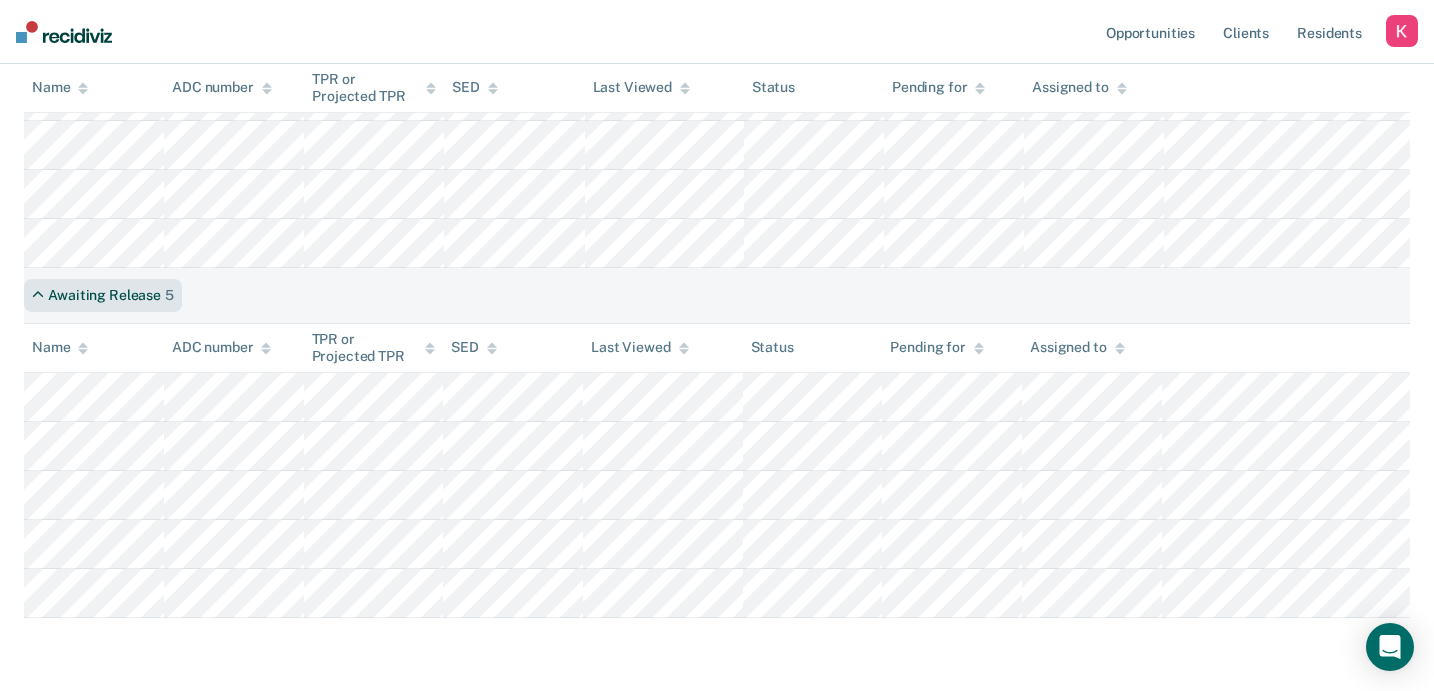scroll, scrollTop: 0, scrollLeft: 0, axis: both 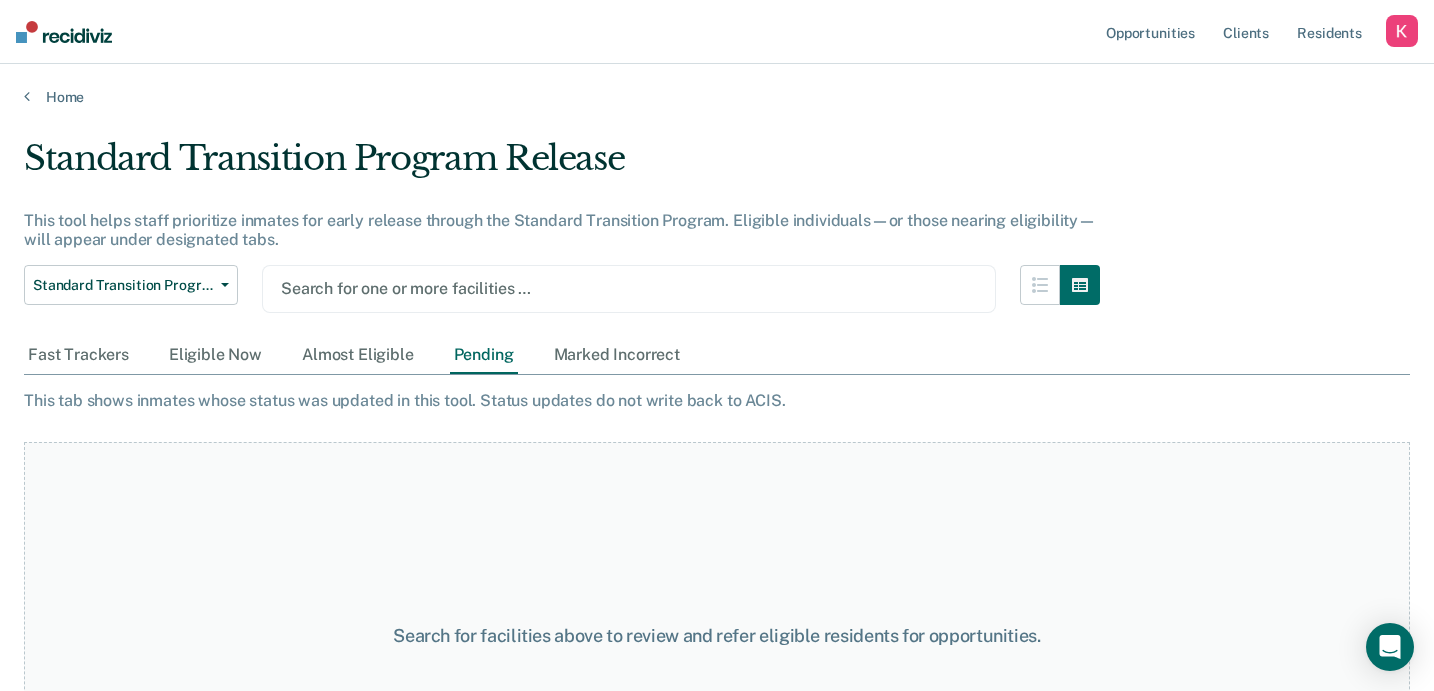 click at bounding box center [629, 288] 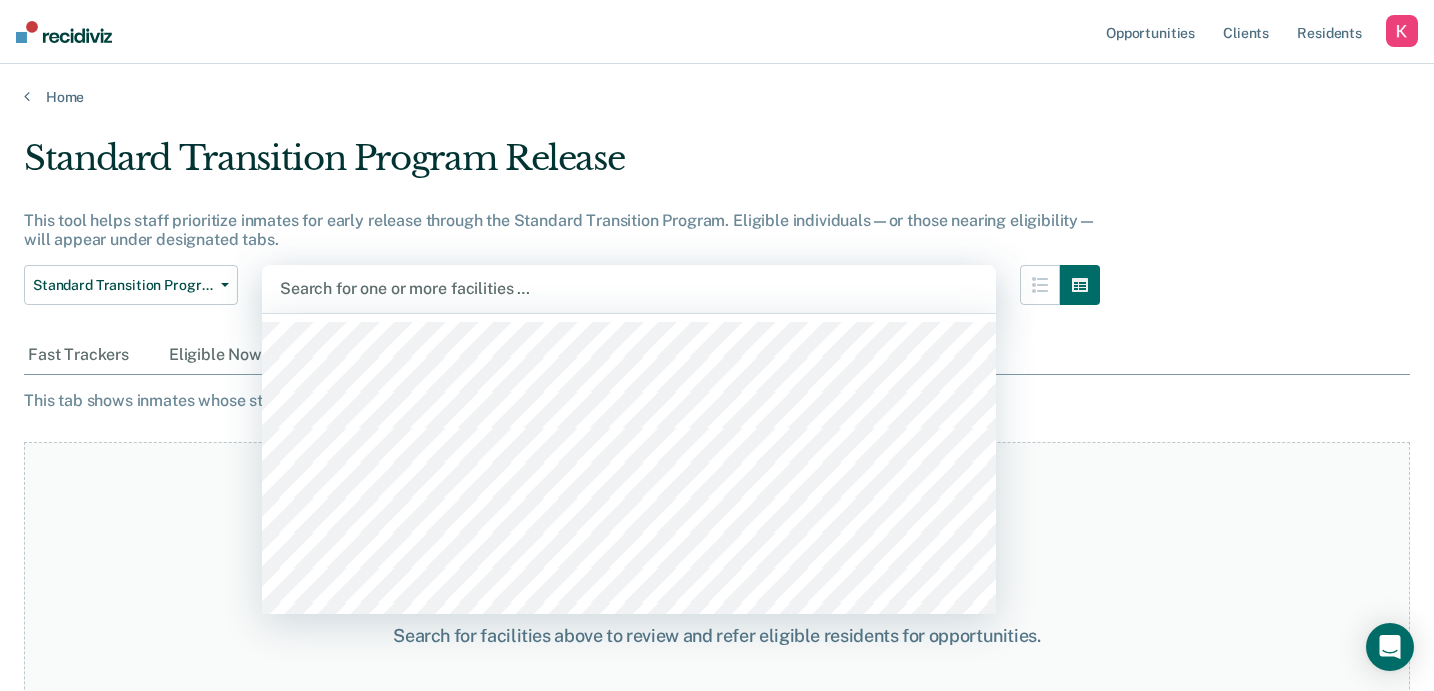 click at bounding box center [629, 288] 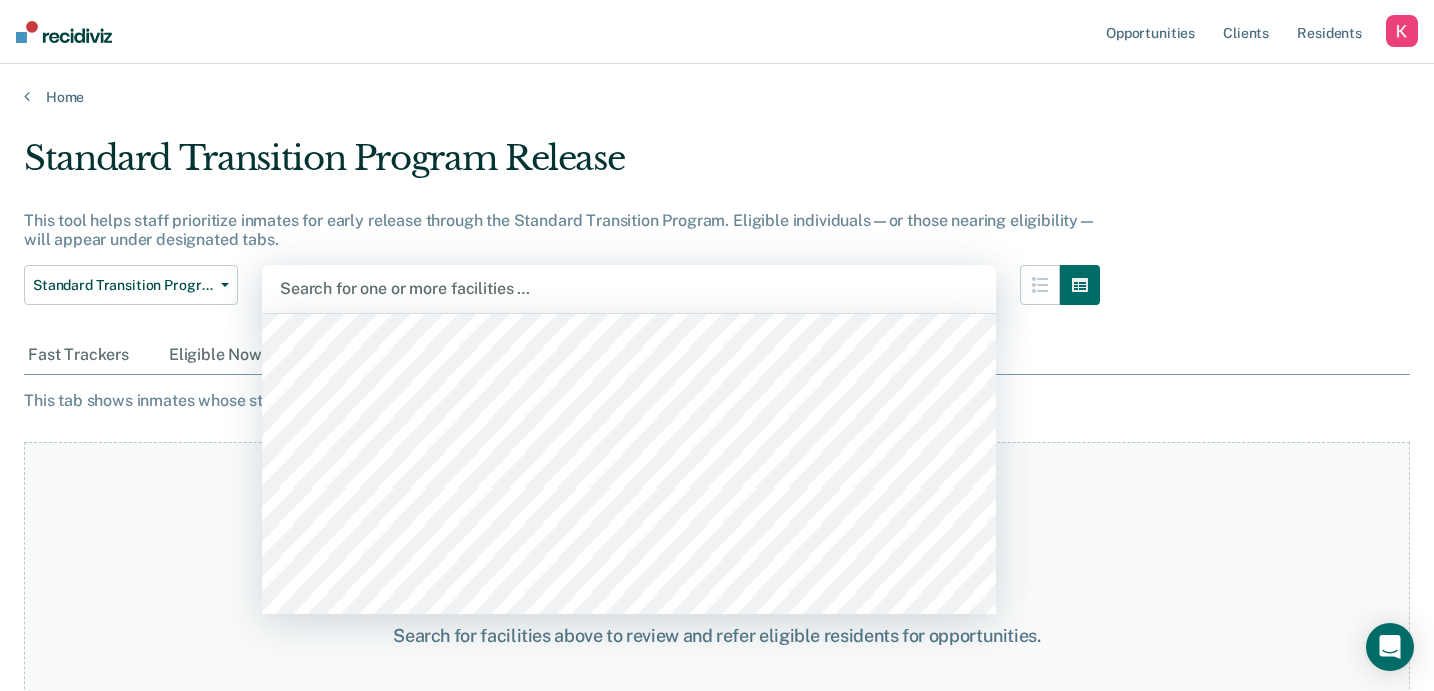 scroll, scrollTop: 329, scrollLeft: 0, axis: vertical 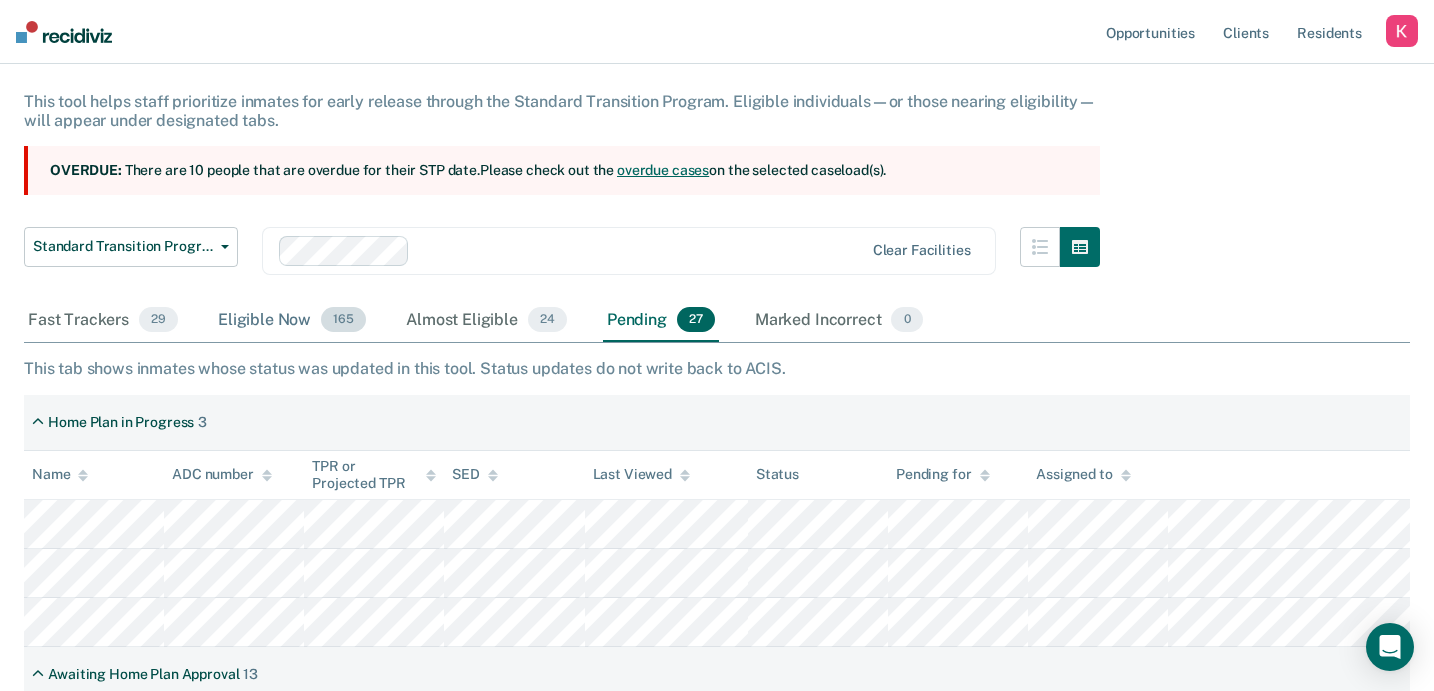 click on "Eligible Now 165" at bounding box center (292, 321) 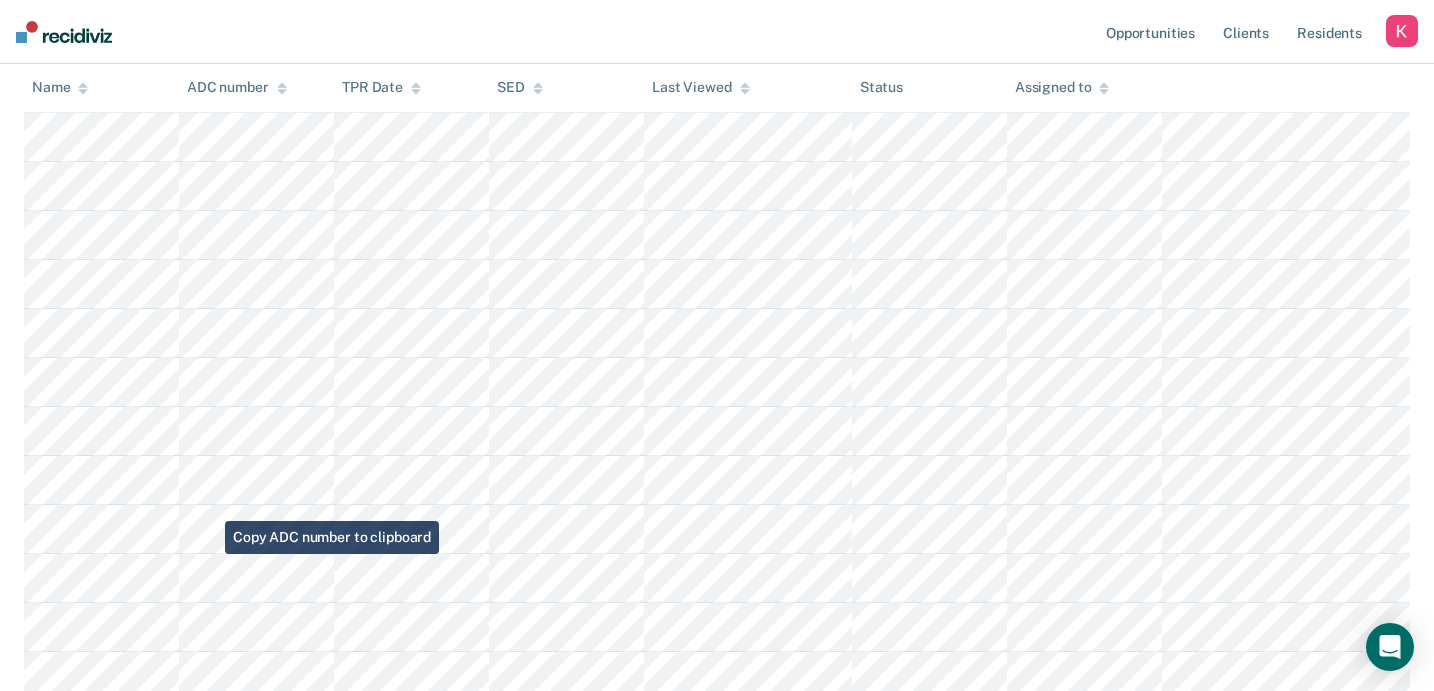 scroll, scrollTop: 0, scrollLeft: 0, axis: both 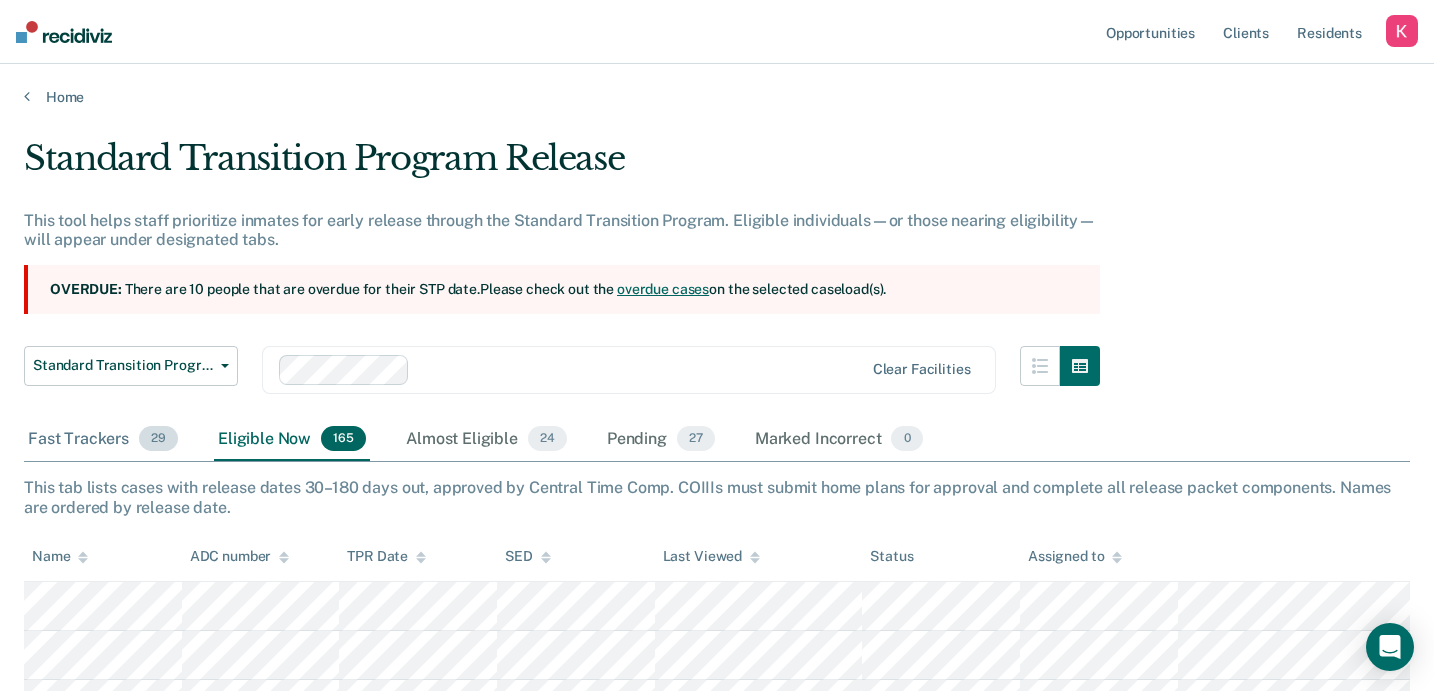 click on "Fast Trackers 29" at bounding box center (103, 440) 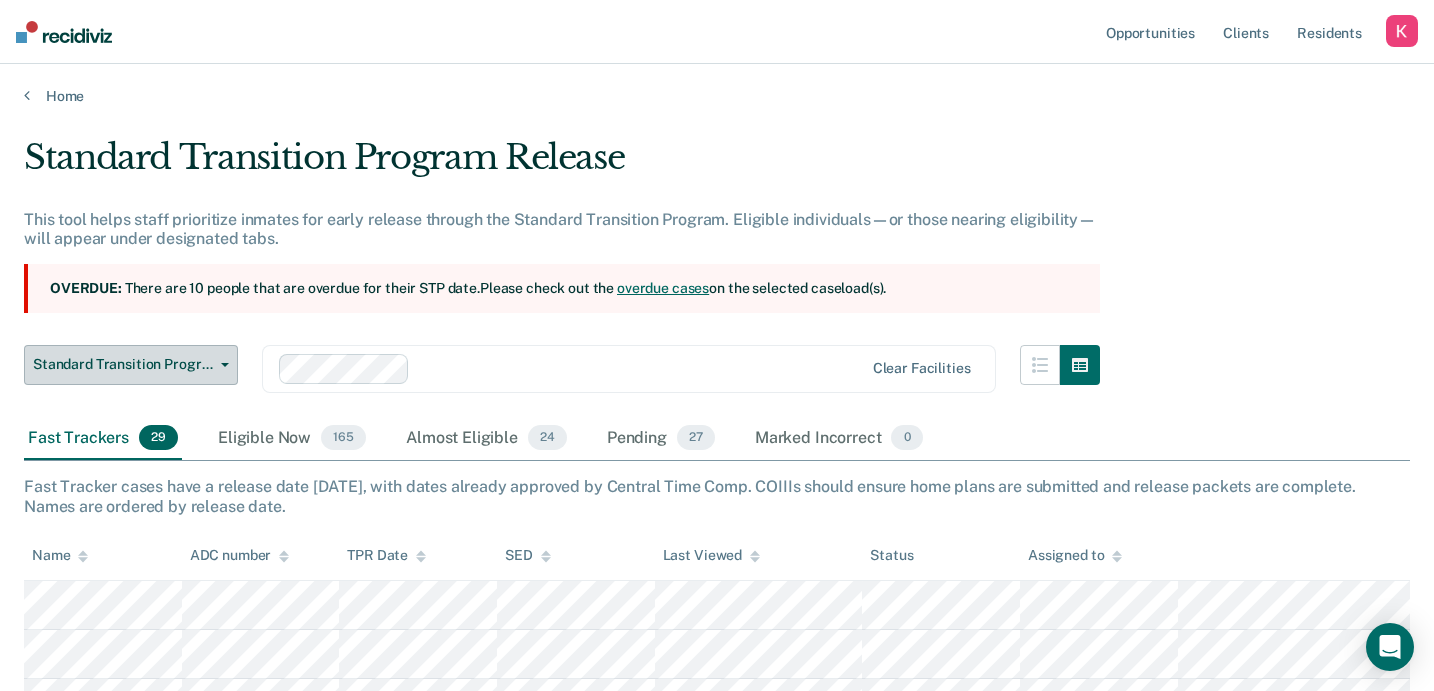 scroll, scrollTop: 0, scrollLeft: 0, axis: both 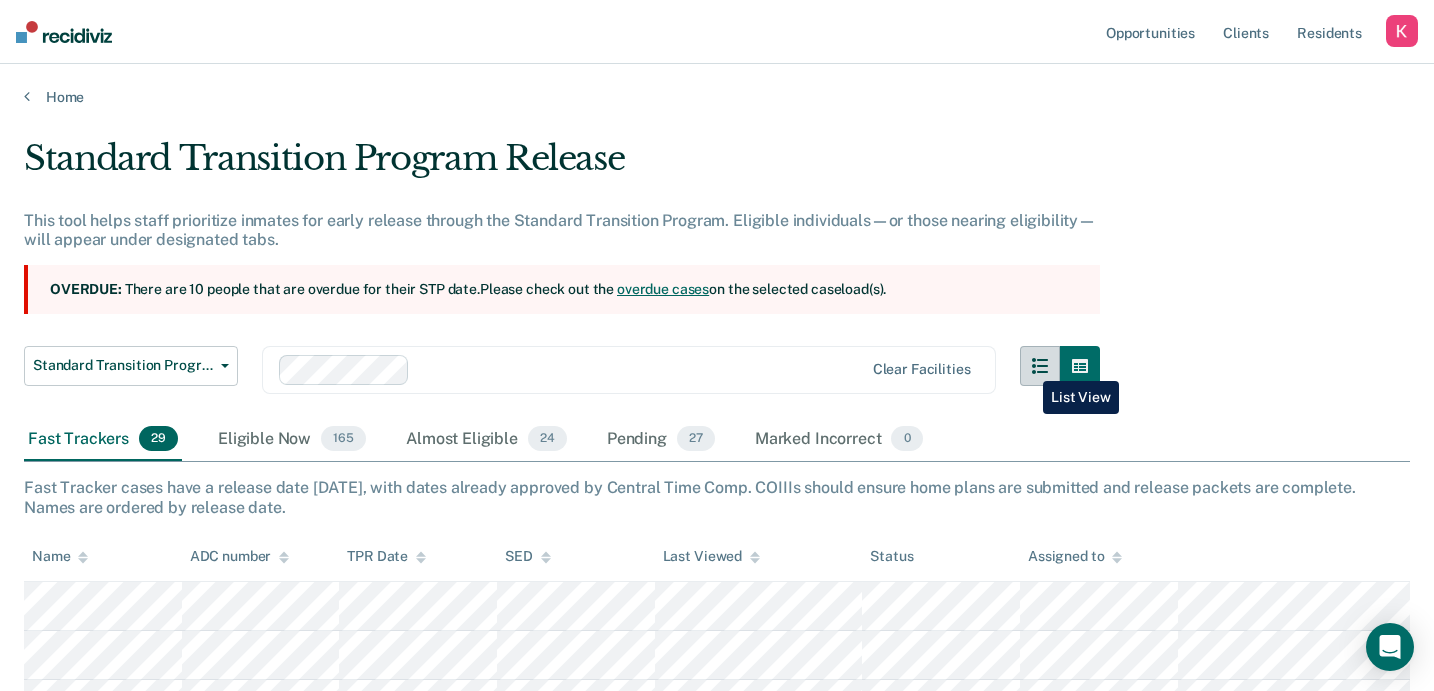 click at bounding box center (1040, 366) 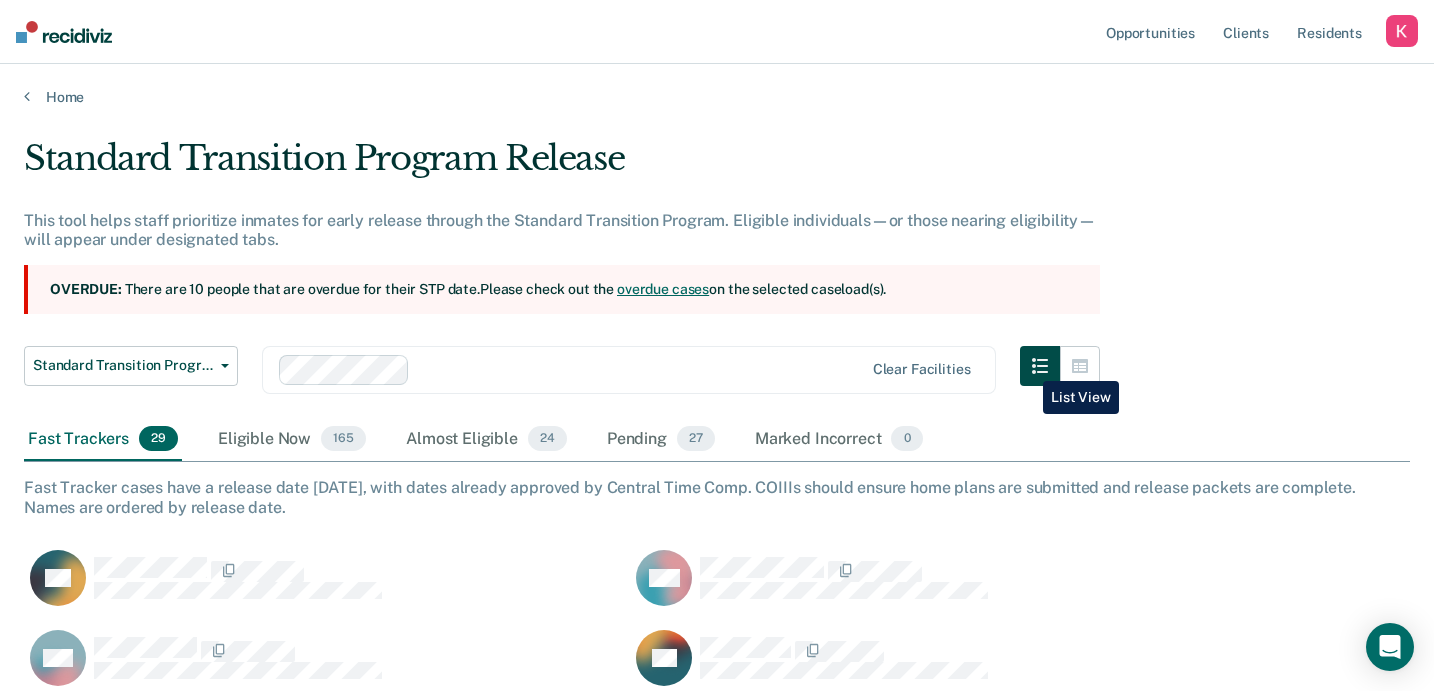 scroll, scrollTop: 1, scrollLeft: 1, axis: both 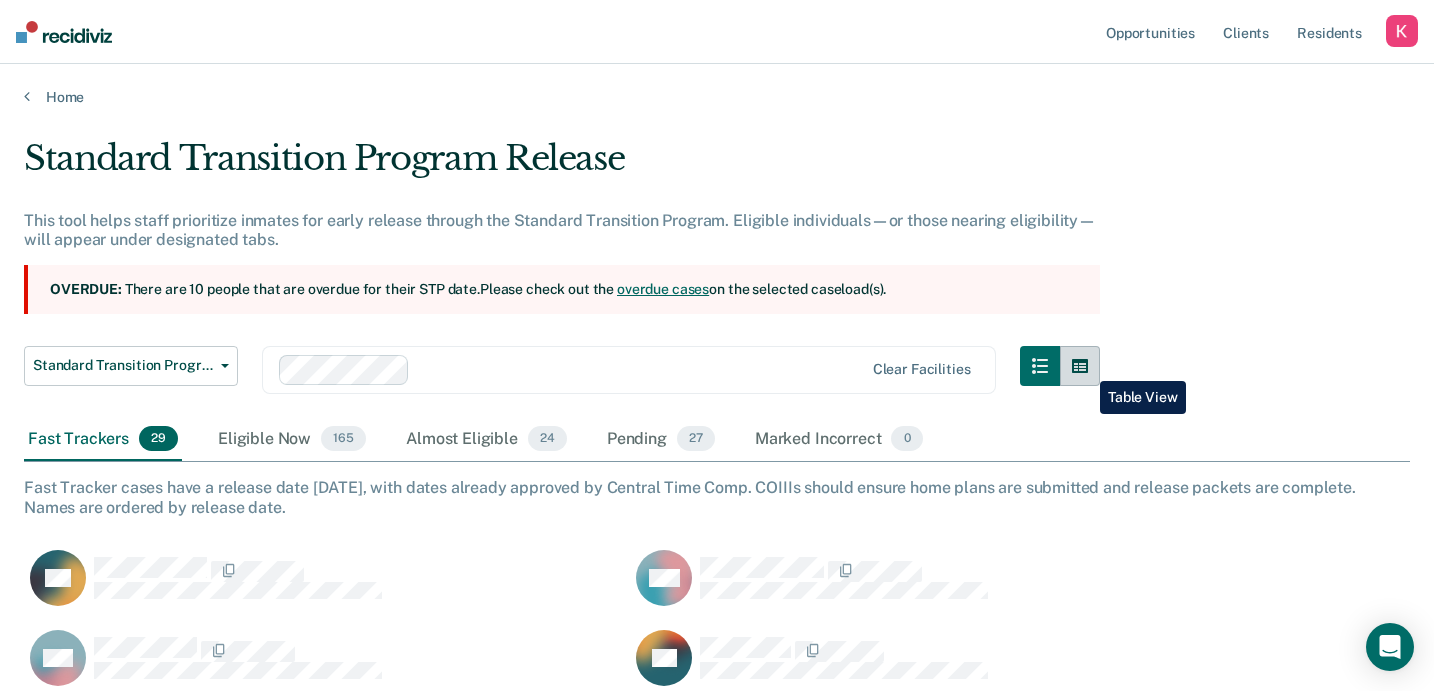 click 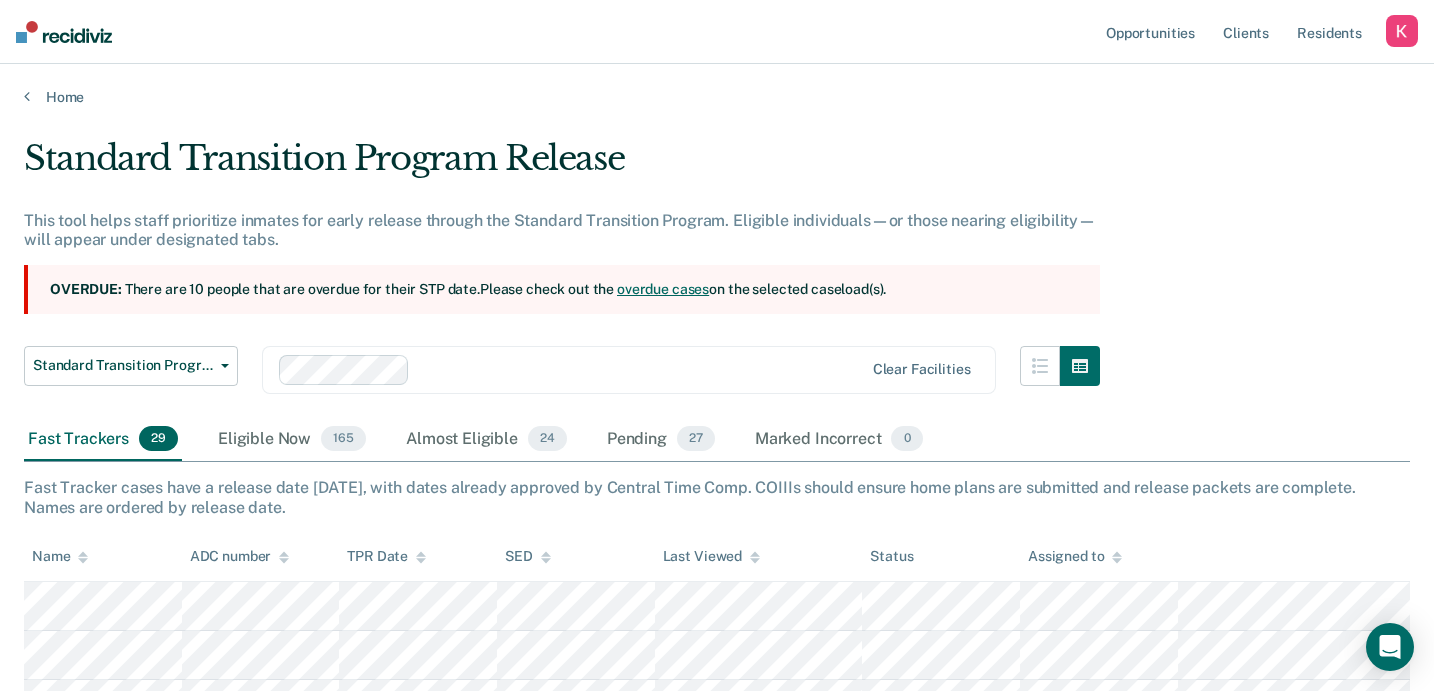click on "Name" at bounding box center (60, 556) 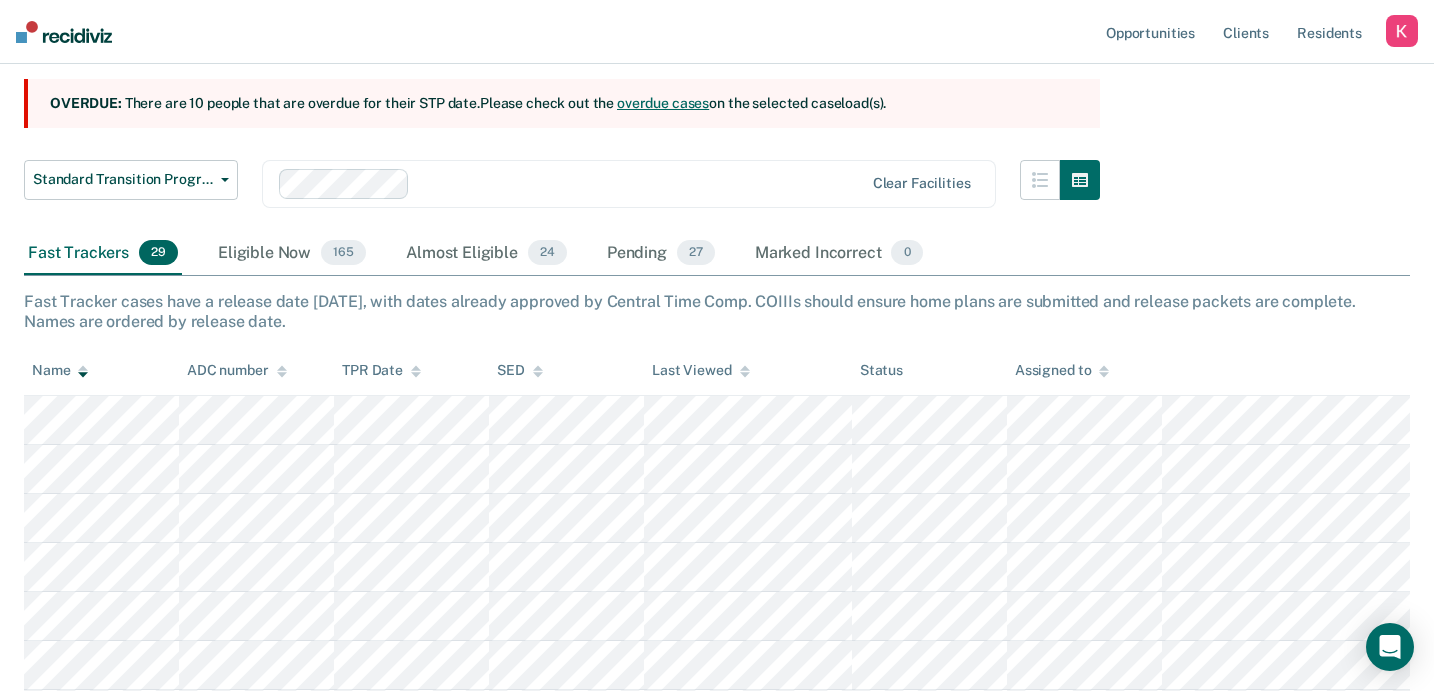 scroll, scrollTop: 331, scrollLeft: 0, axis: vertical 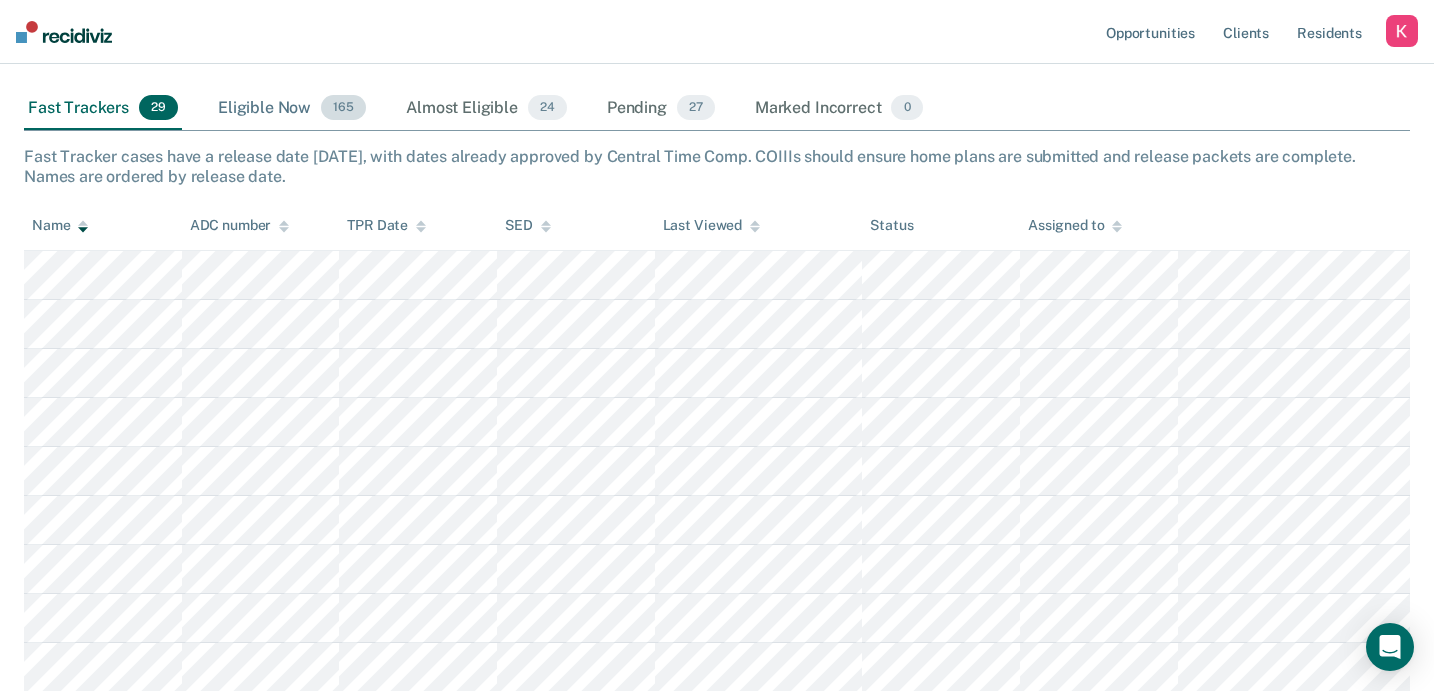 click on "Eligible Now 165" at bounding box center (292, 109) 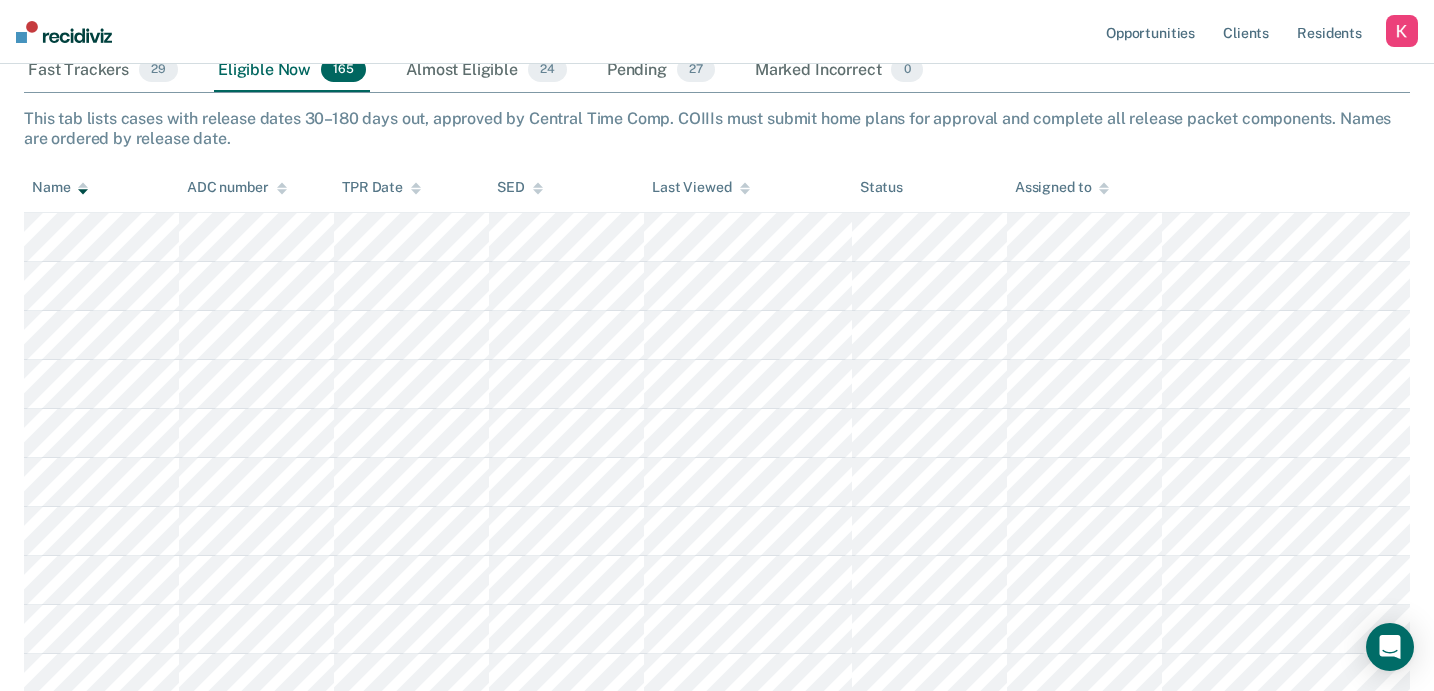 scroll, scrollTop: 168, scrollLeft: 0, axis: vertical 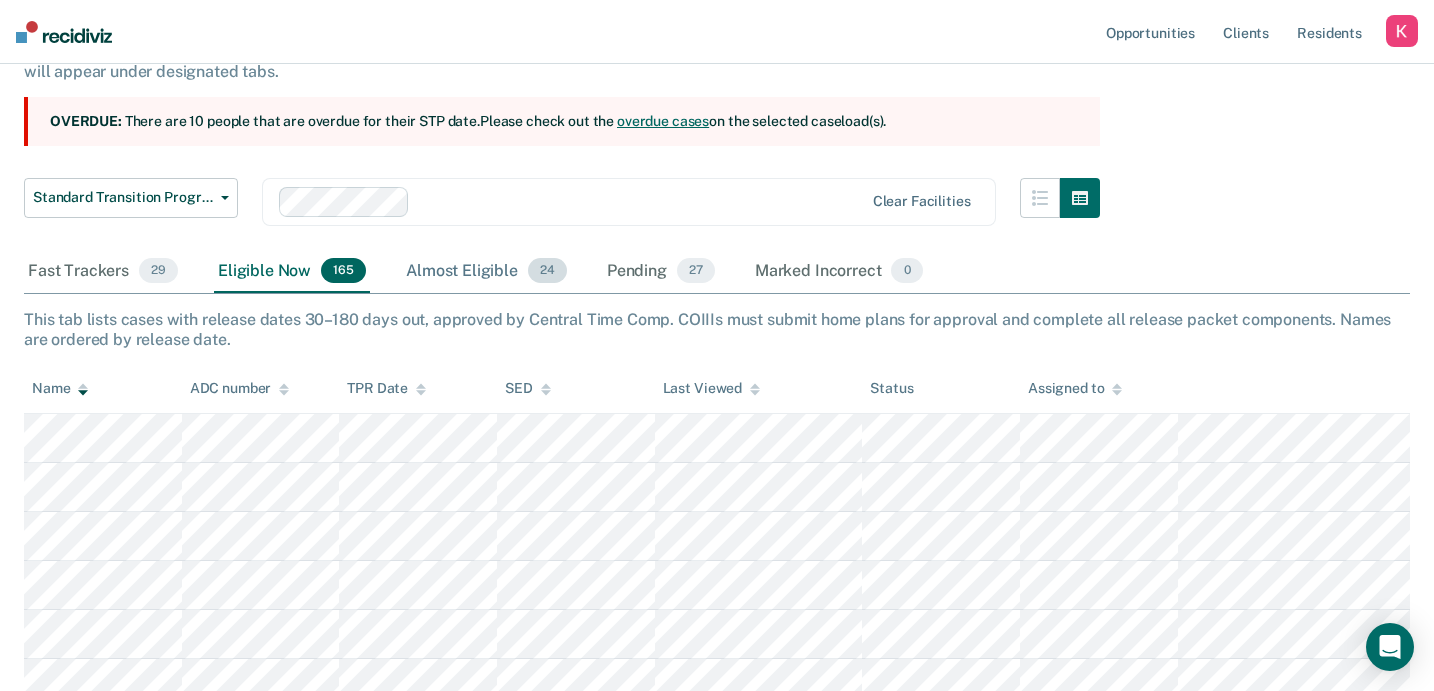 click on "Almost Eligible 24" at bounding box center (486, 272) 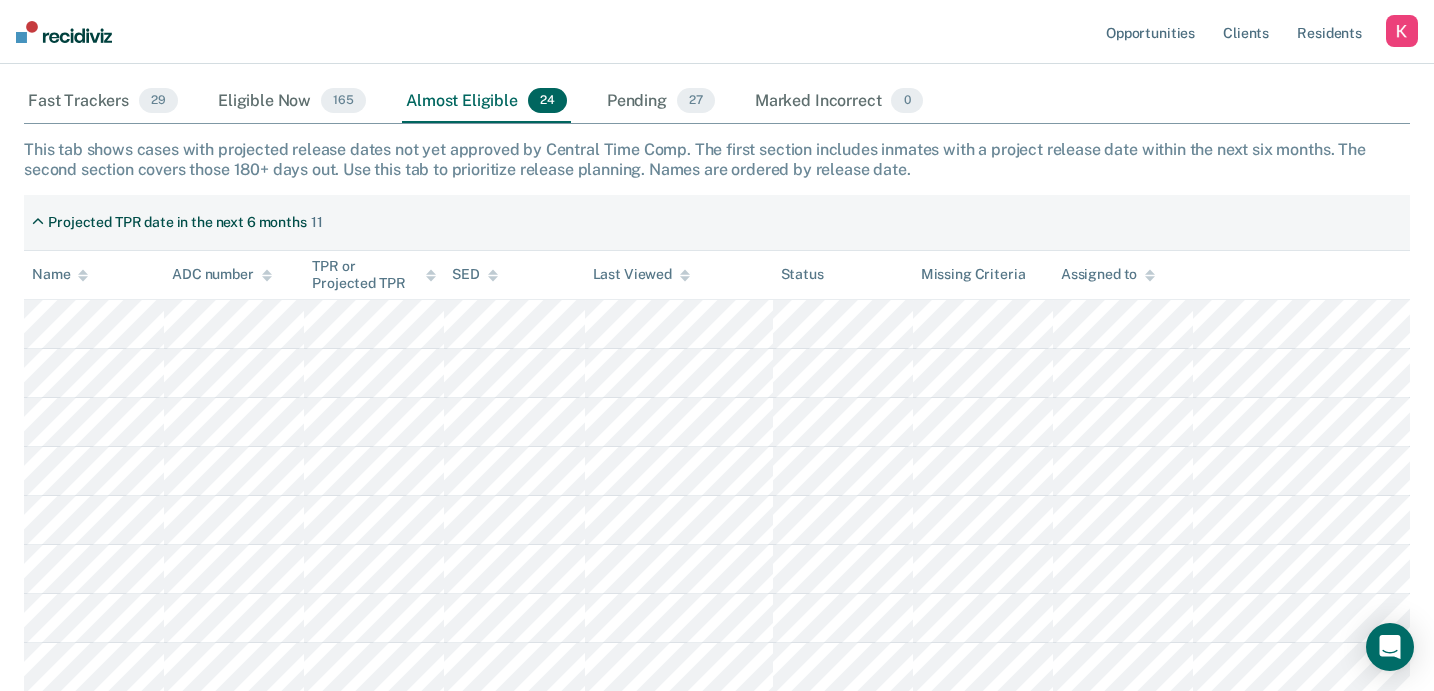 scroll, scrollTop: 0, scrollLeft: 0, axis: both 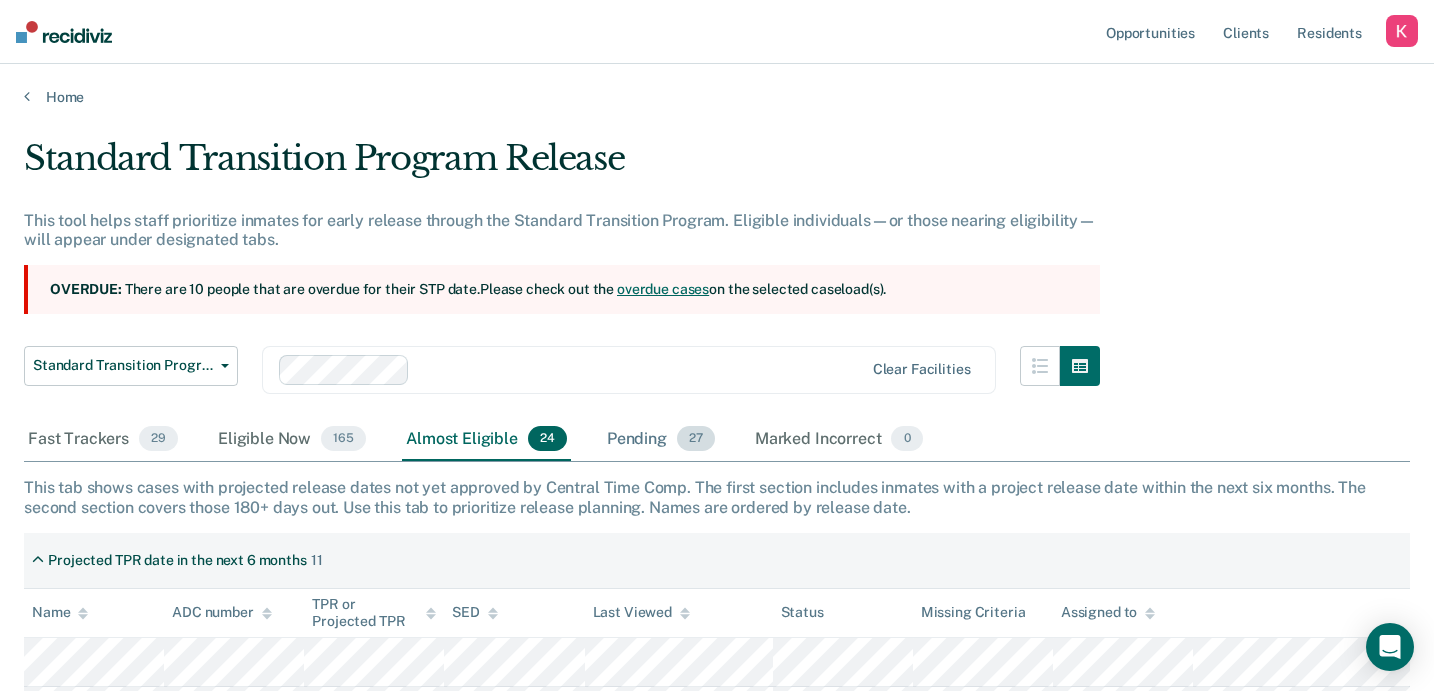 click on "Pending 27" at bounding box center [661, 440] 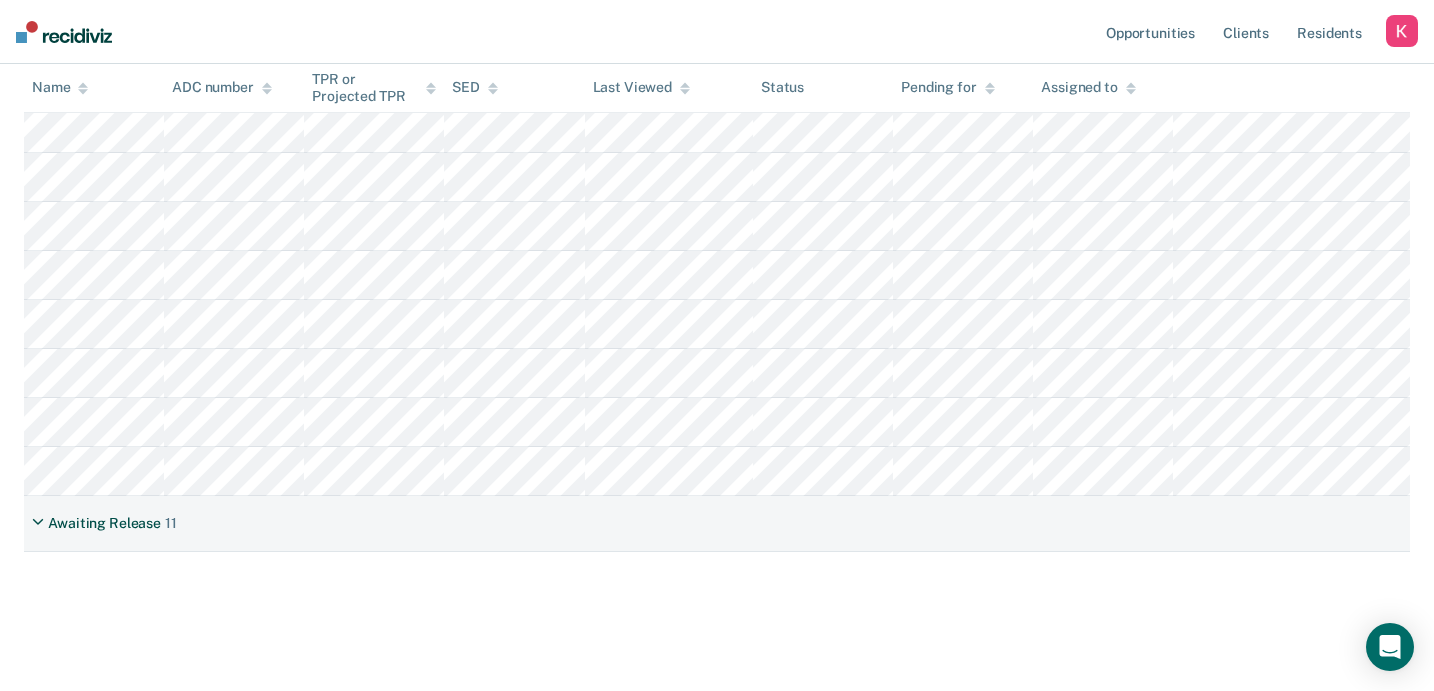 scroll, scrollTop: 1015, scrollLeft: 0, axis: vertical 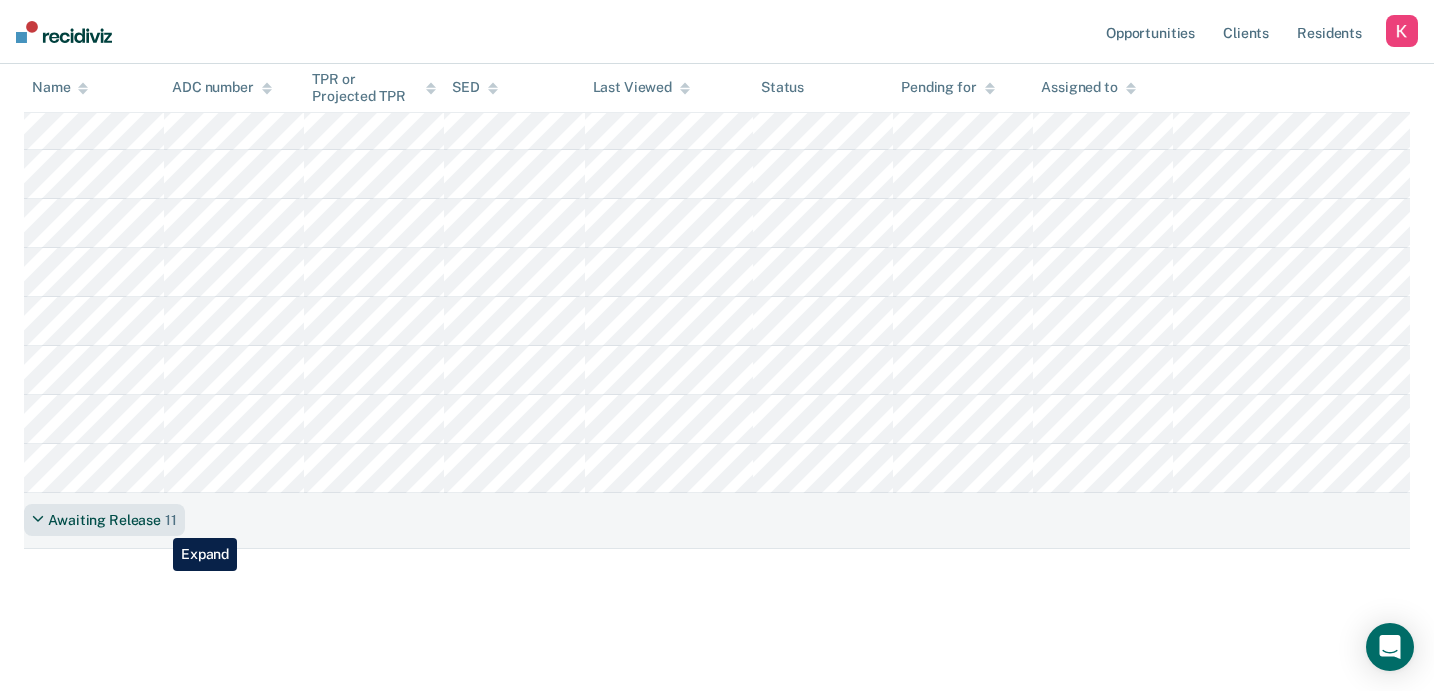 click on "Awaiting Release" at bounding box center [104, 520] 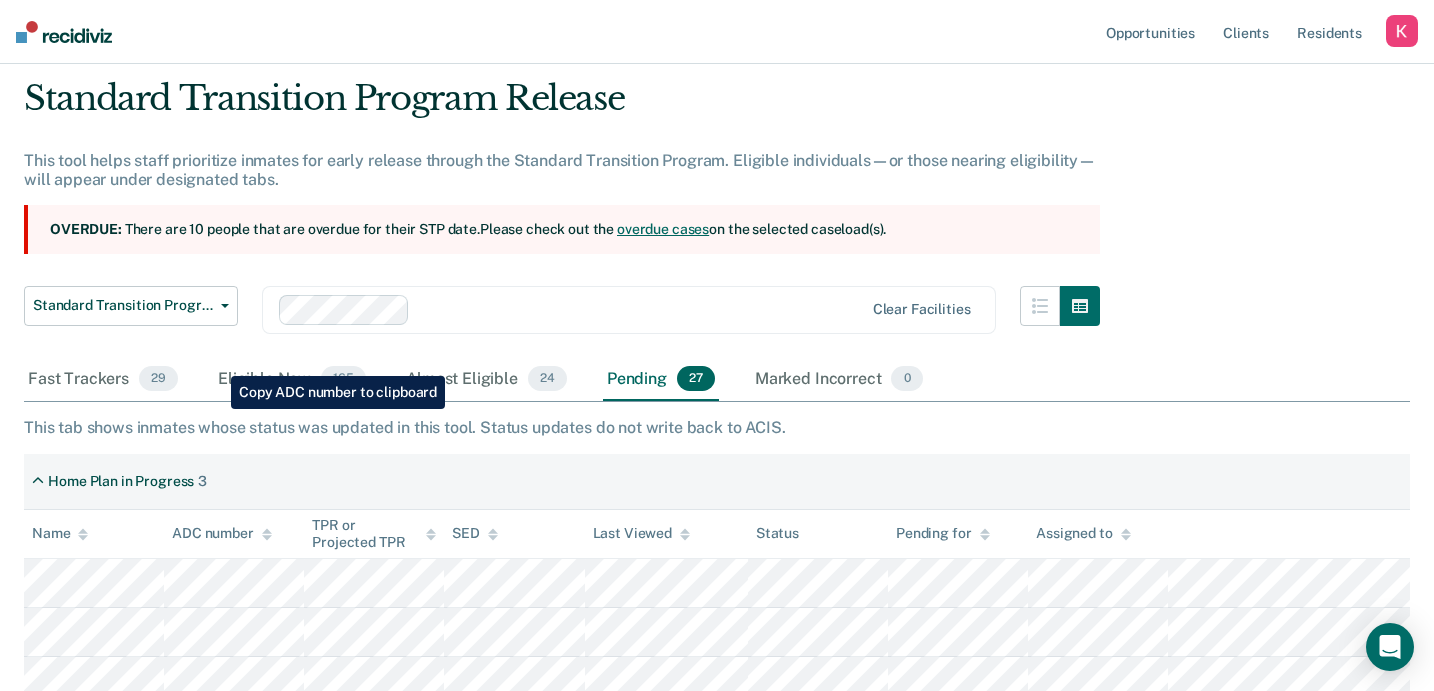 scroll, scrollTop: 0, scrollLeft: 0, axis: both 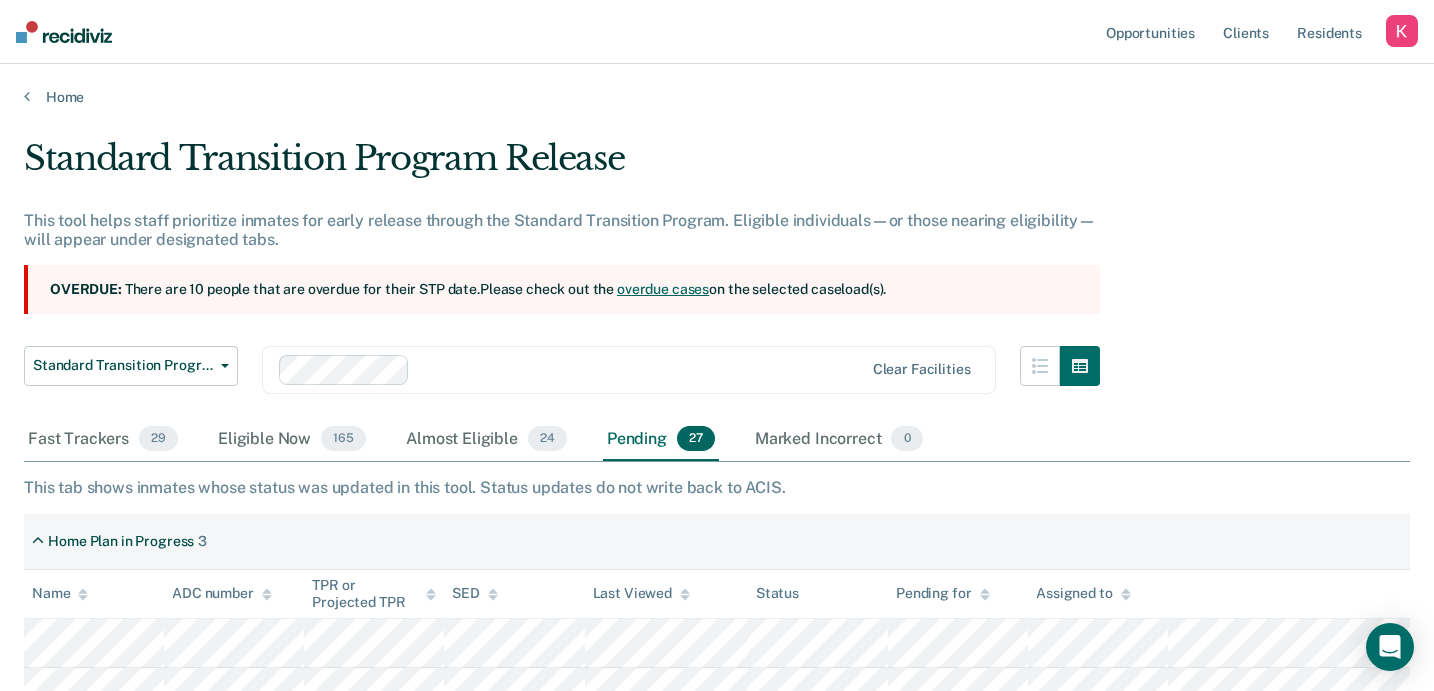 click on "Clear   facilities" at bounding box center [629, 370] 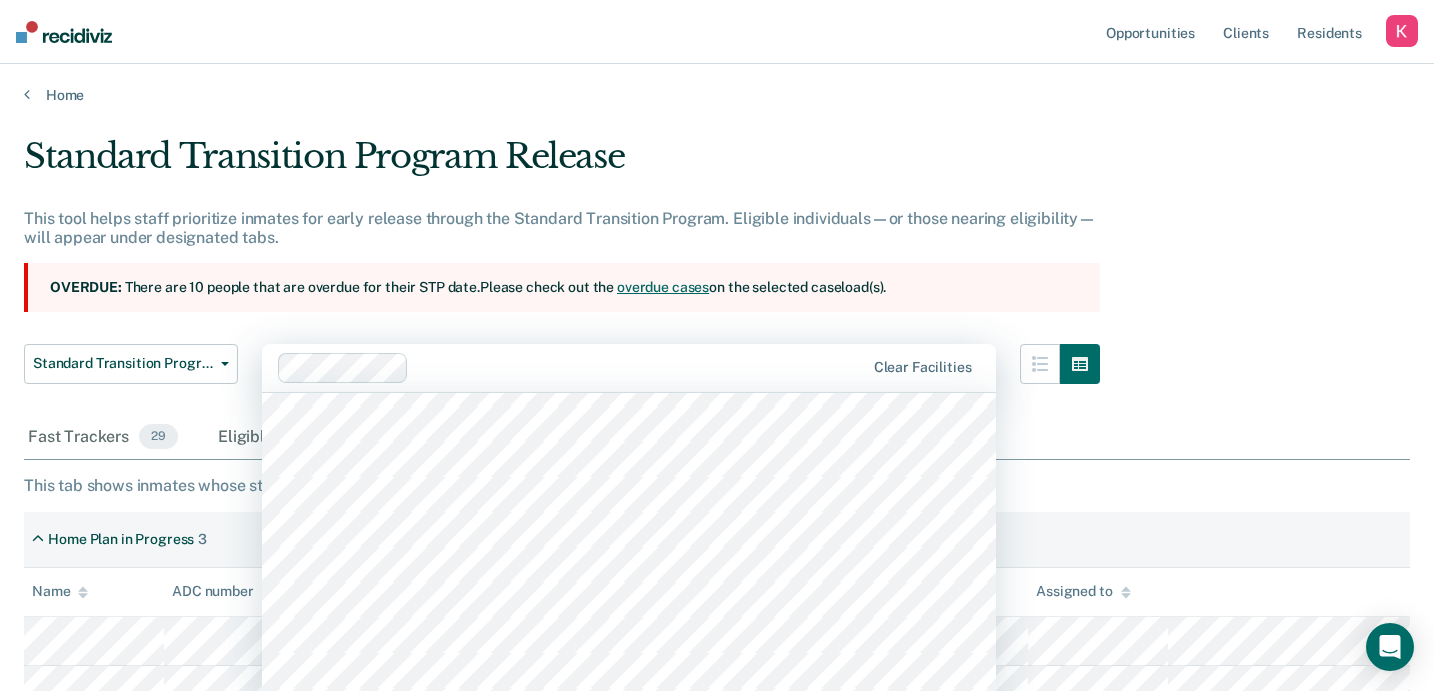 scroll, scrollTop: 277, scrollLeft: 0, axis: vertical 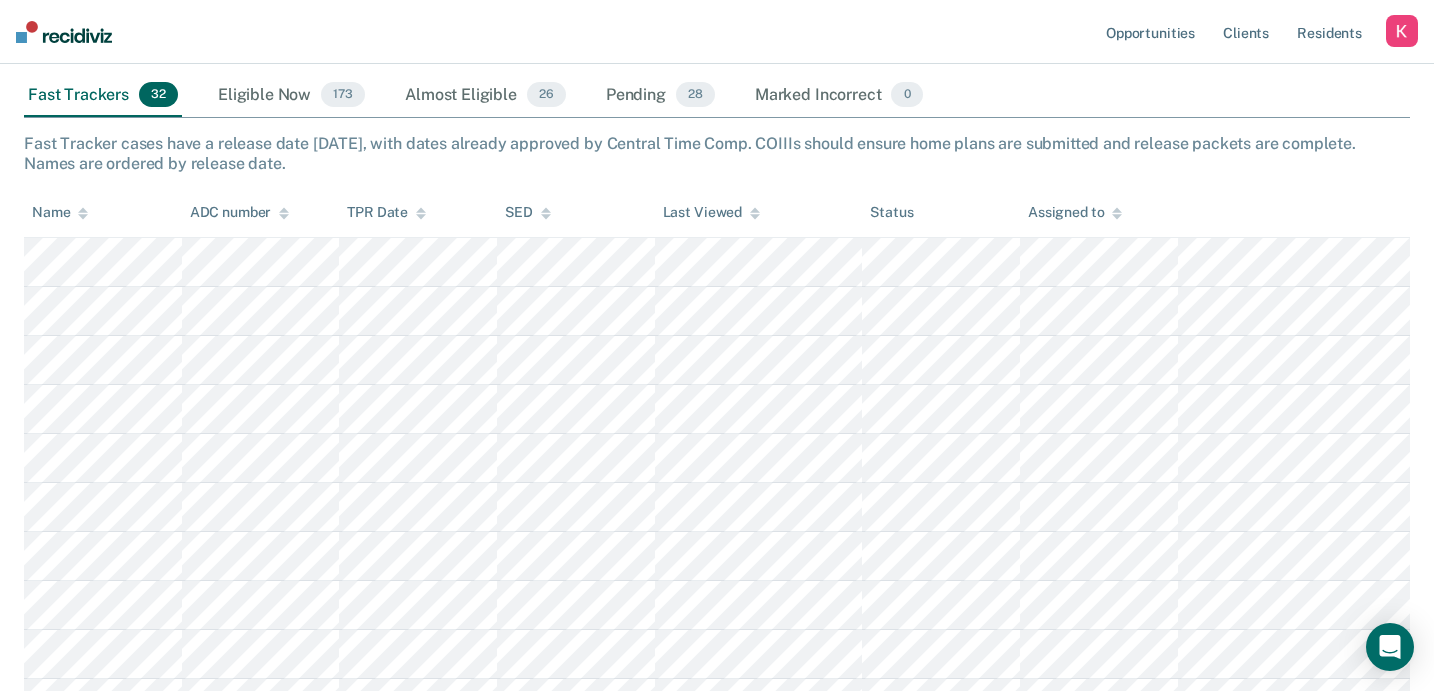 click on "Name" at bounding box center (60, 212) 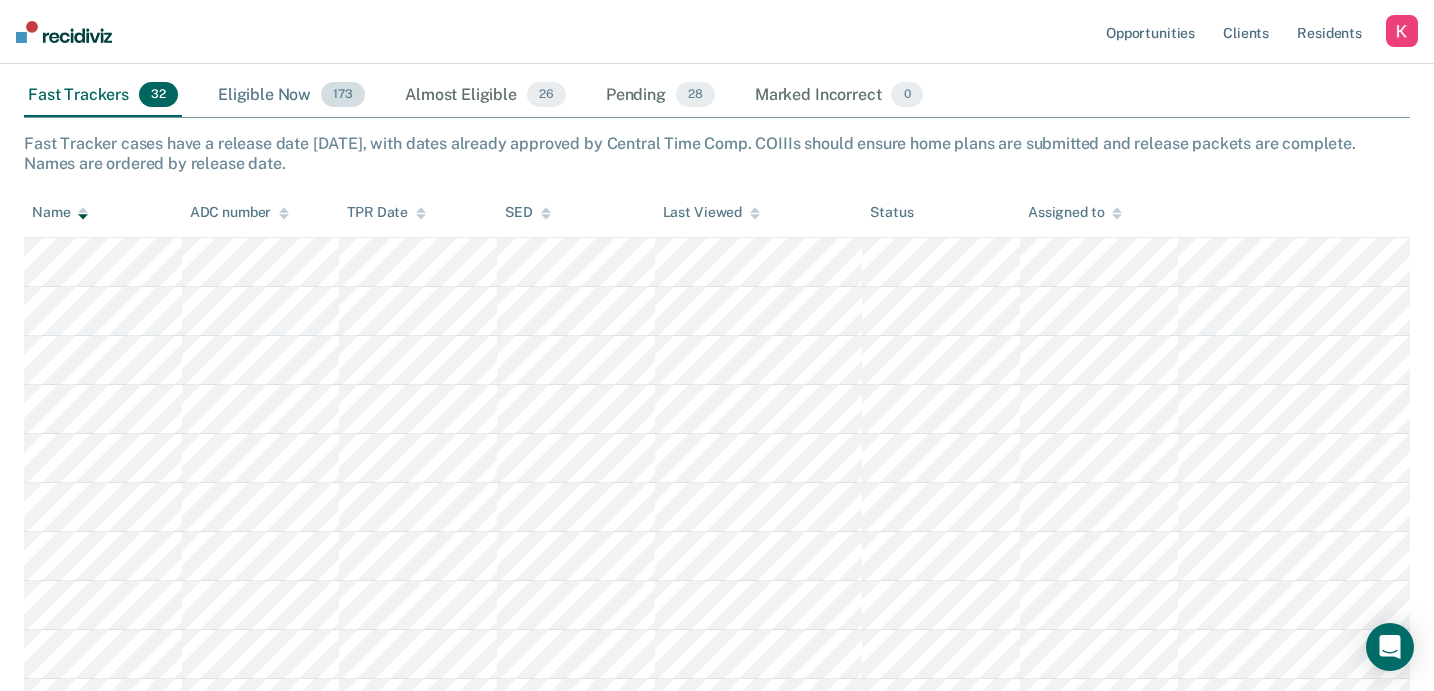 click on "Eligible Now 173" at bounding box center [291, 96] 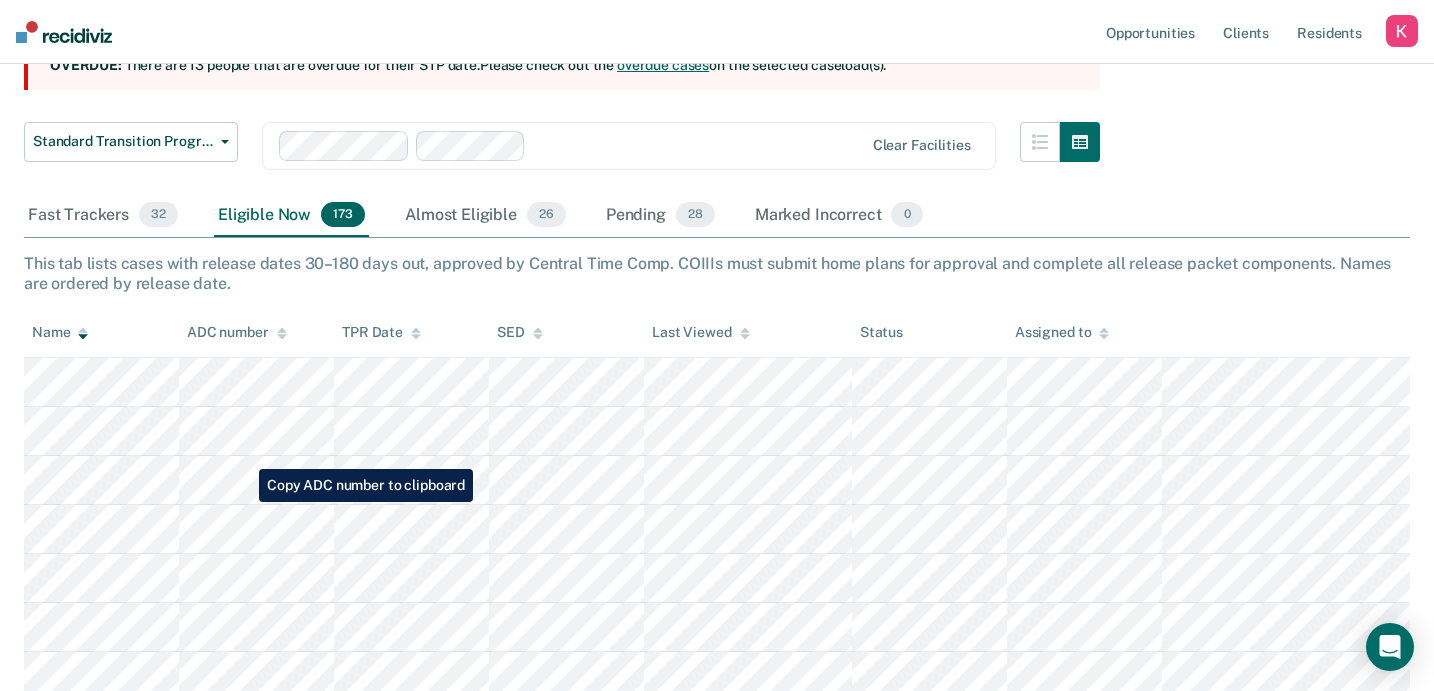 scroll, scrollTop: 185, scrollLeft: 0, axis: vertical 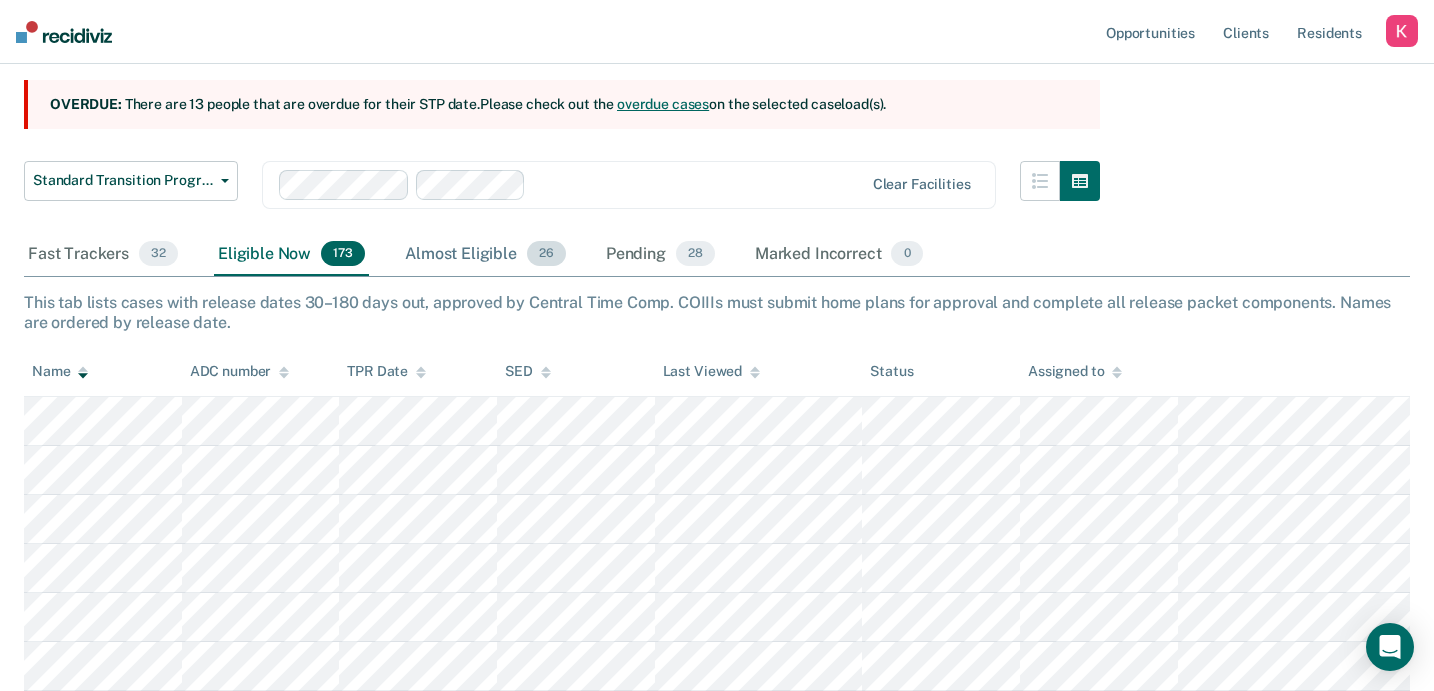 click on "Almost Eligible 26" at bounding box center (485, 255) 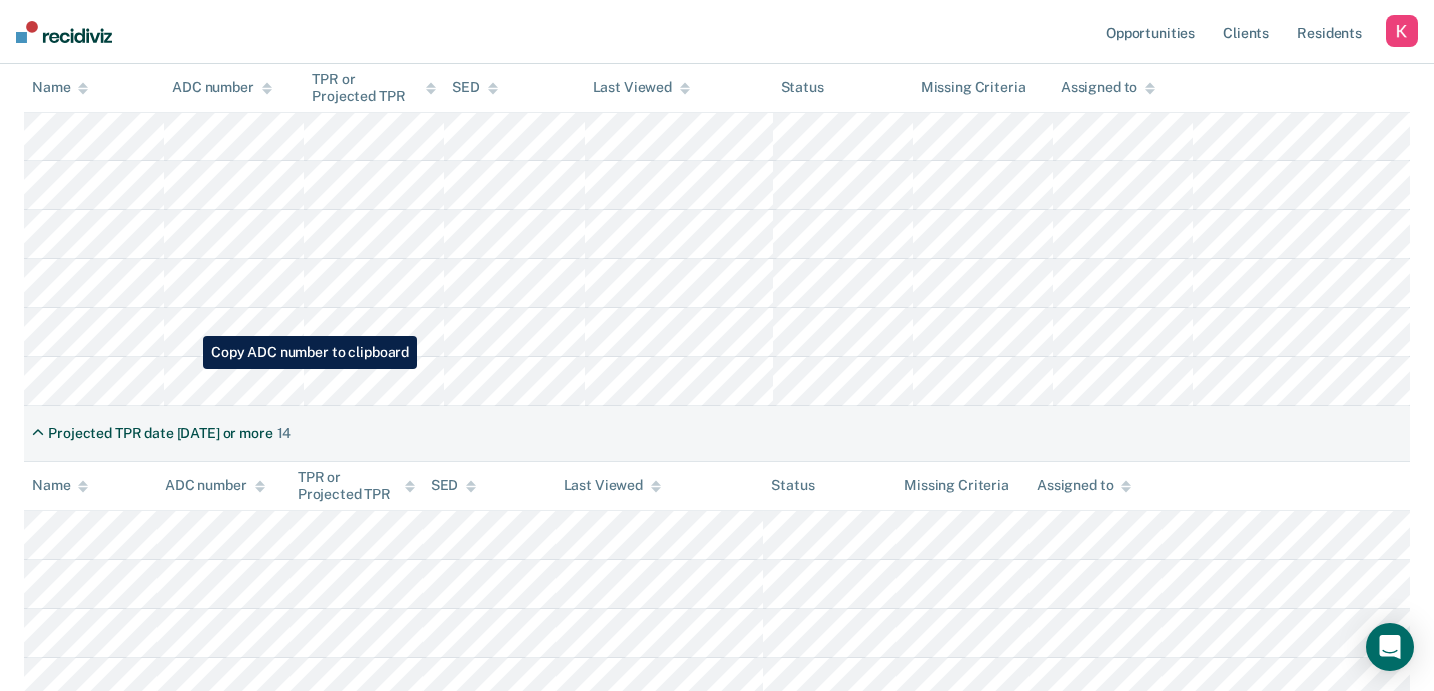 scroll, scrollTop: 0, scrollLeft: 0, axis: both 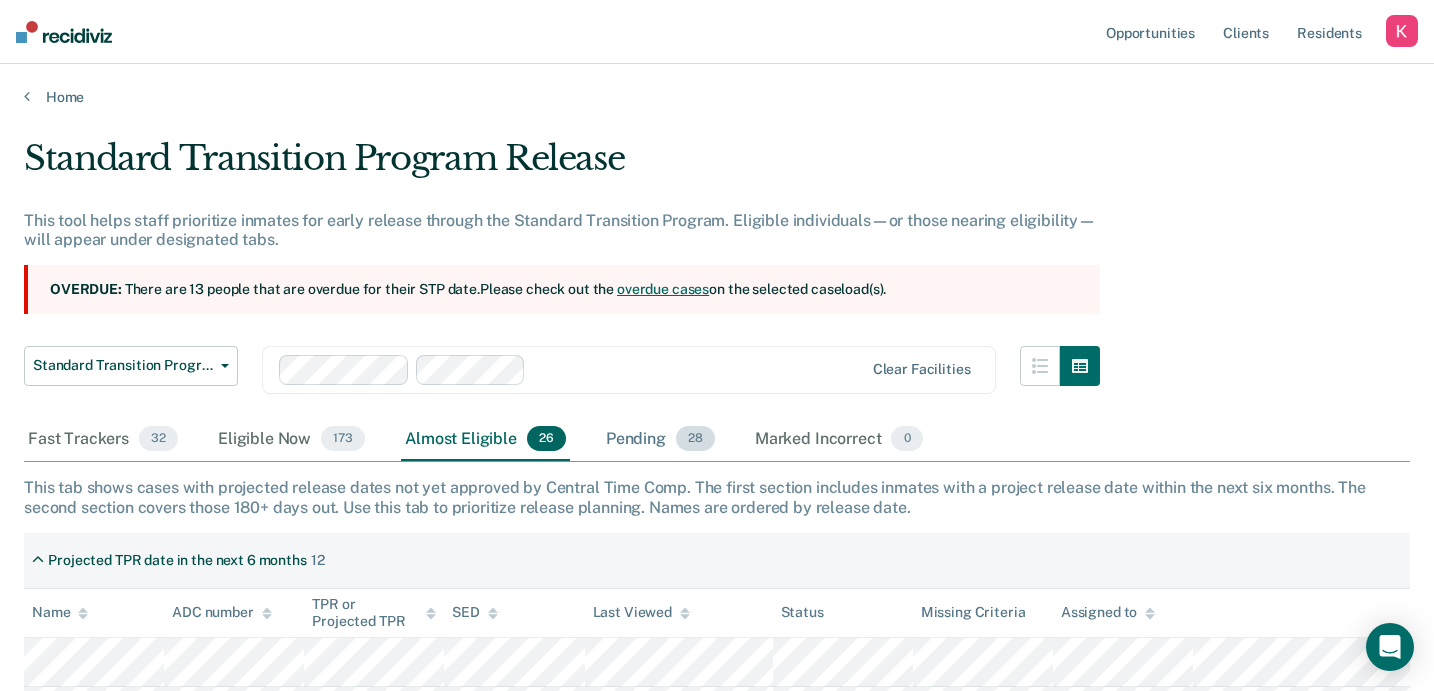 click on "Pending 28" at bounding box center (660, 440) 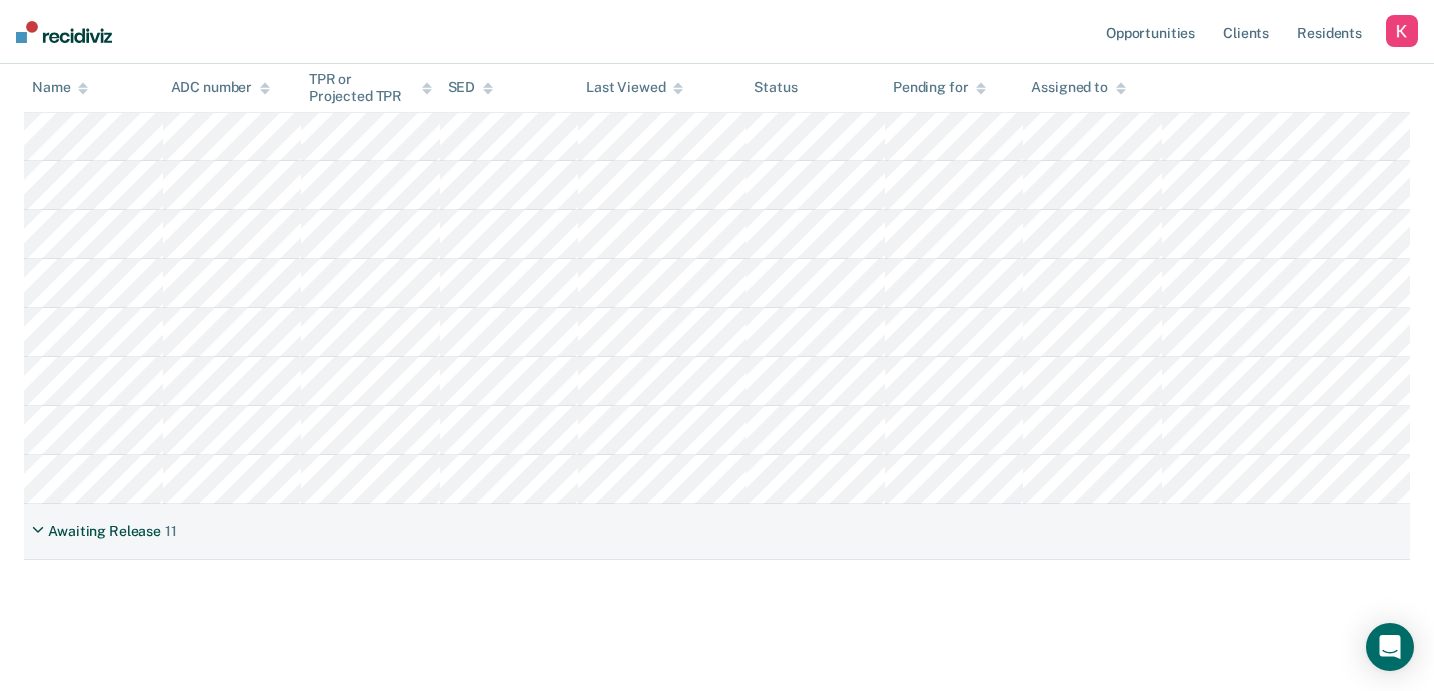 scroll, scrollTop: 1064, scrollLeft: 0, axis: vertical 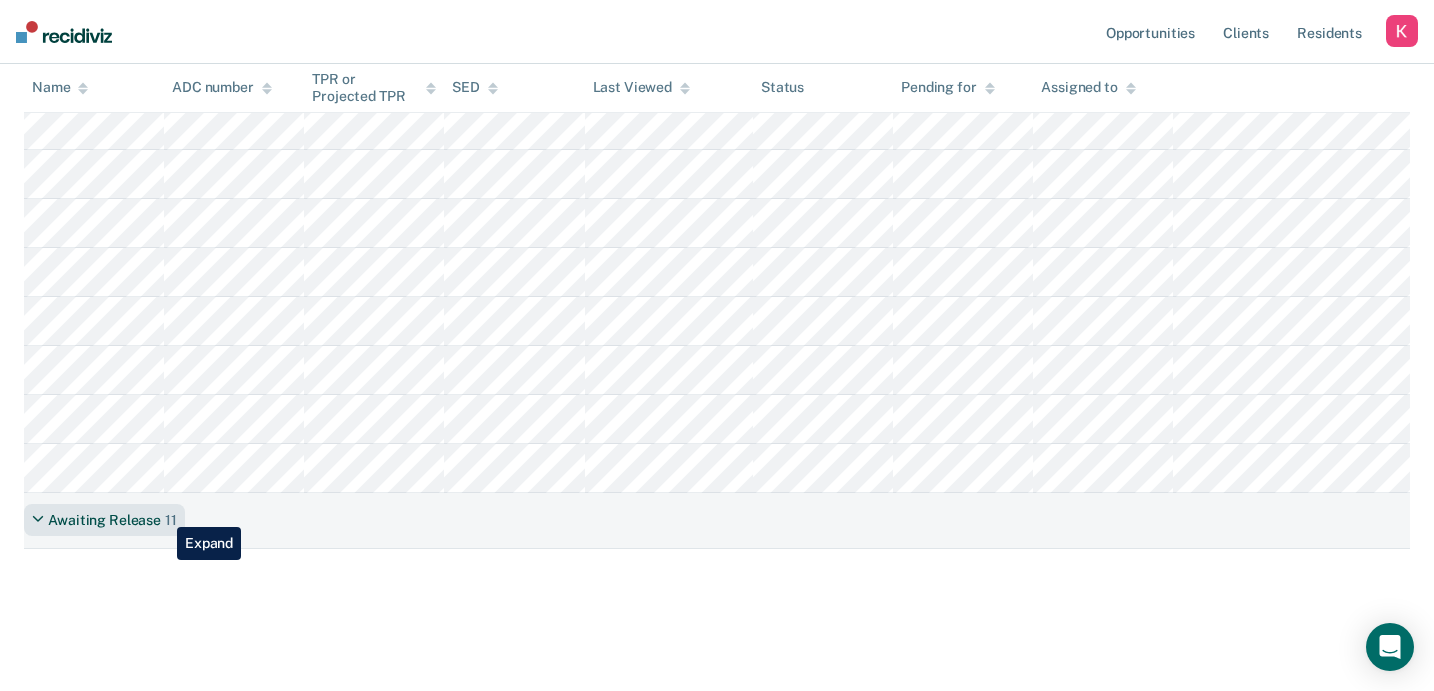 click on "11" at bounding box center (171, 520) 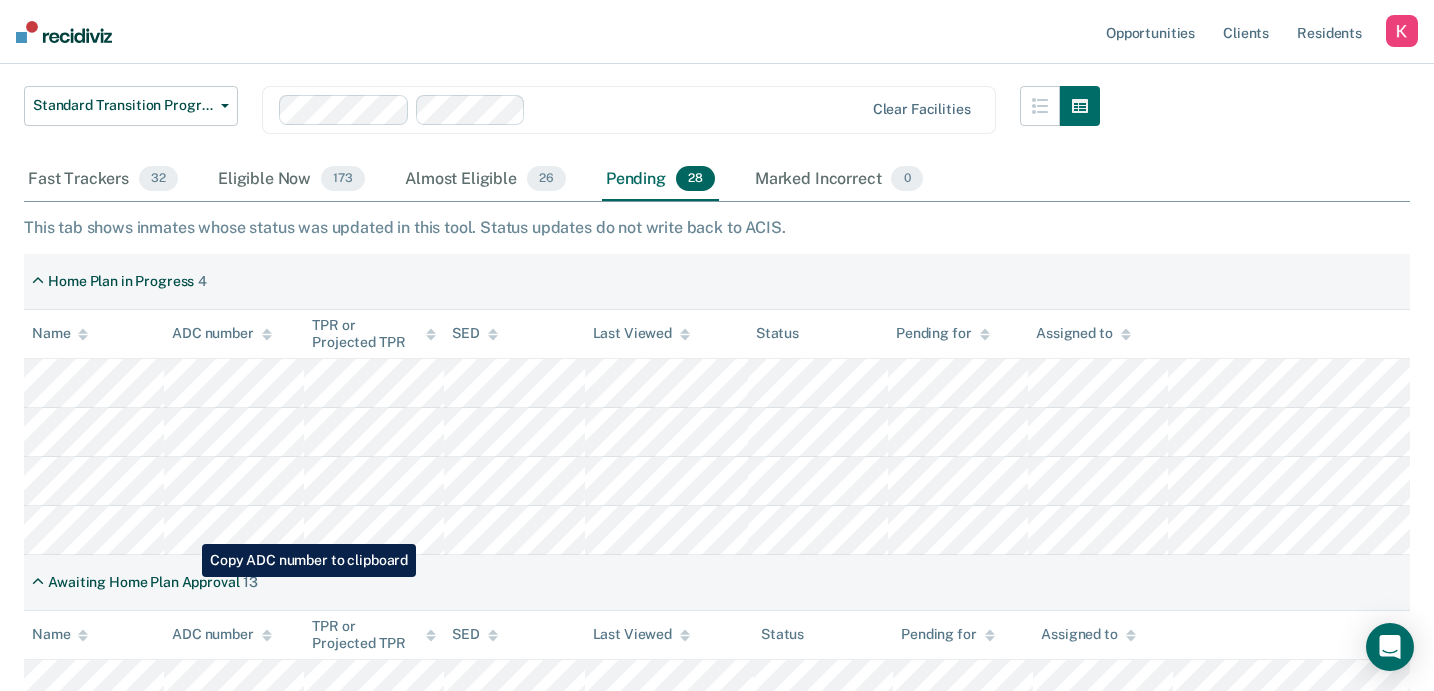 scroll, scrollTop: 0, scrollLeft: 0, axis: both 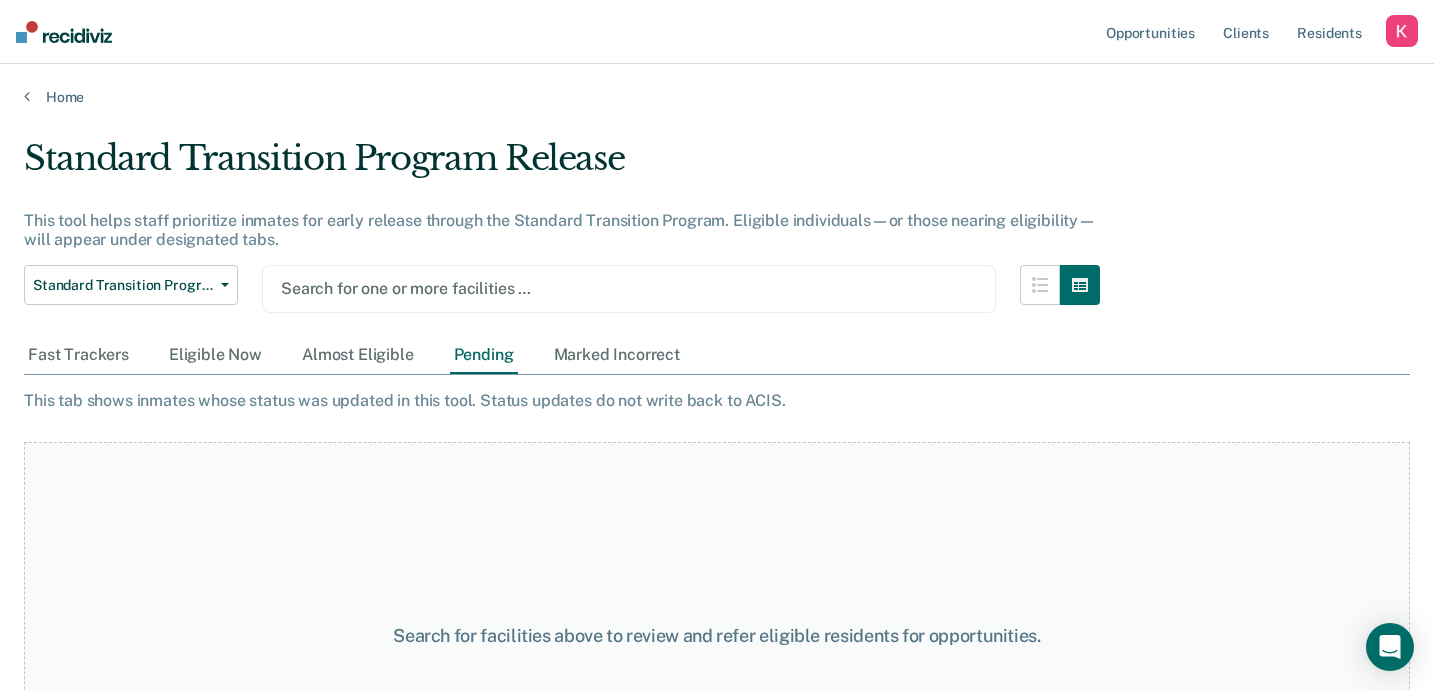 click at bounding box center (629, 288) 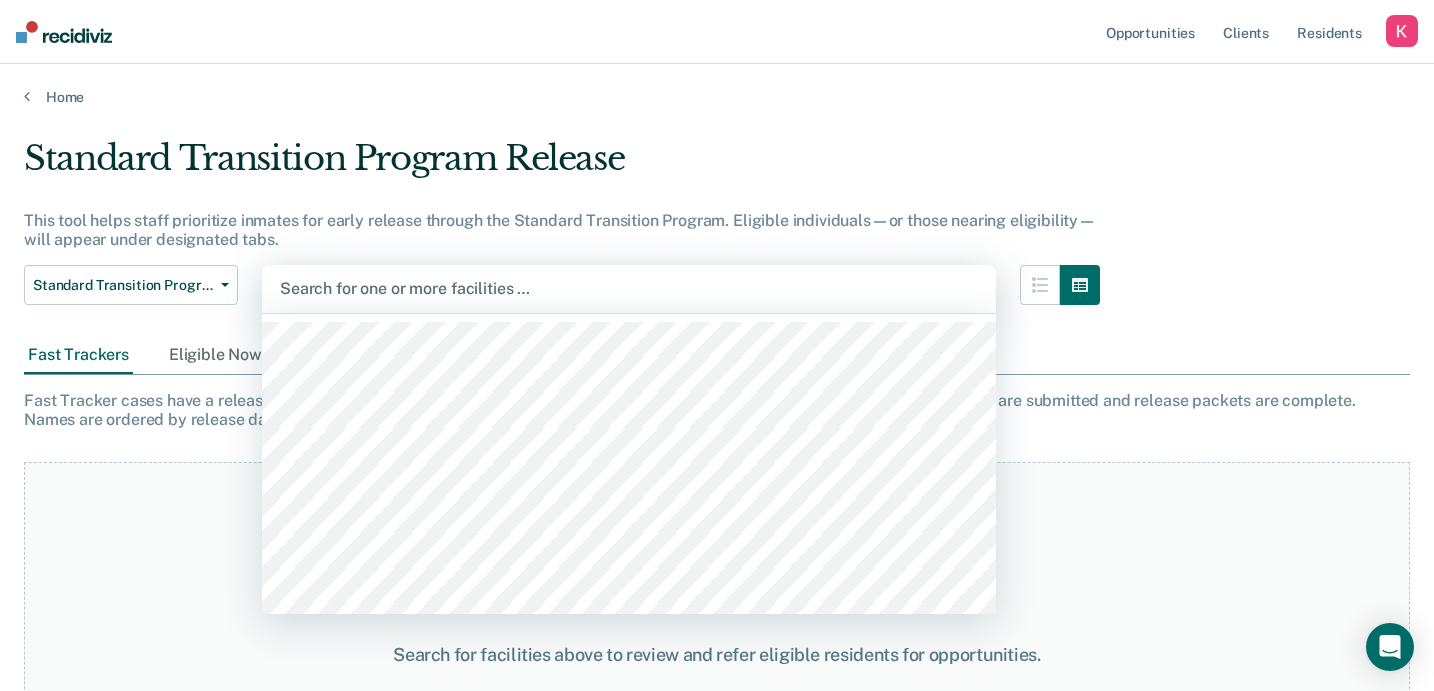 click at bounding box center [629, 288] 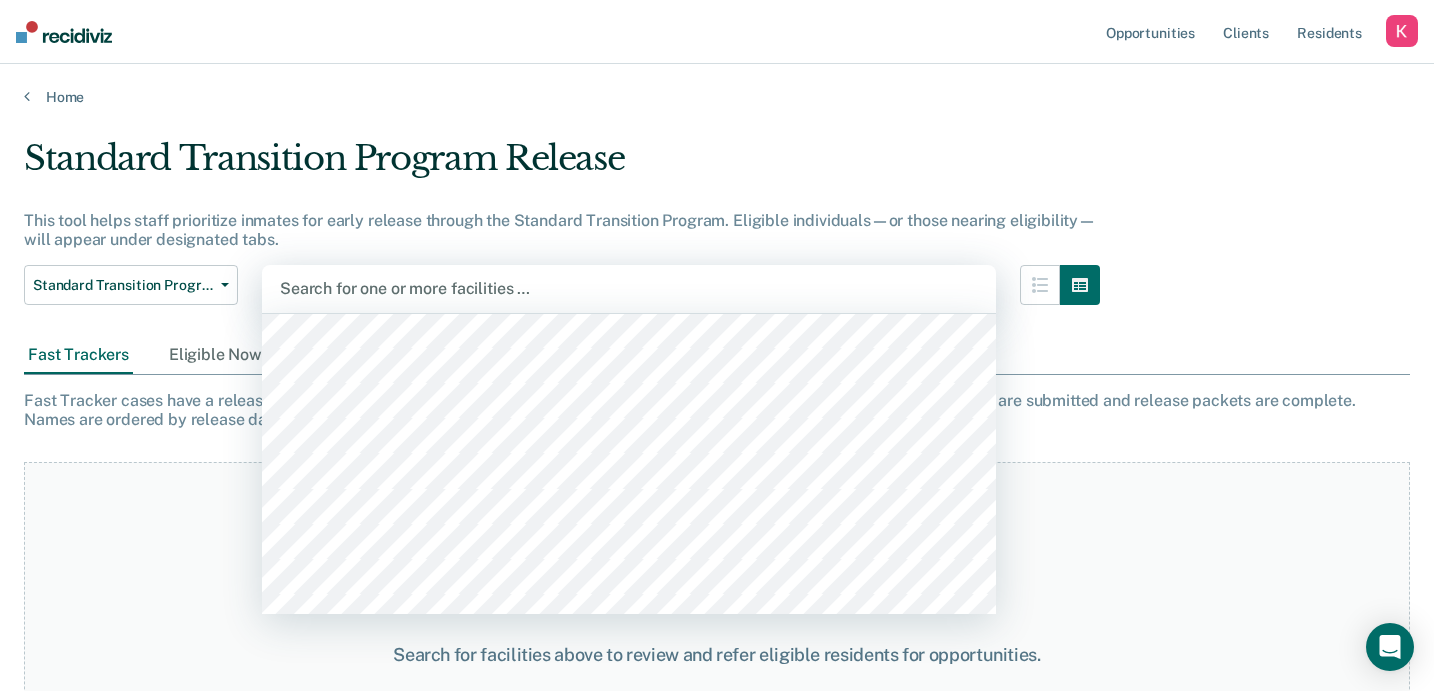 scroll, scrollTop: 349, scrollLeft: 0, axis: vertical 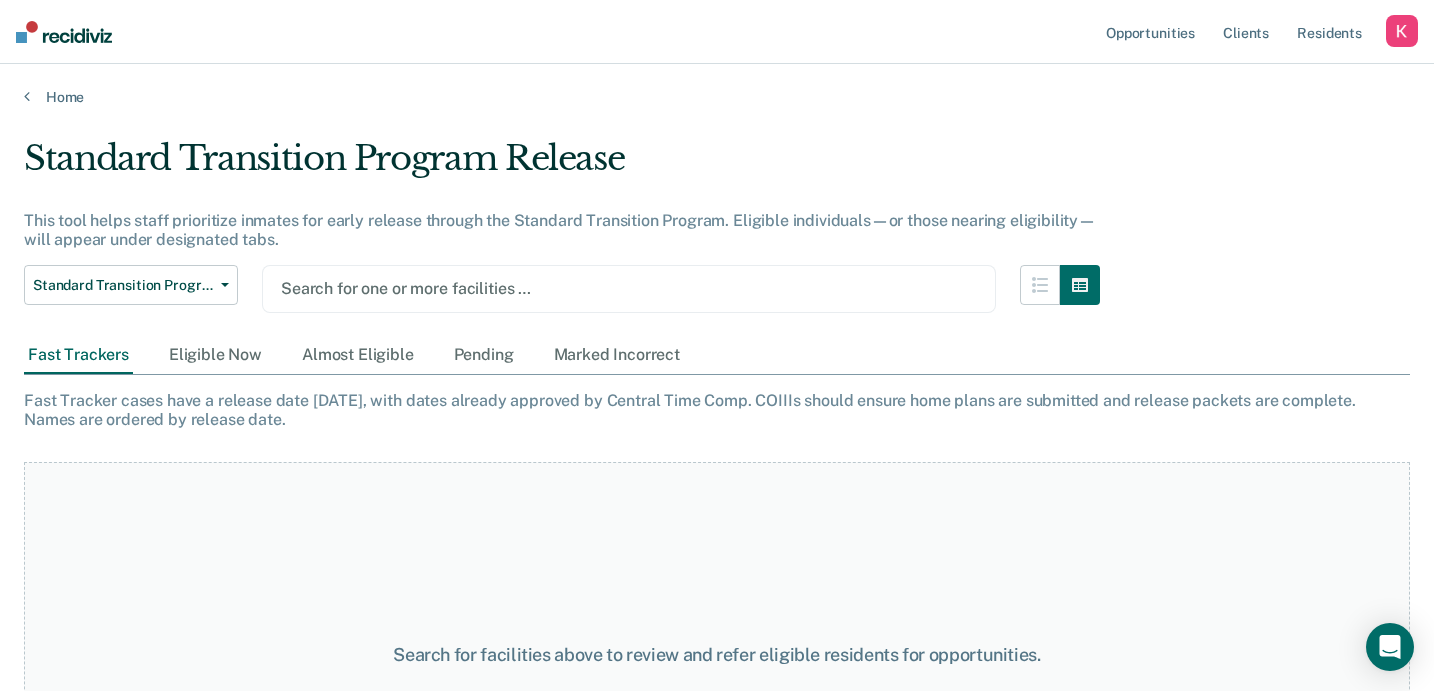 click at bounding box center [629, 288] 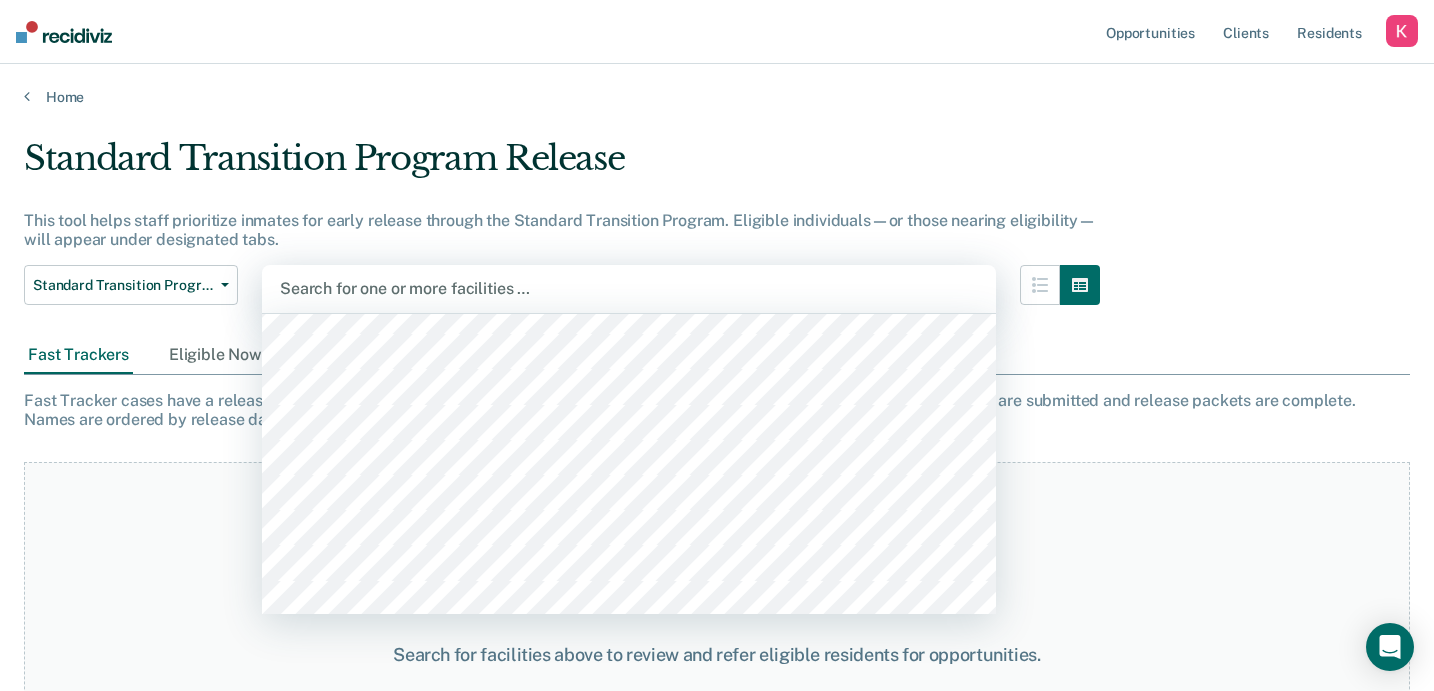 scroll, scrollTop: 208, scrollLeft: 0, axis: vertical 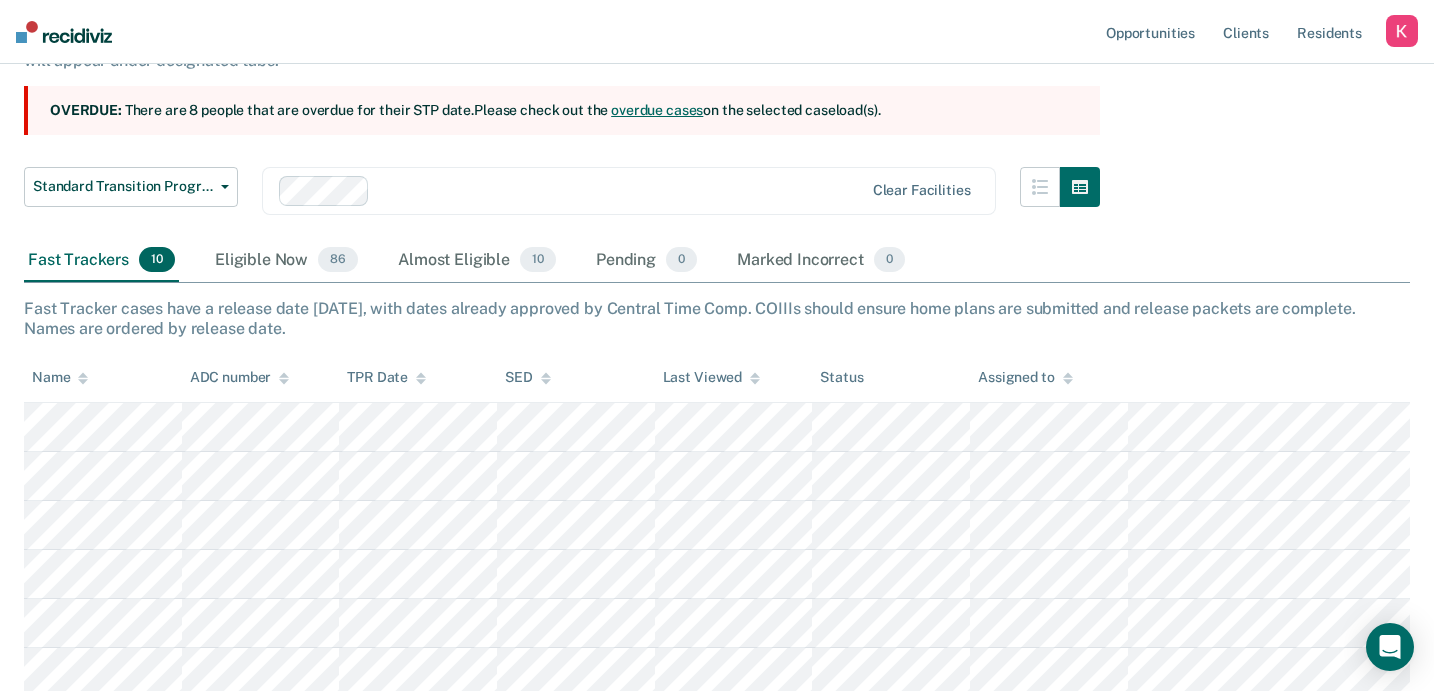 click on "Name" at bounding box center (60, 377) 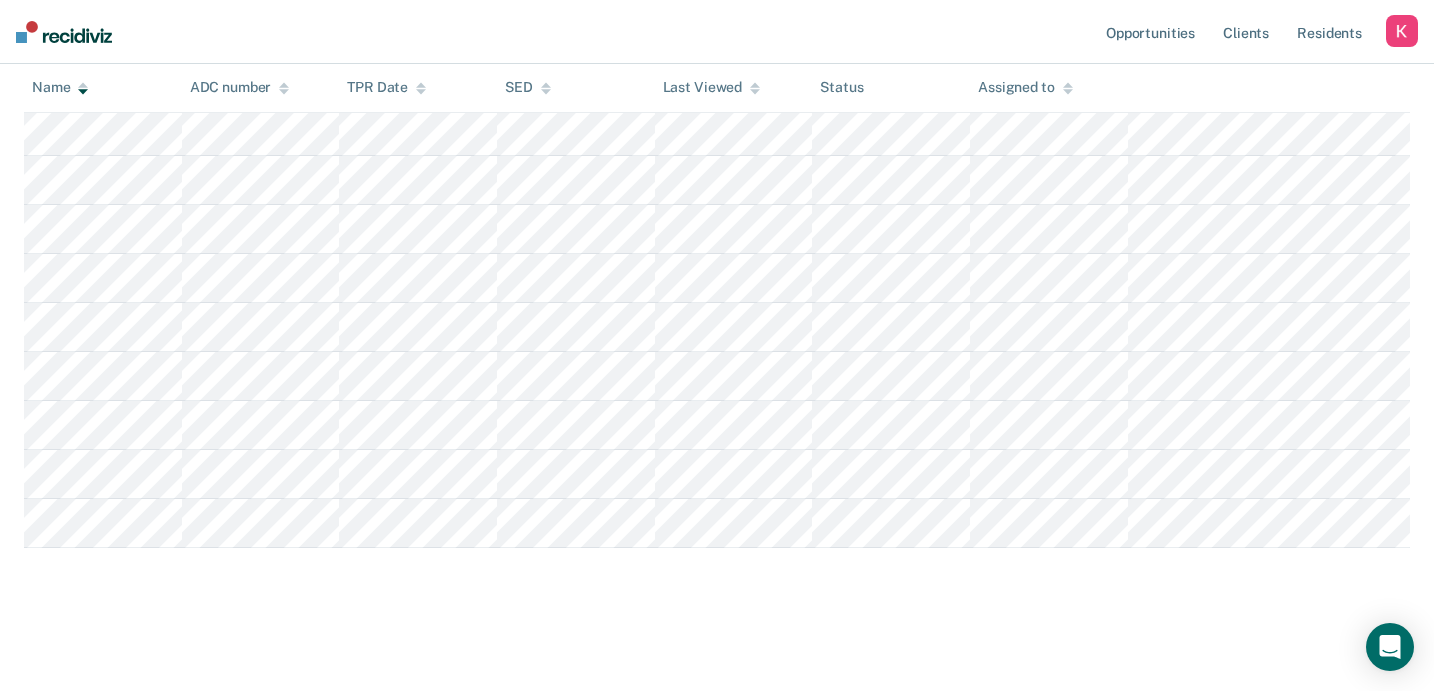 scroll, scrollTop: 154, scrollLeft: 0, axis: vertical 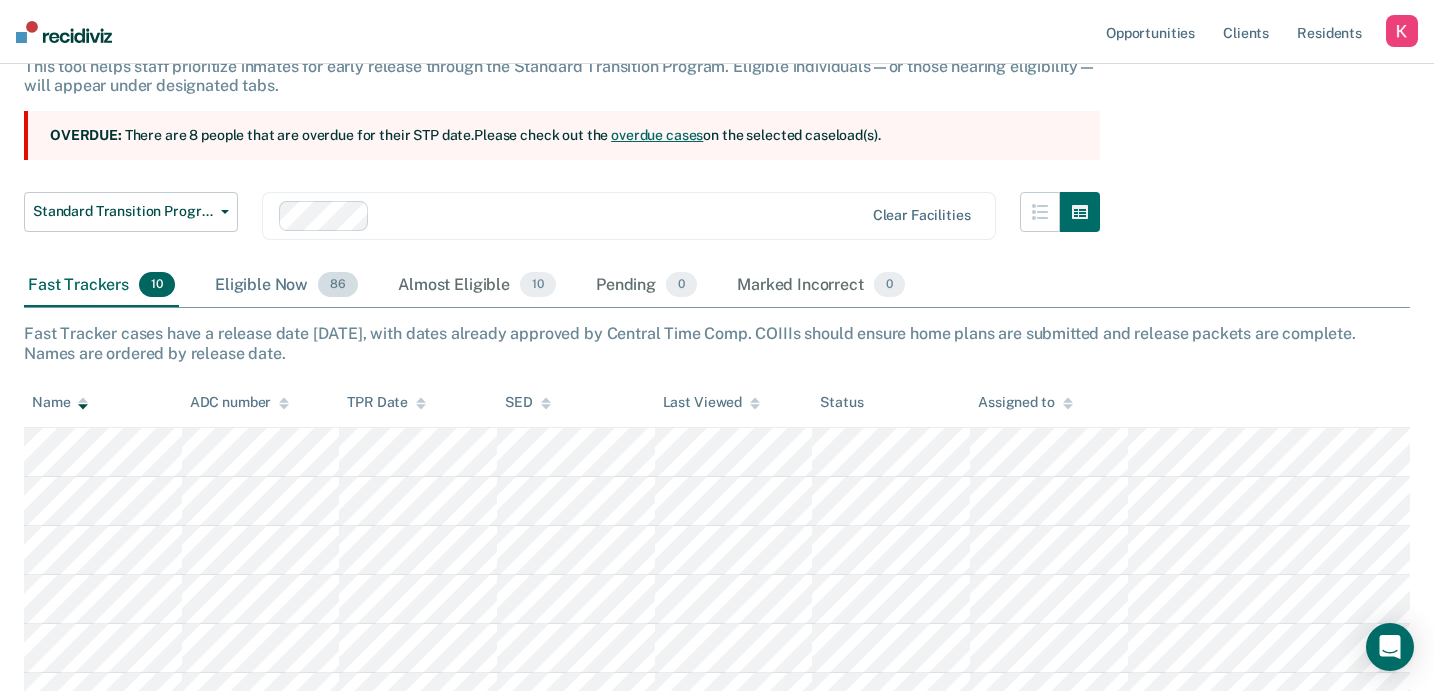 click on "Eligible Now 86" at bounding box center [286, 286] 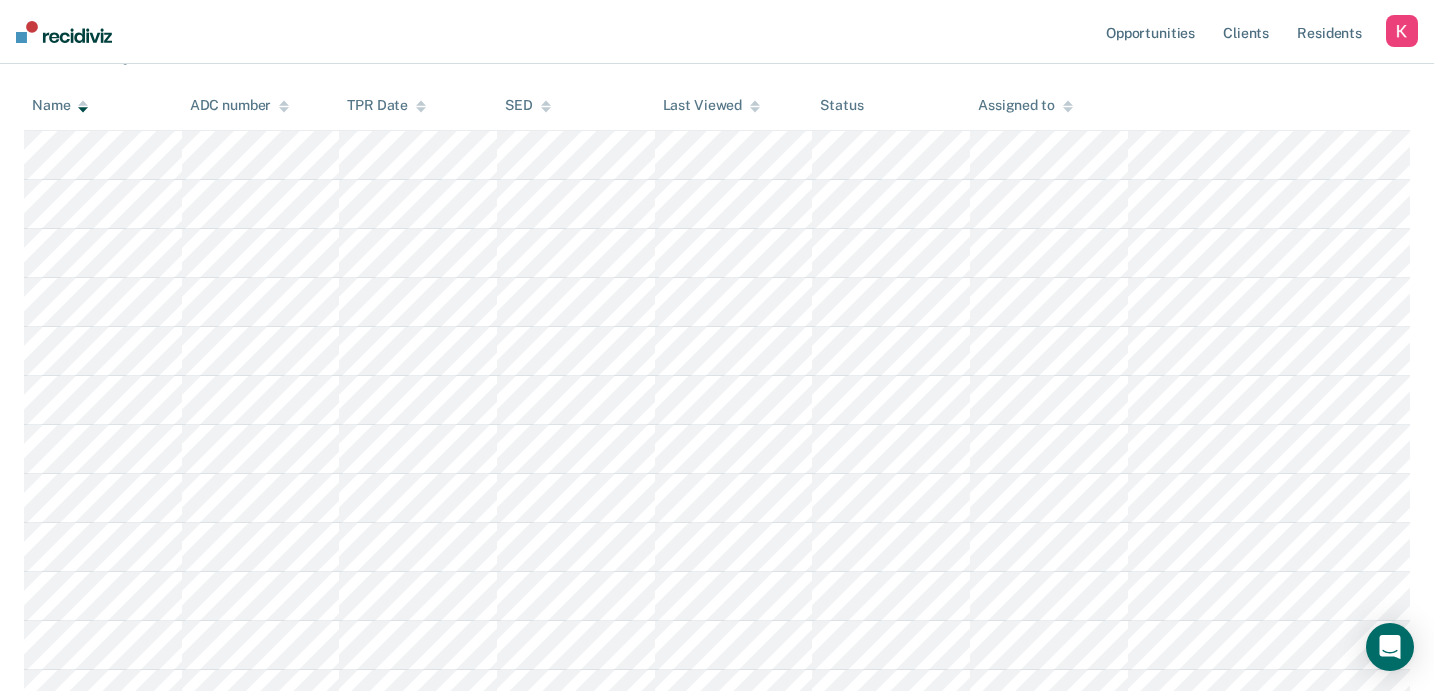 scroll, scrollTop: 0, scrollLeft: 0, axis: both 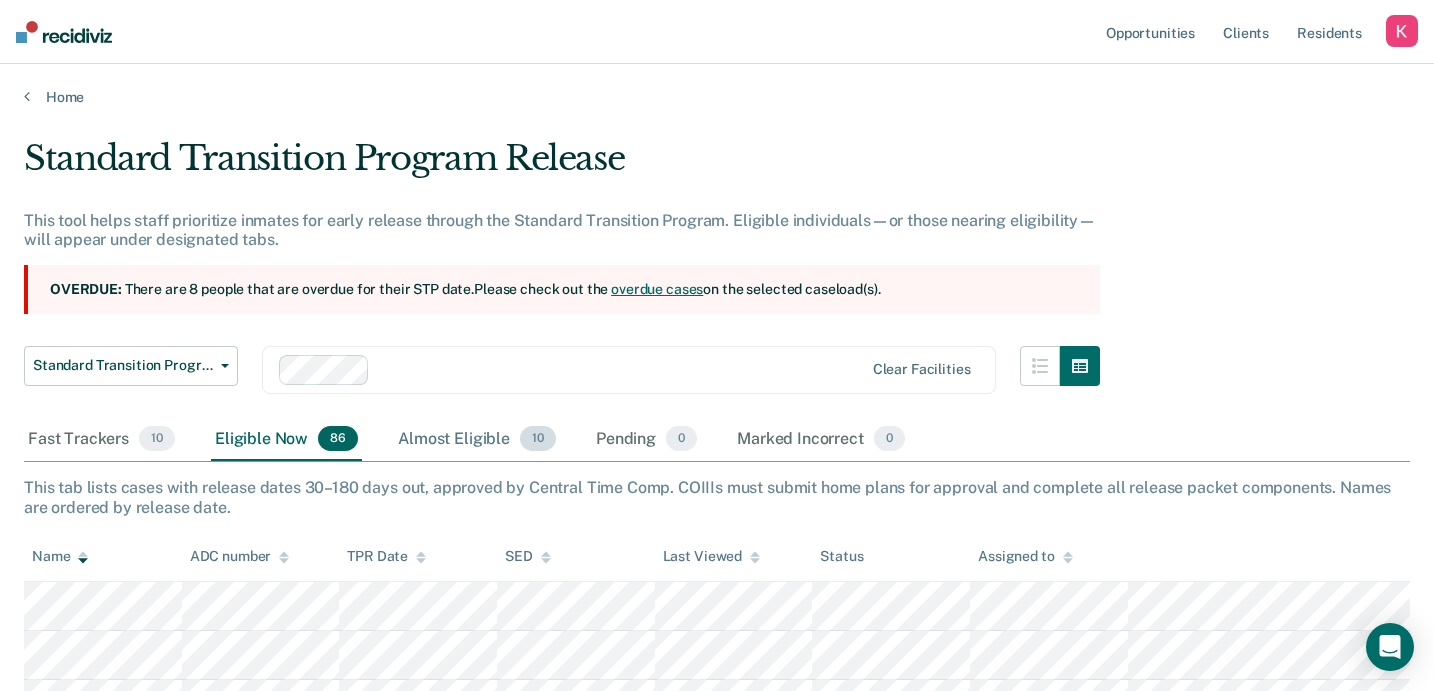 click on "Almost Eligible 10" at bounding box center [477, 440] 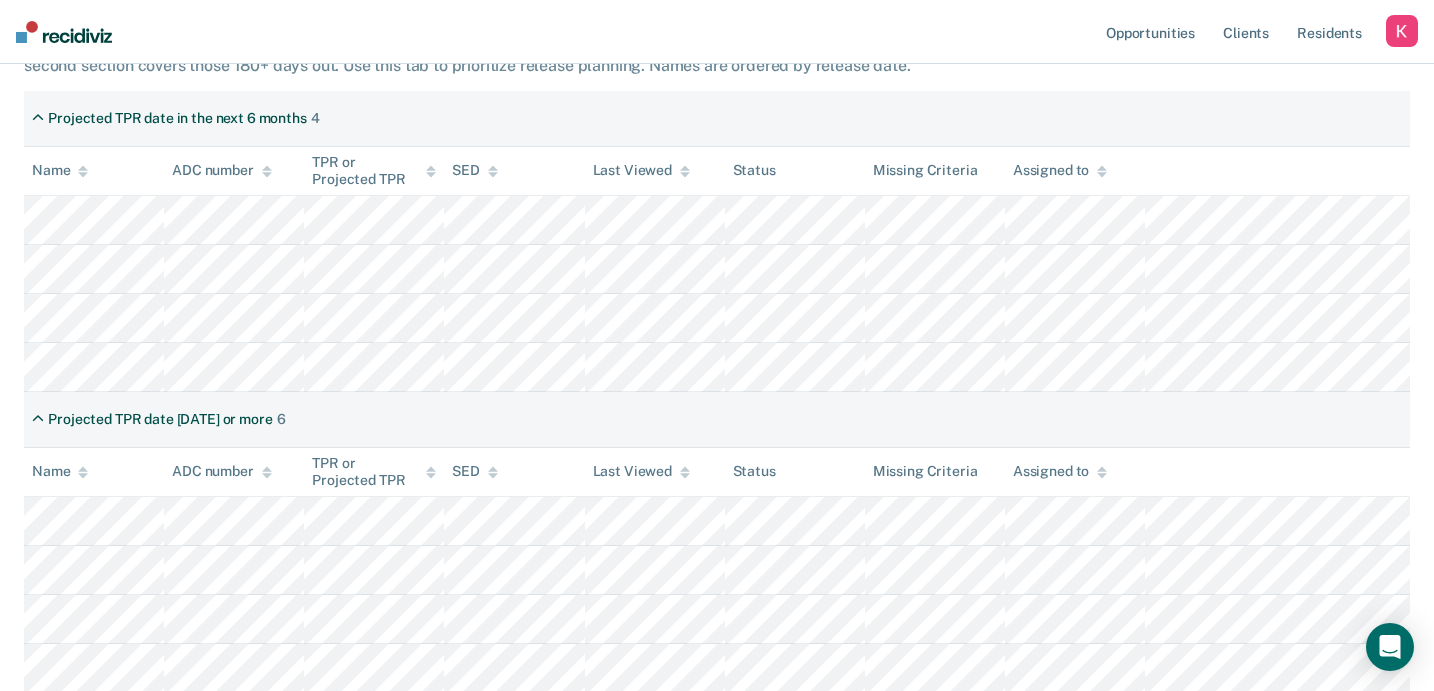 scroll, scrollTop: 0, scrollLeft: 0, axis: both 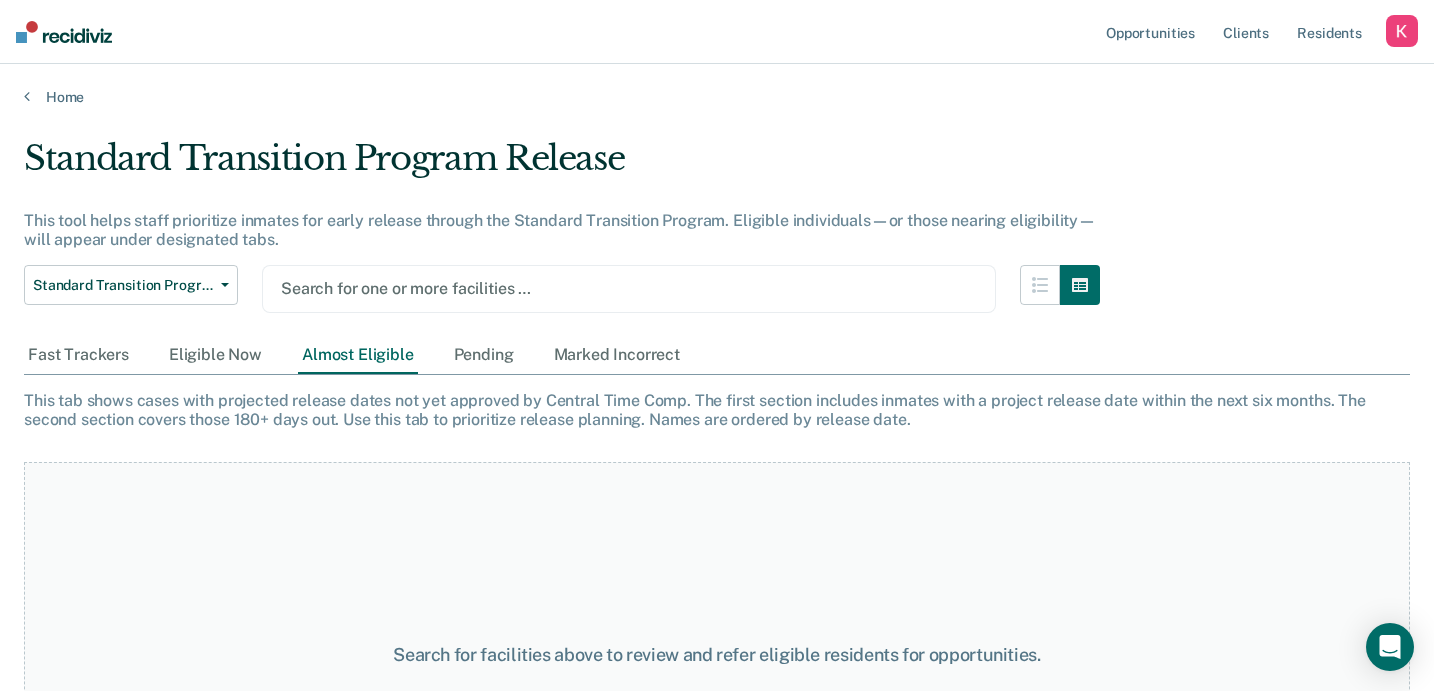 click at bounding box center (629, 288) 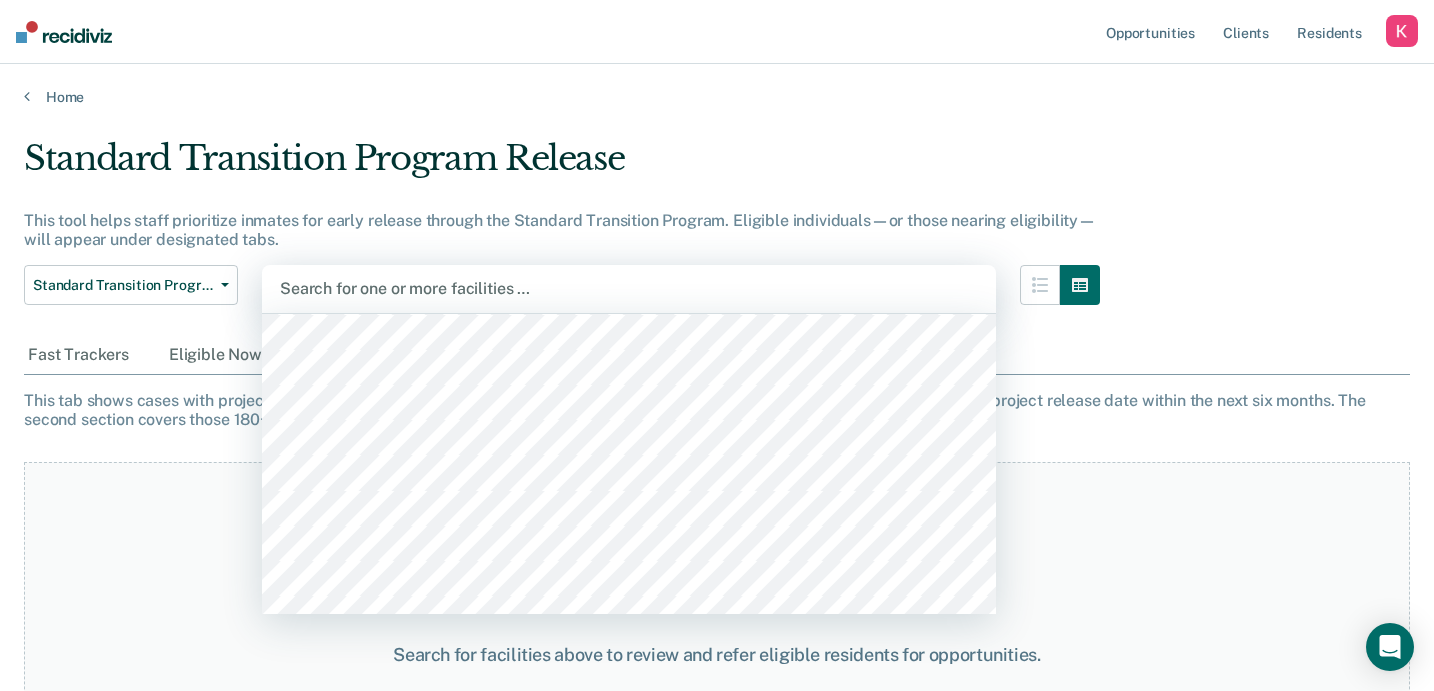 scroll, scrollTop: 349, scrollLeft: 0, axis: vertical 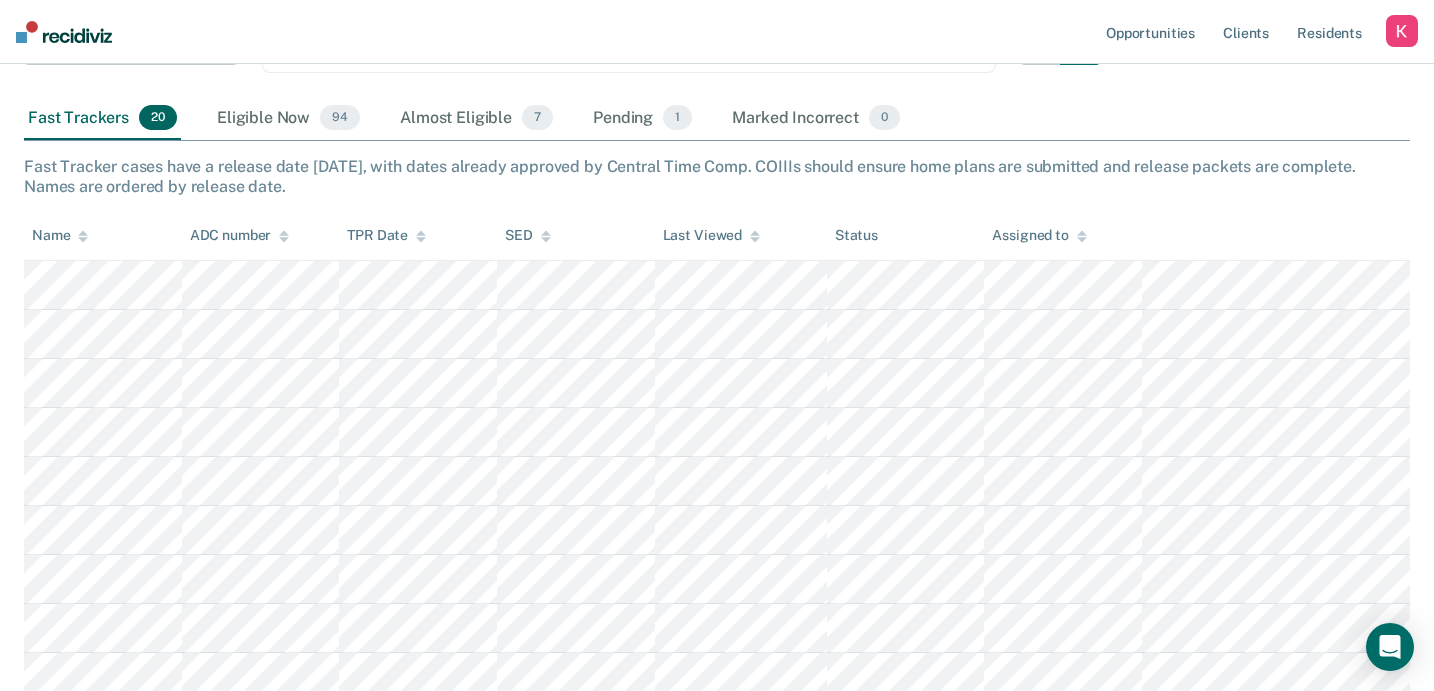 click on "Name" at bounding box center [60, 235] 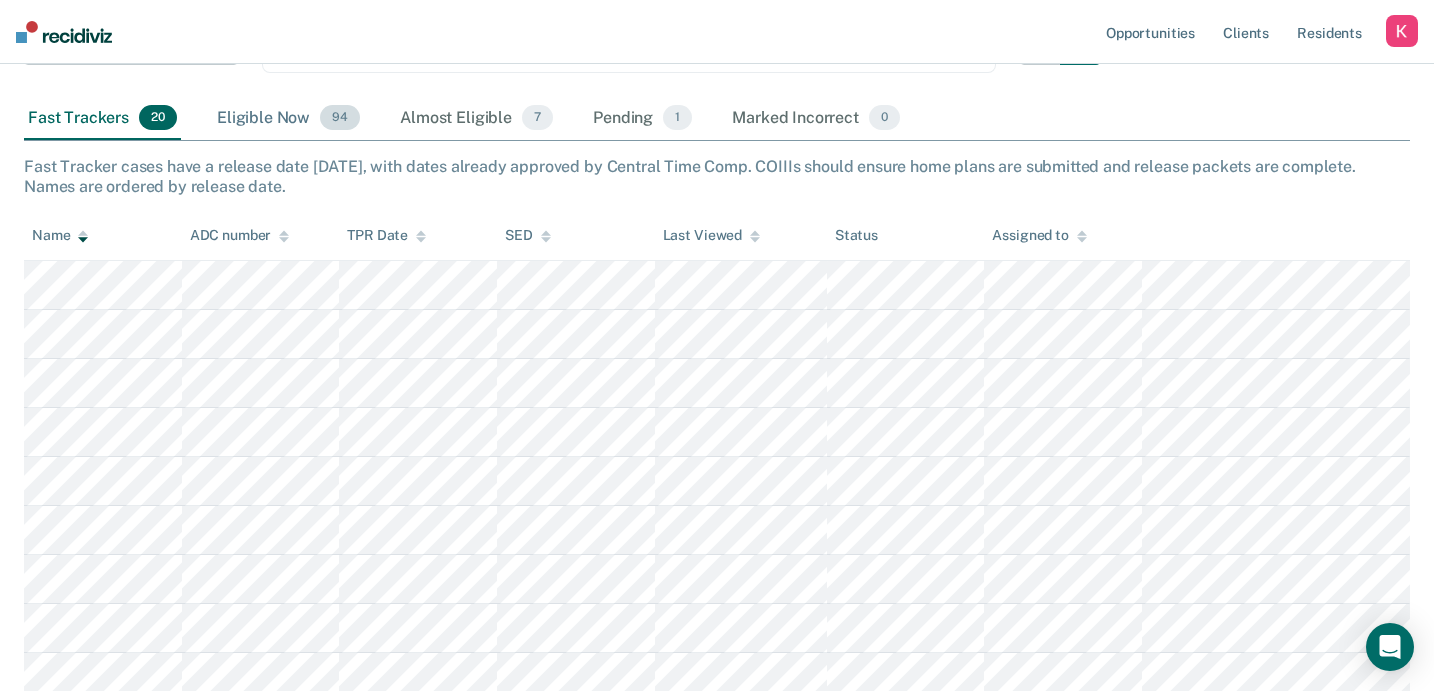 click on "Eligible Now 94" at bounding box center (288, 119) 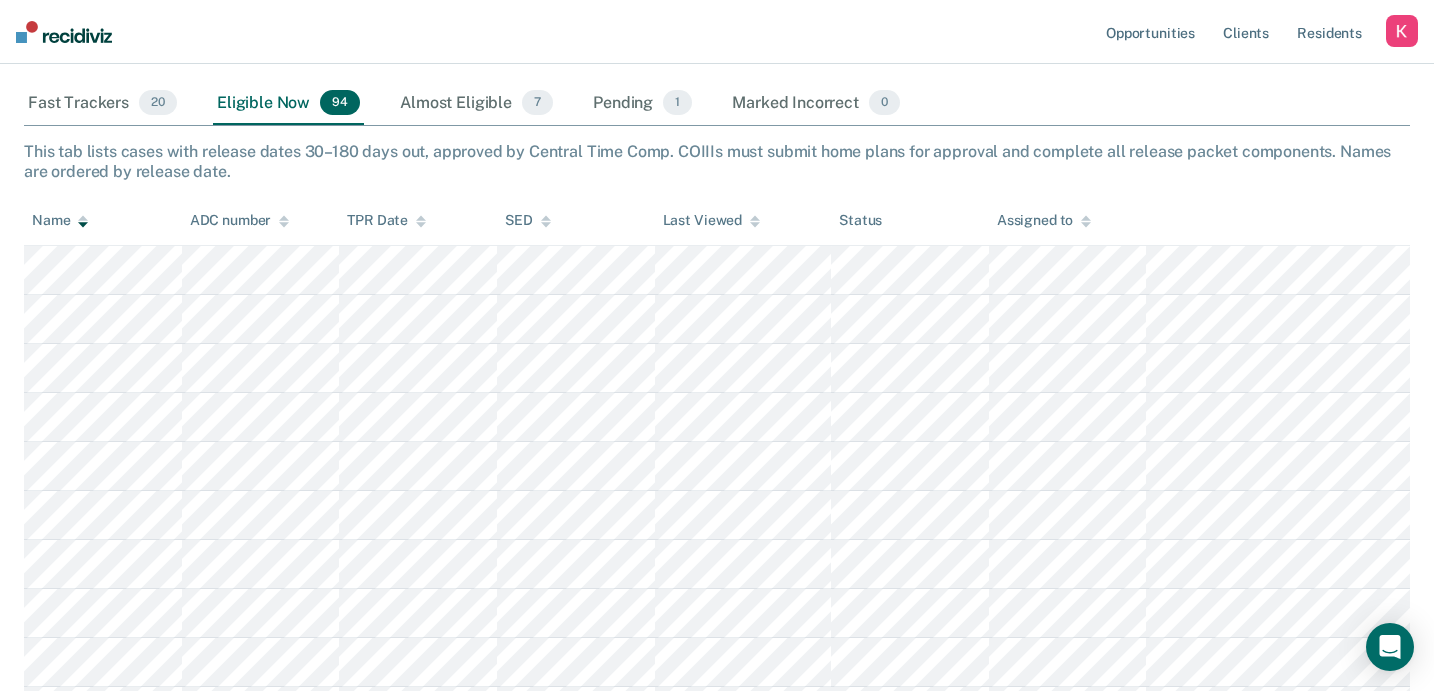 scroll, scrollTop: 325, scrollLeft: 0, axis: vertical 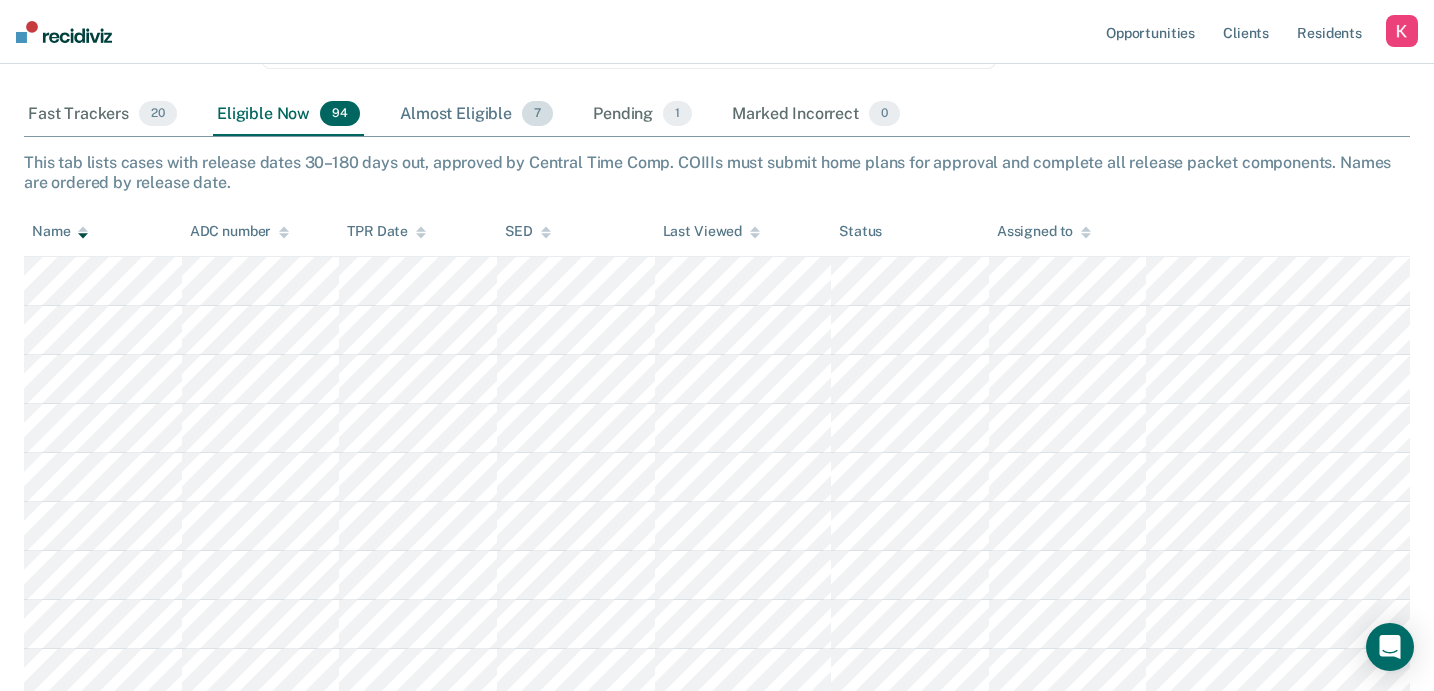 click on "Almost Eligible 7" at bounding box center (476, 115) 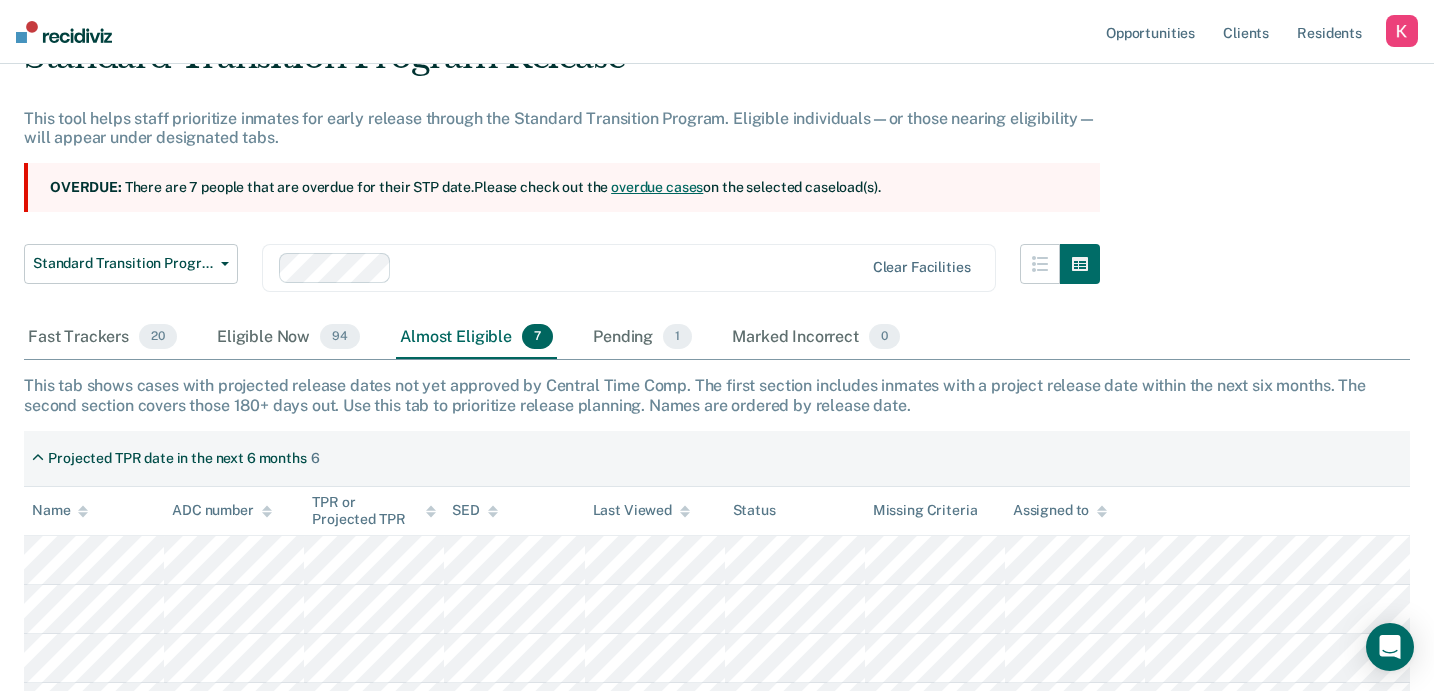 scroll, scrollTop: 0, scrollLeft: 0, axis: both 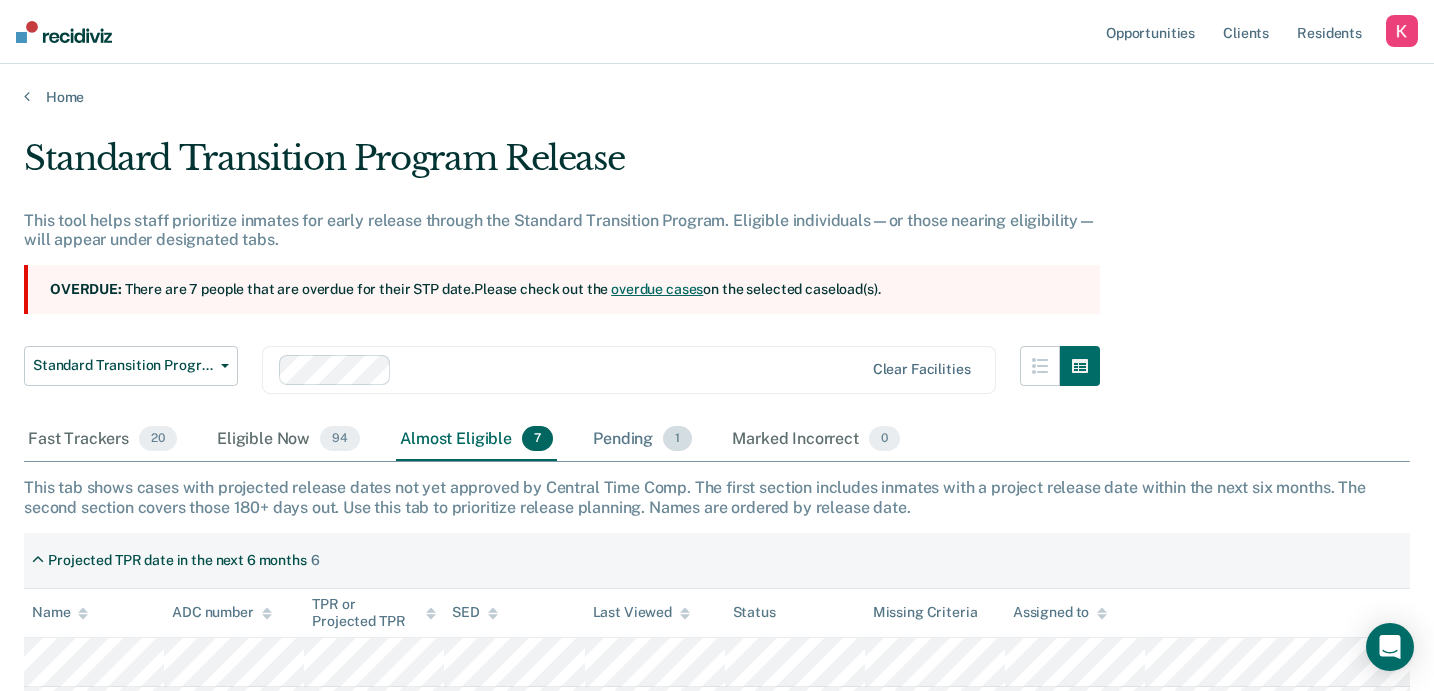 click on "Pending 1" at bounding box center (642, 440) 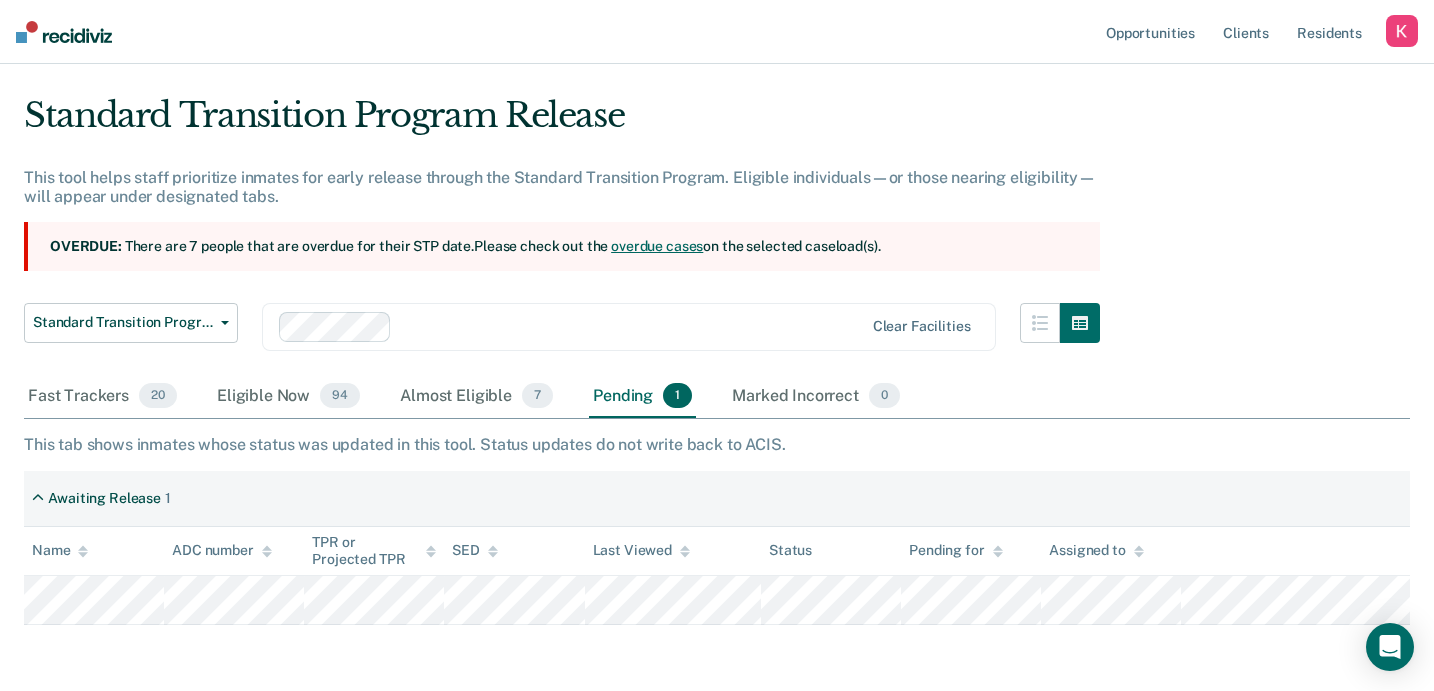 scroll, scrollTop: 67, scrollLeft: 0, axis: vertical 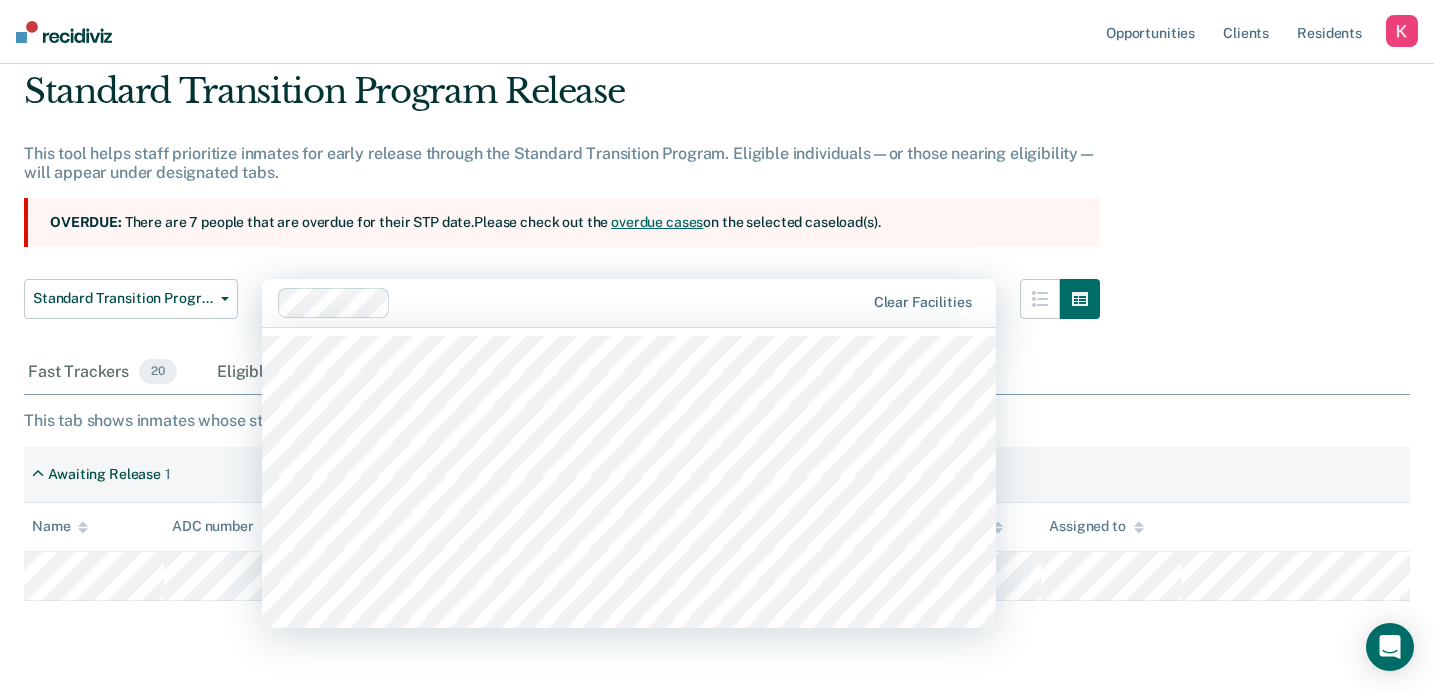 click at bounding box center [631, 302] 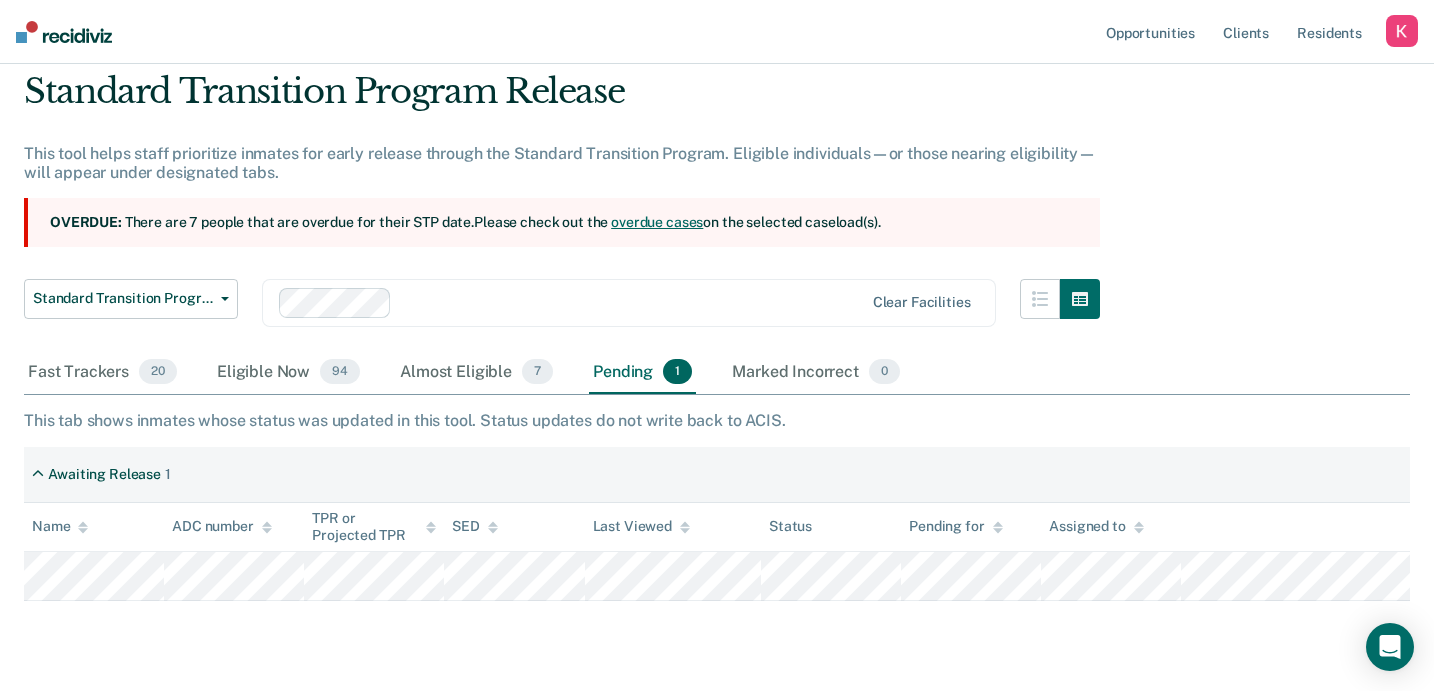 click at bounding box center [631, 302] 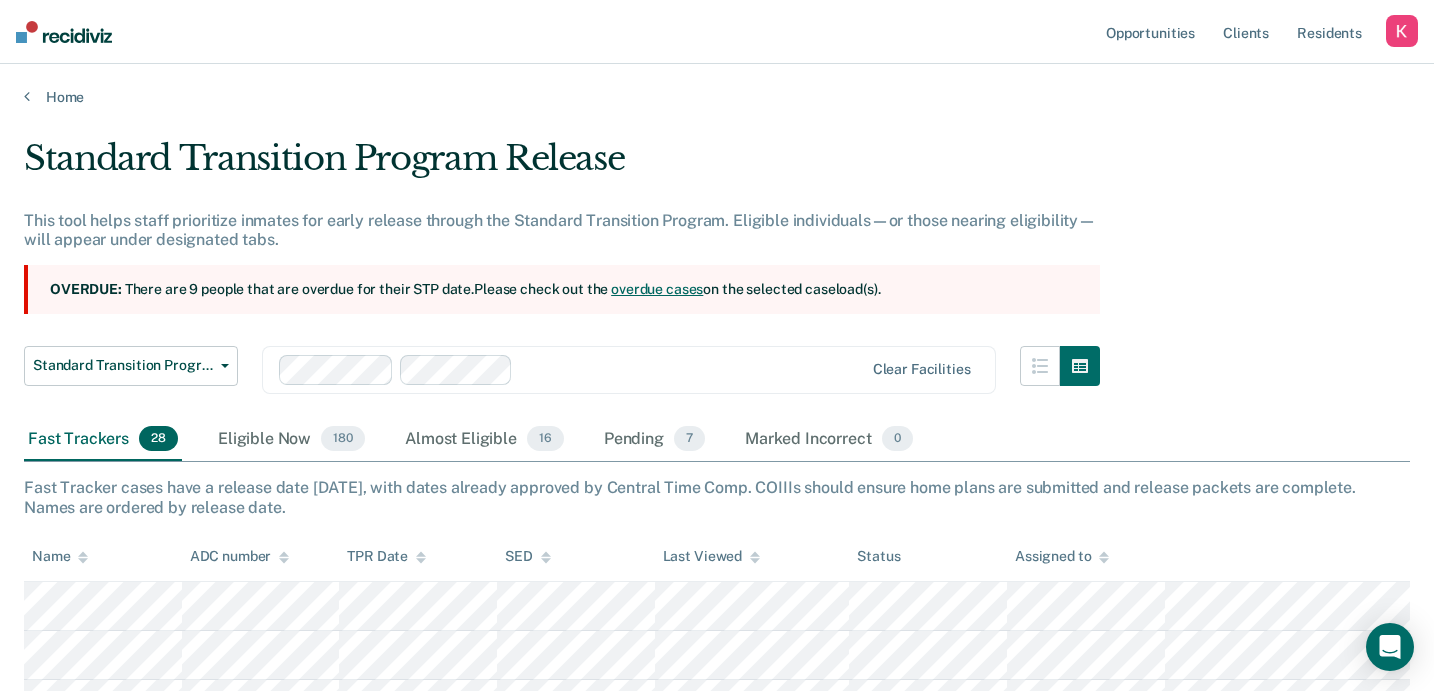 scroll, scrollTop: 131, scrollLeft: 0, axis: vertical 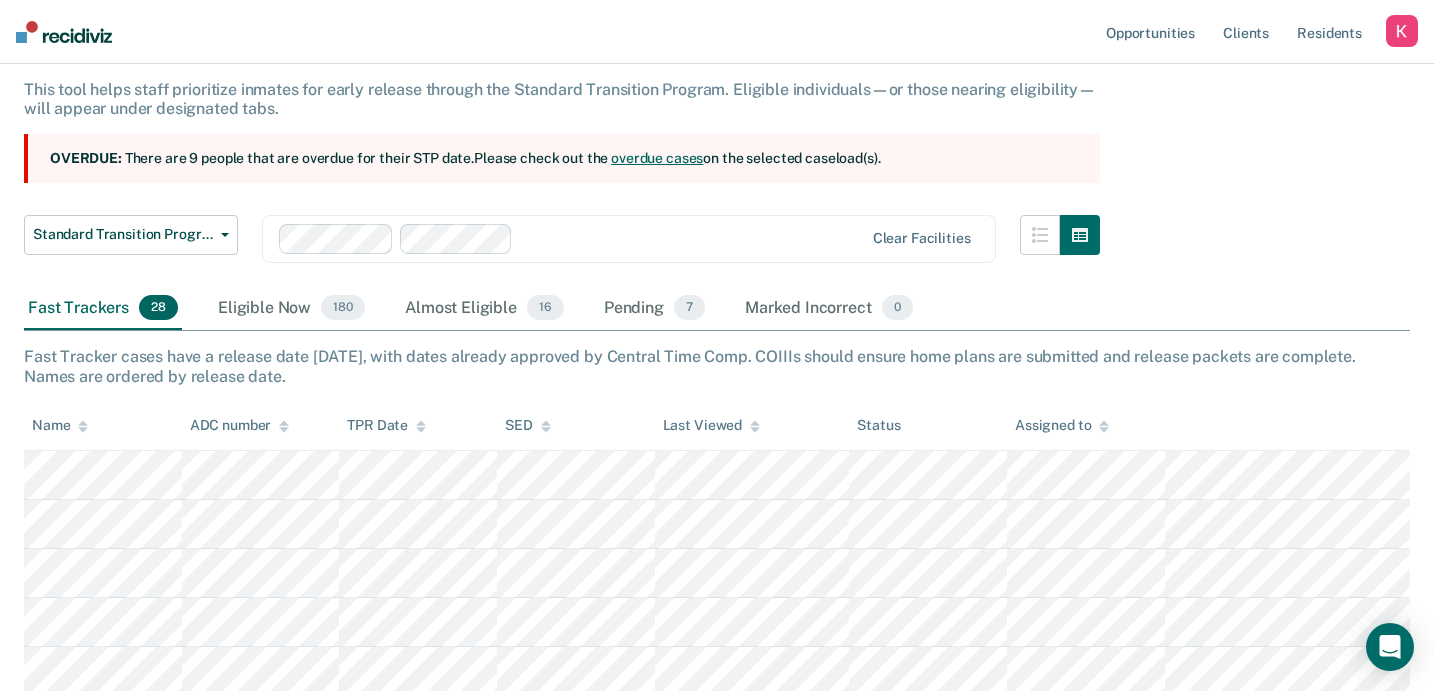 click 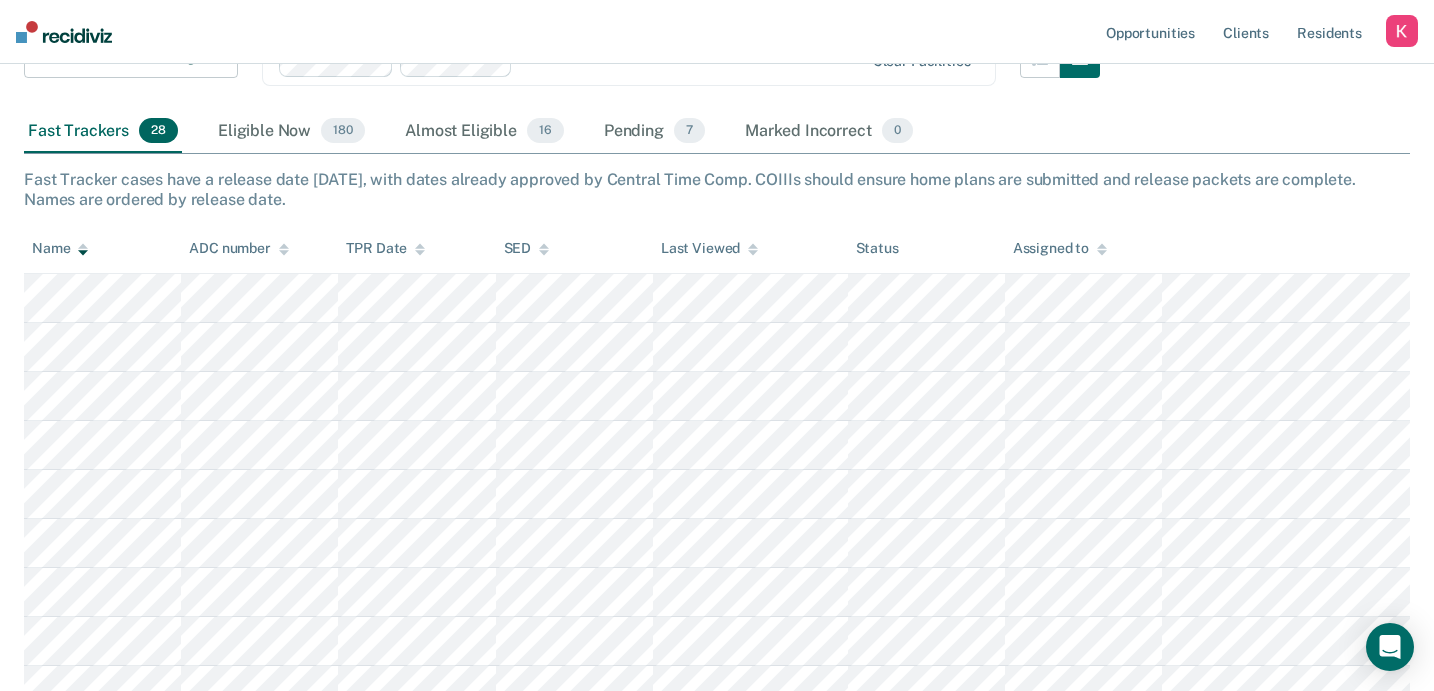 scroll, scrollTop: 315, scrollLeft: 0, axis: vertical 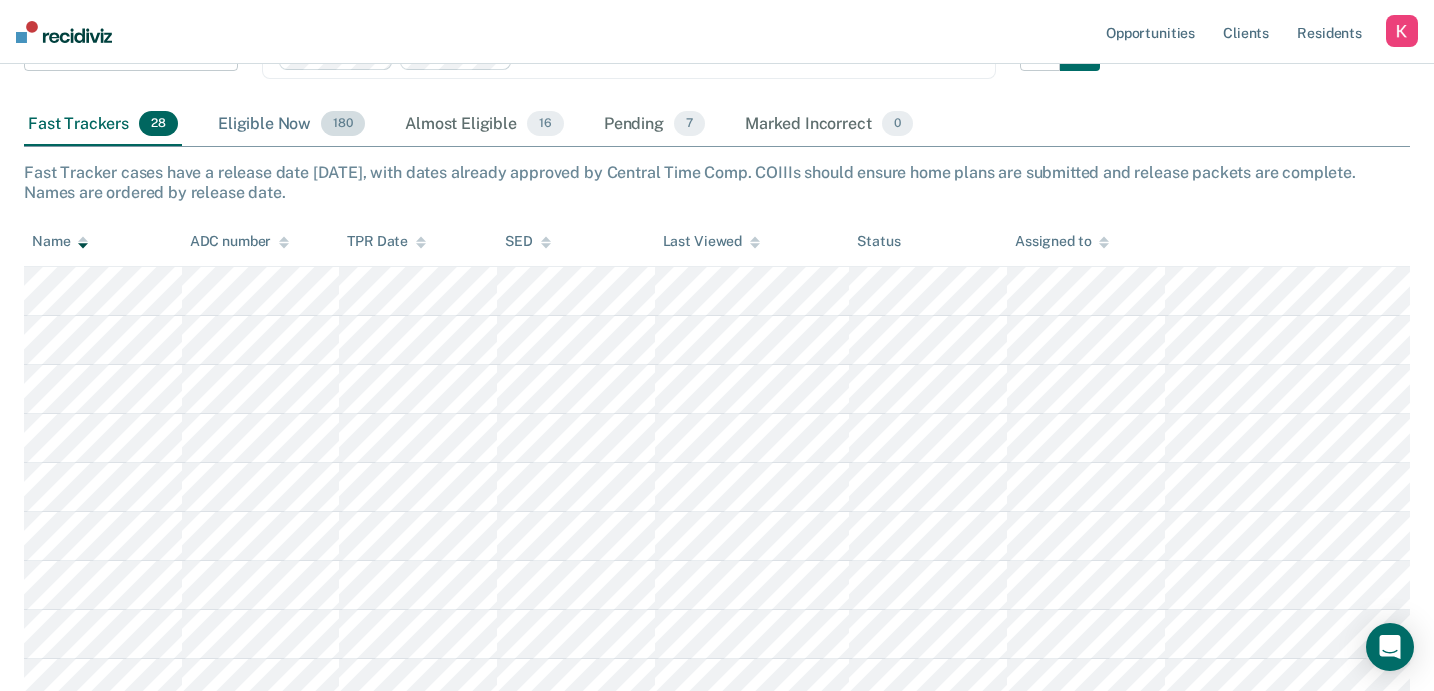 click on "Eligible Now 180" at bounding box center (291, 125) 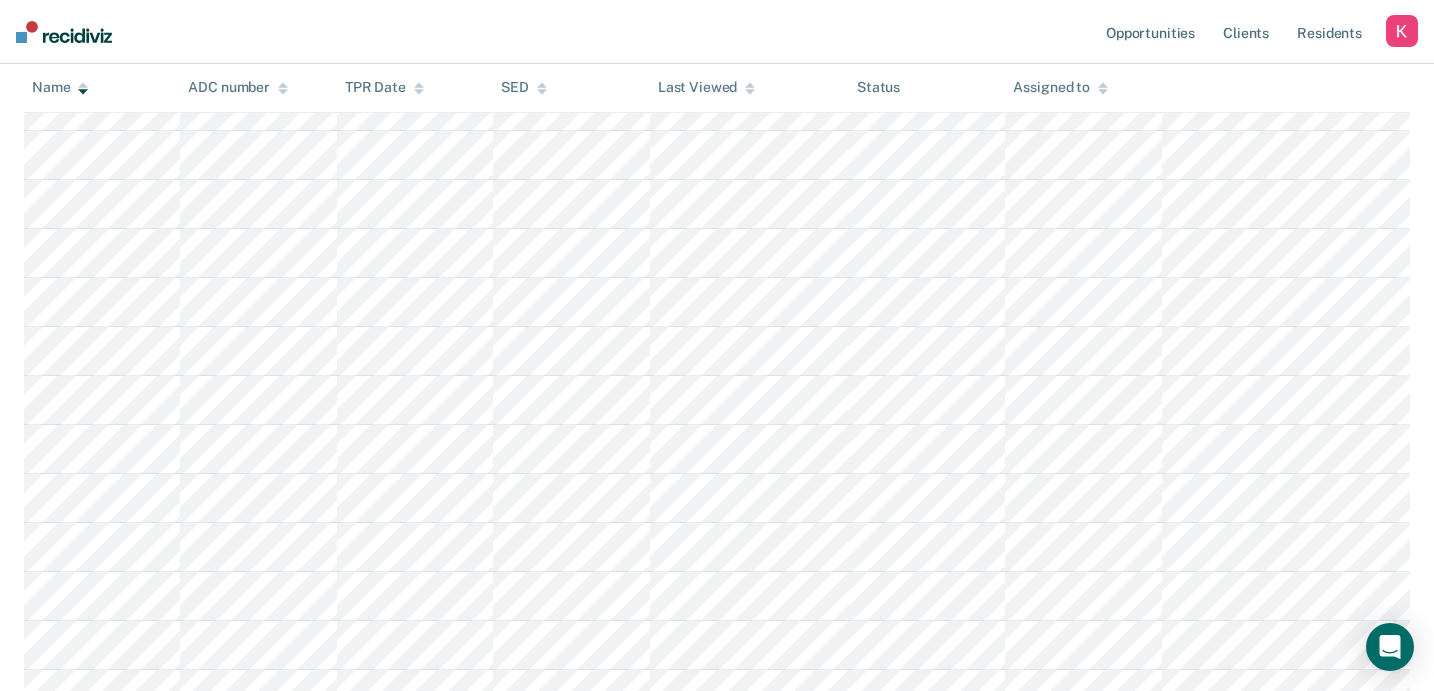 scroll, scrollTop: 0, scrollLeft: 0, axis: both 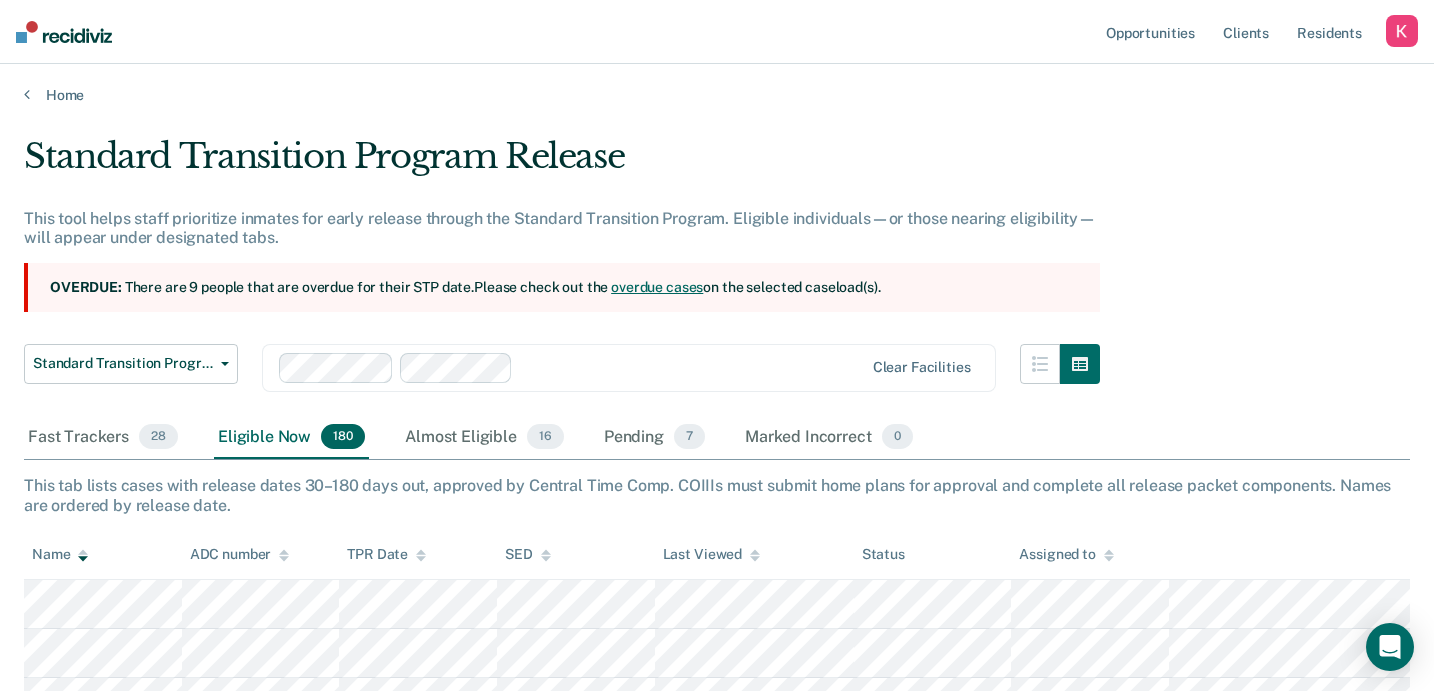 click at bounding box center (692, 367) 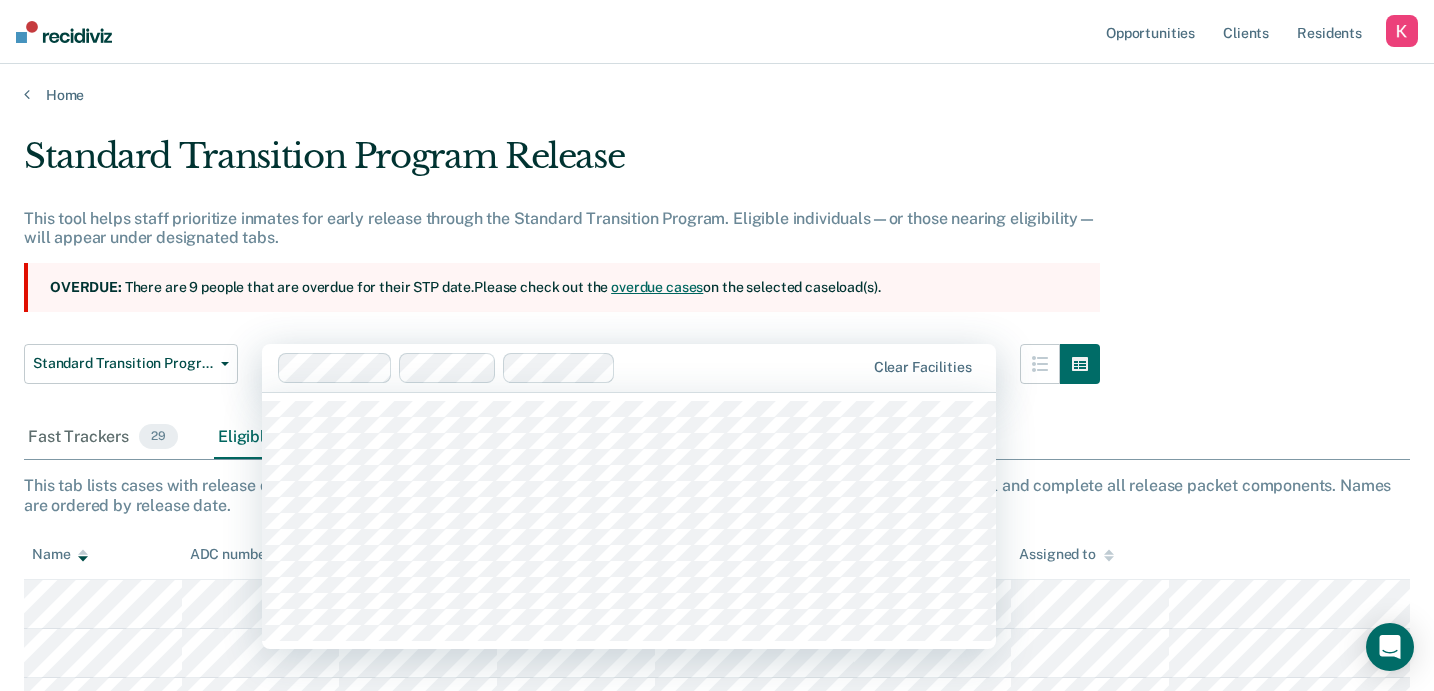 click at bounding box center (744, 367) 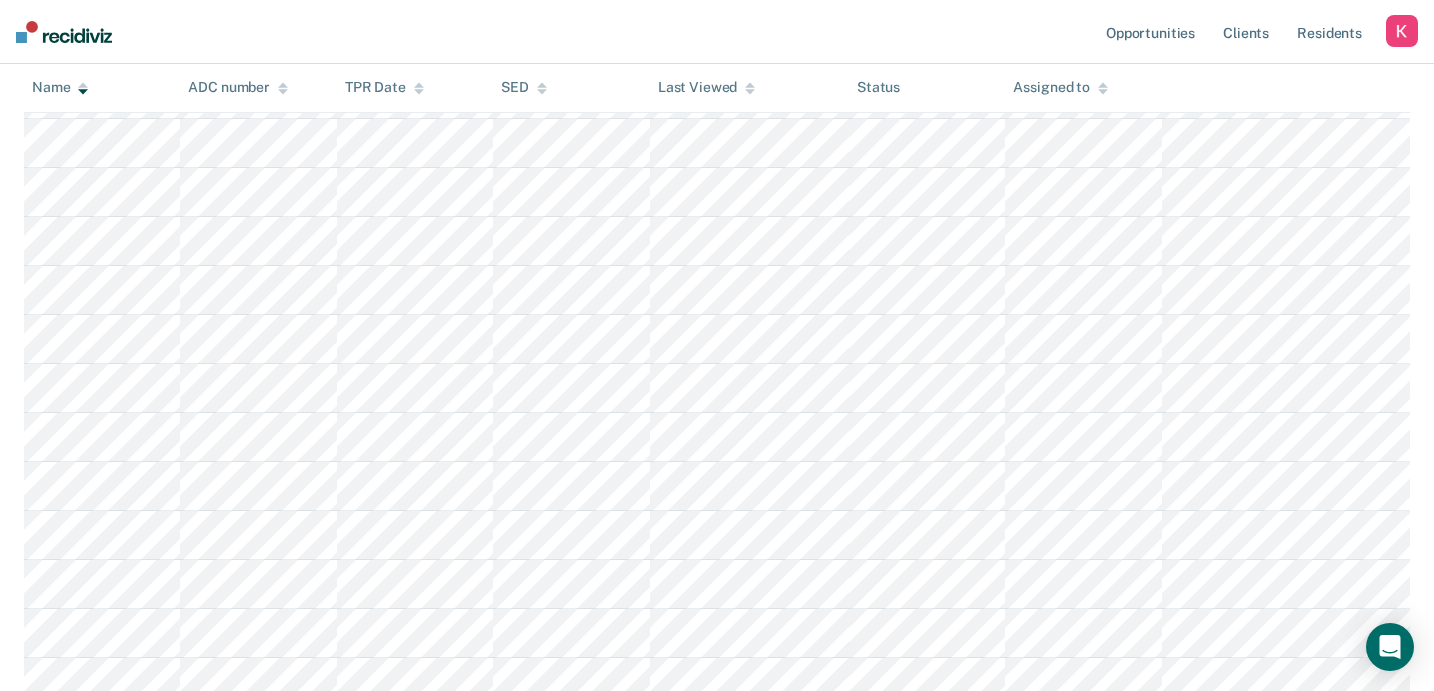 scroll, scrollTop: 0, scrollLeft: 0, axis: both 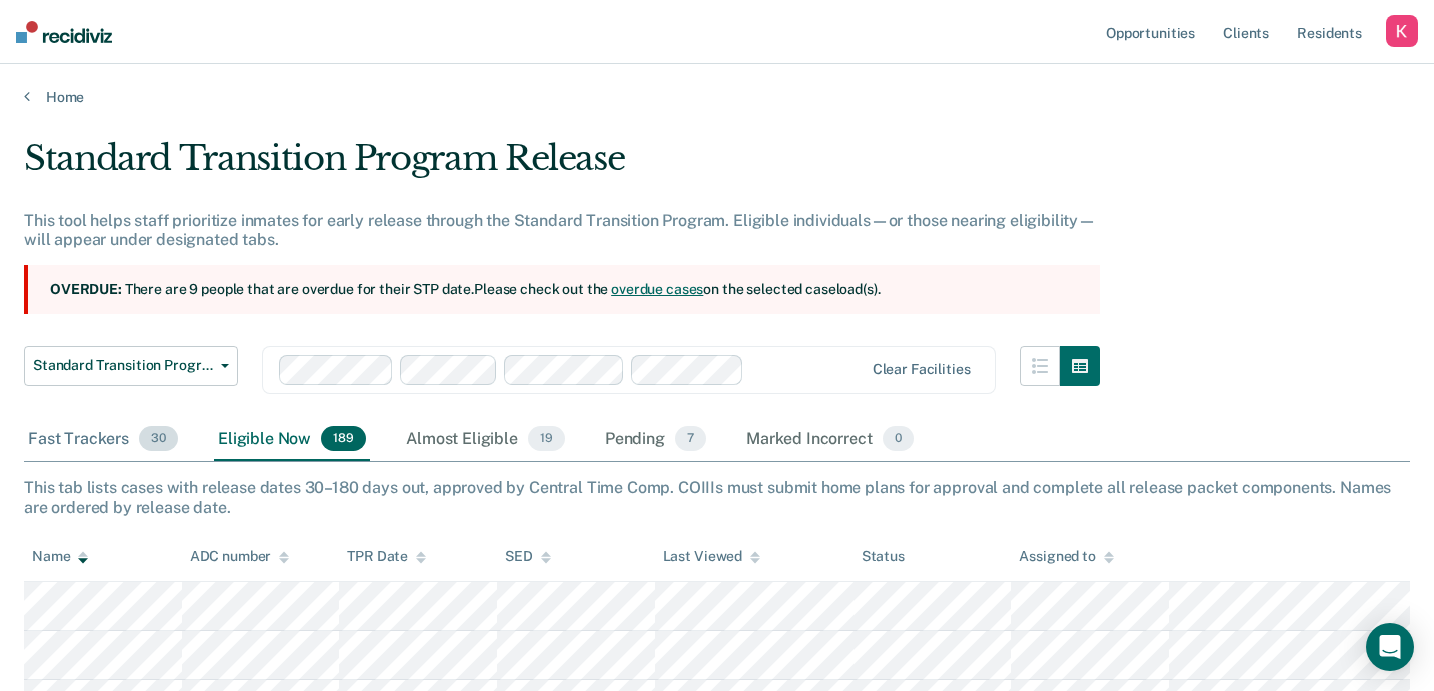 click on "Fast Trackers 30" at bounding box center (103, 440) 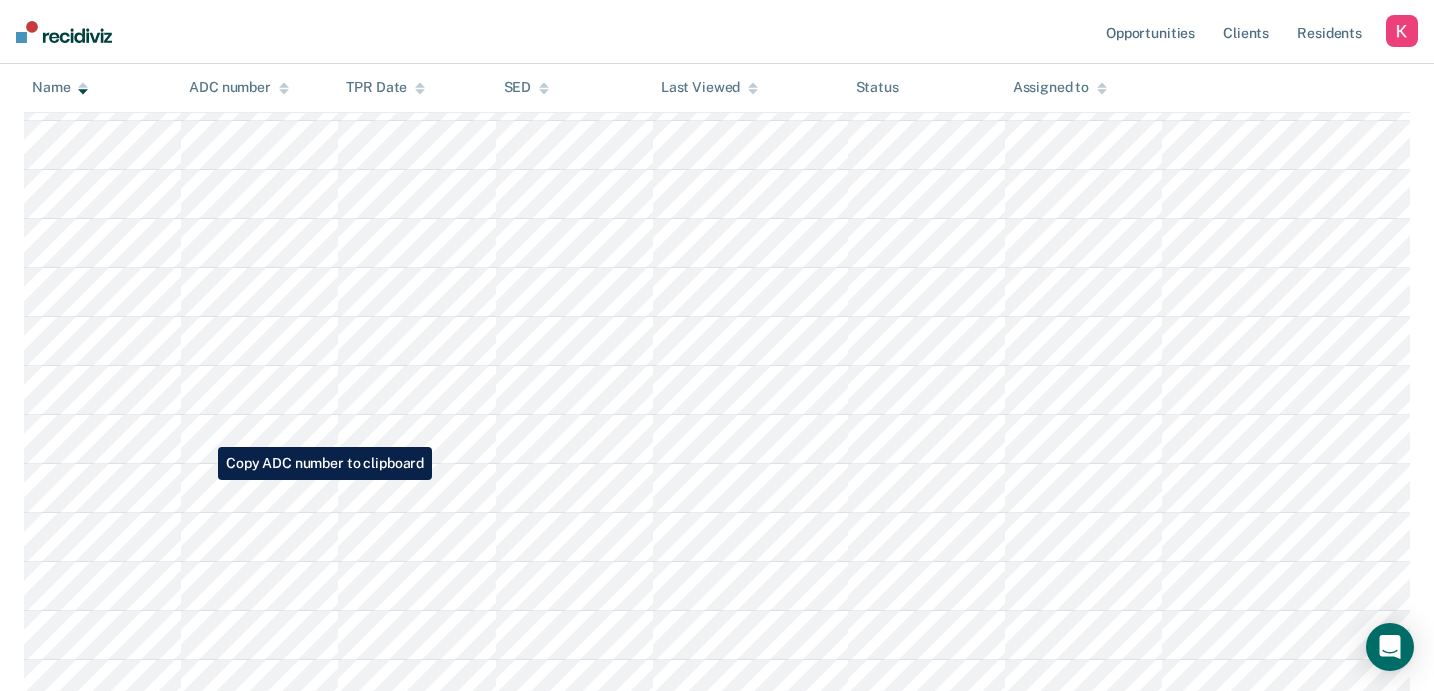 scroll, scrollTop: 0, scrollLeft: 0, axis: both 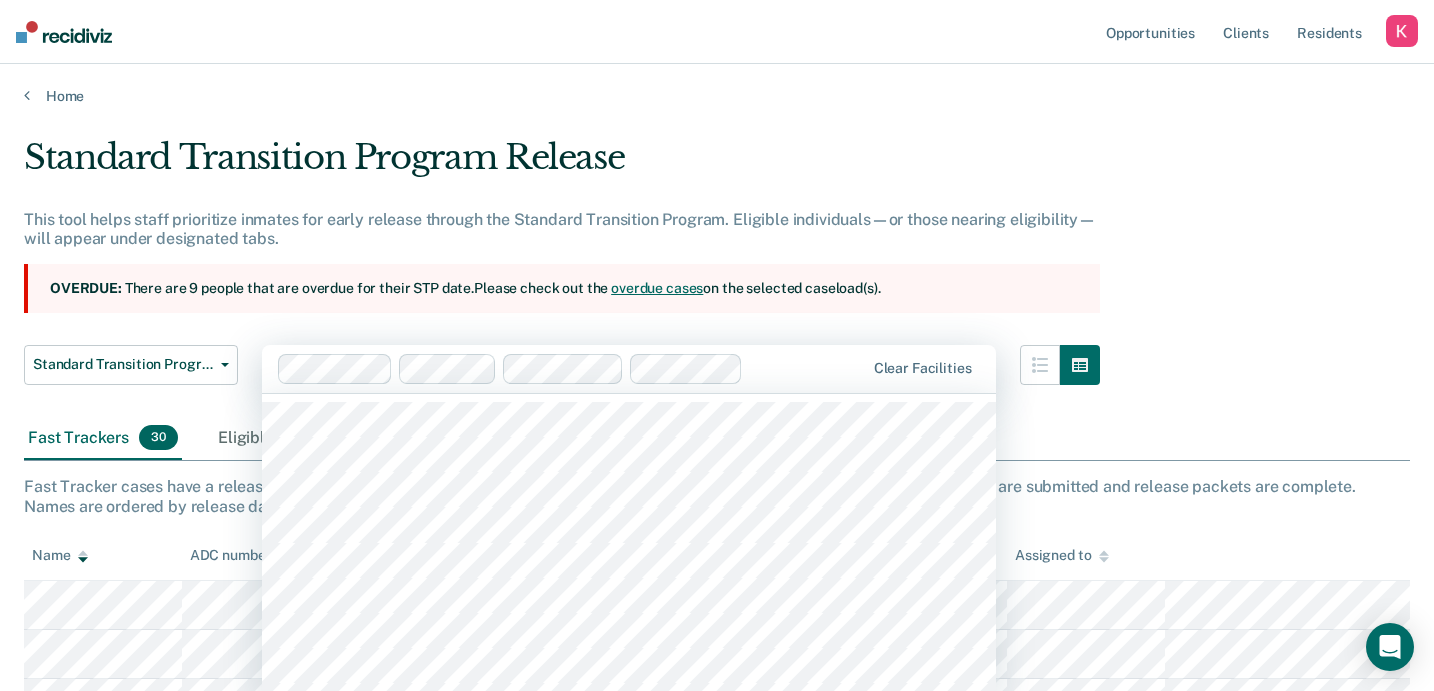 click at bounding box center [807, 368] 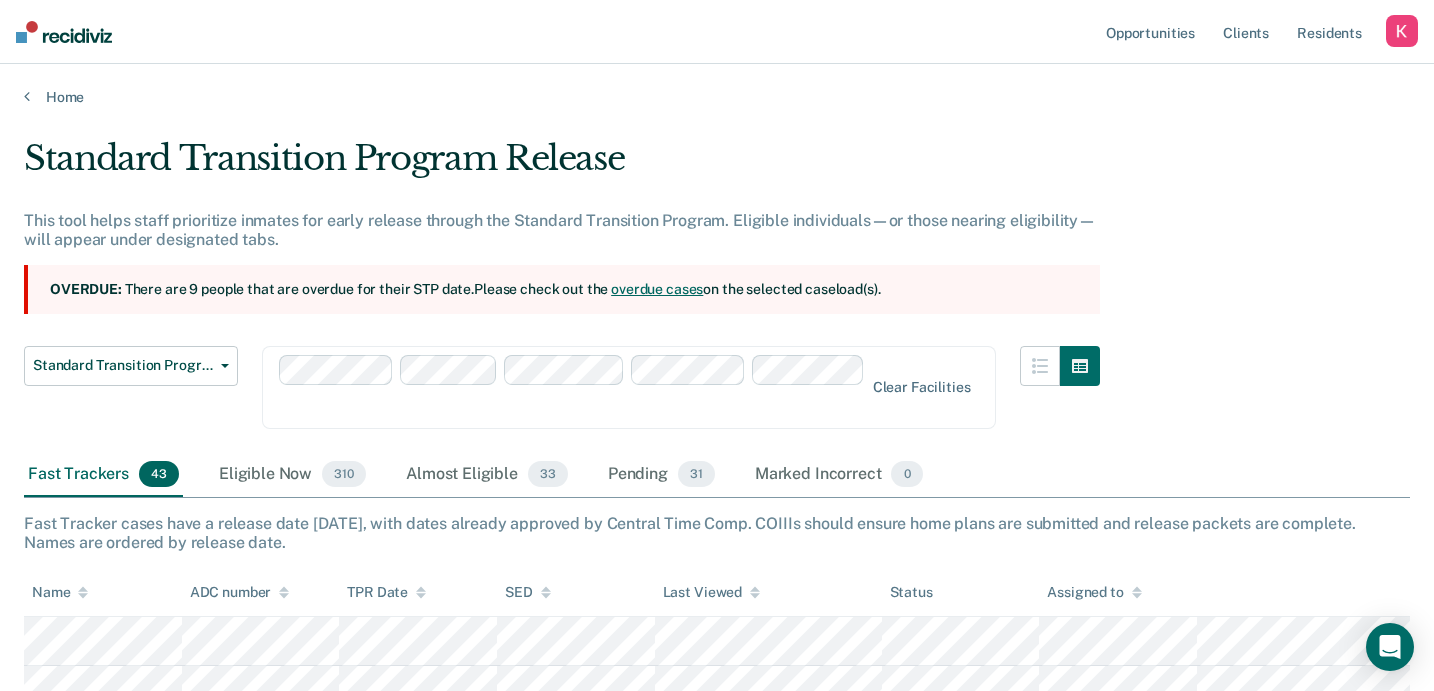 scroll, scrollTop: 358, scrollLeft: 0, axis: vertical 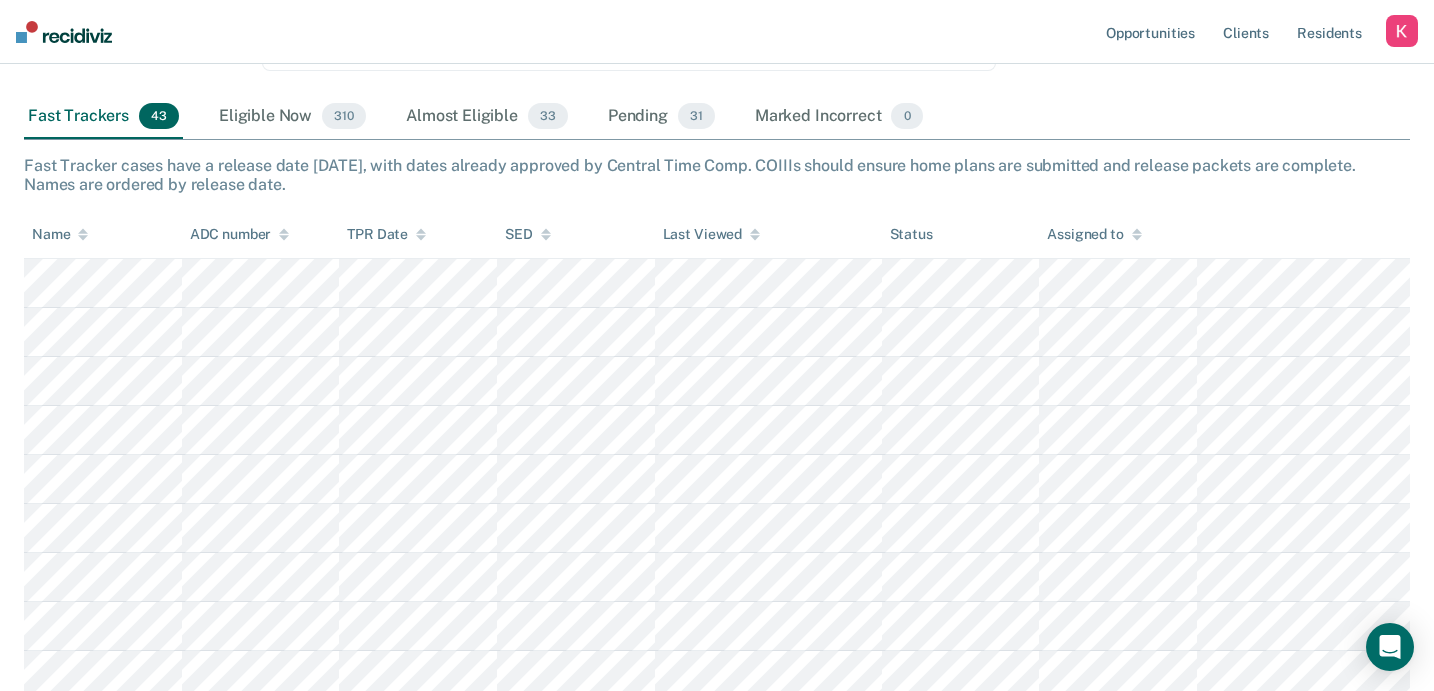 click on "Name" at bounding box center [60, 234] 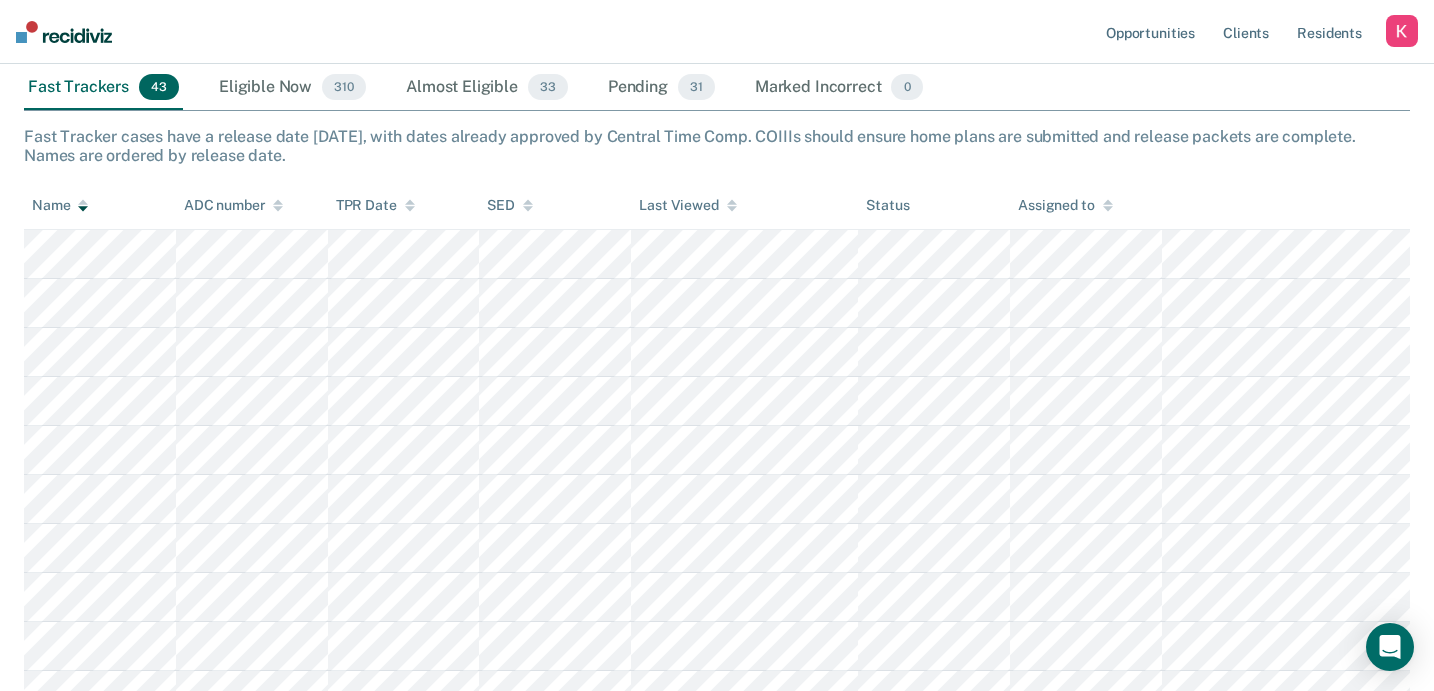 scroll, scrollTop: 316, scrollLeft: 0, axis: vertical 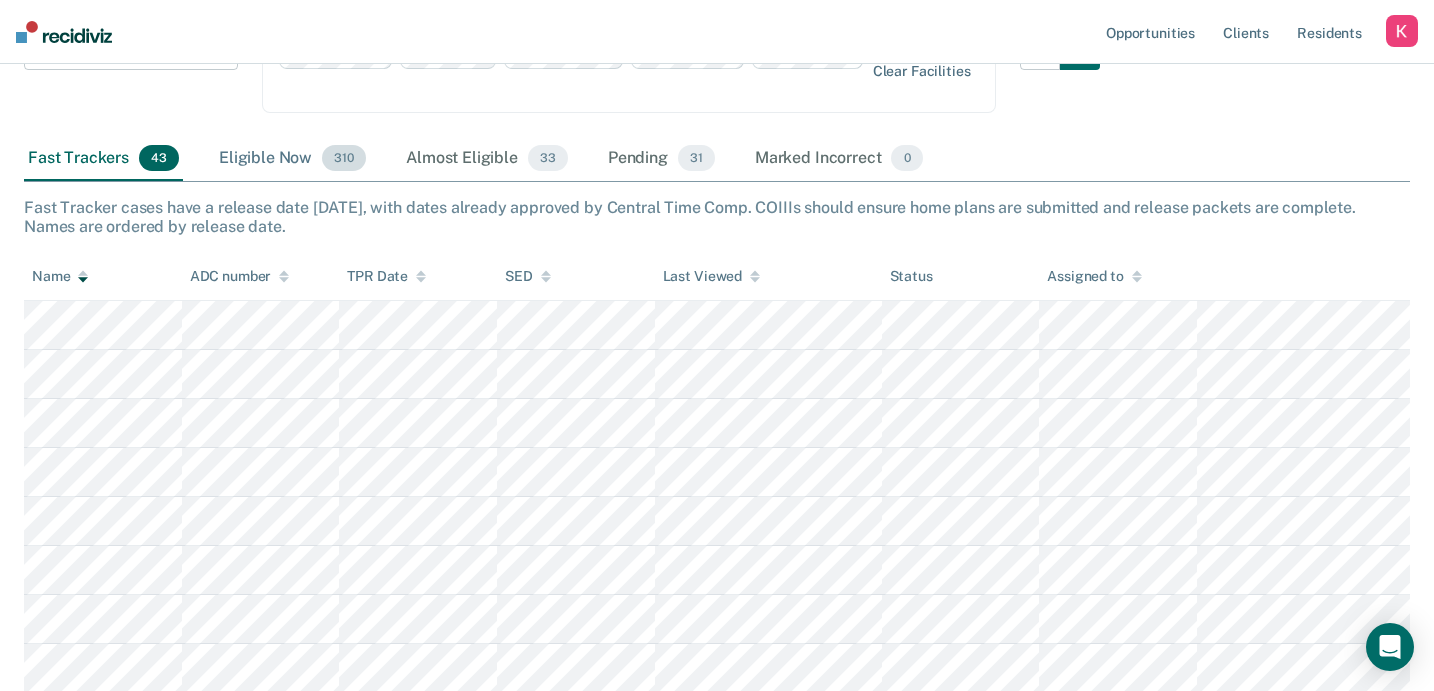 click on "Eligible Now 310" at bounding box center (292, 159) 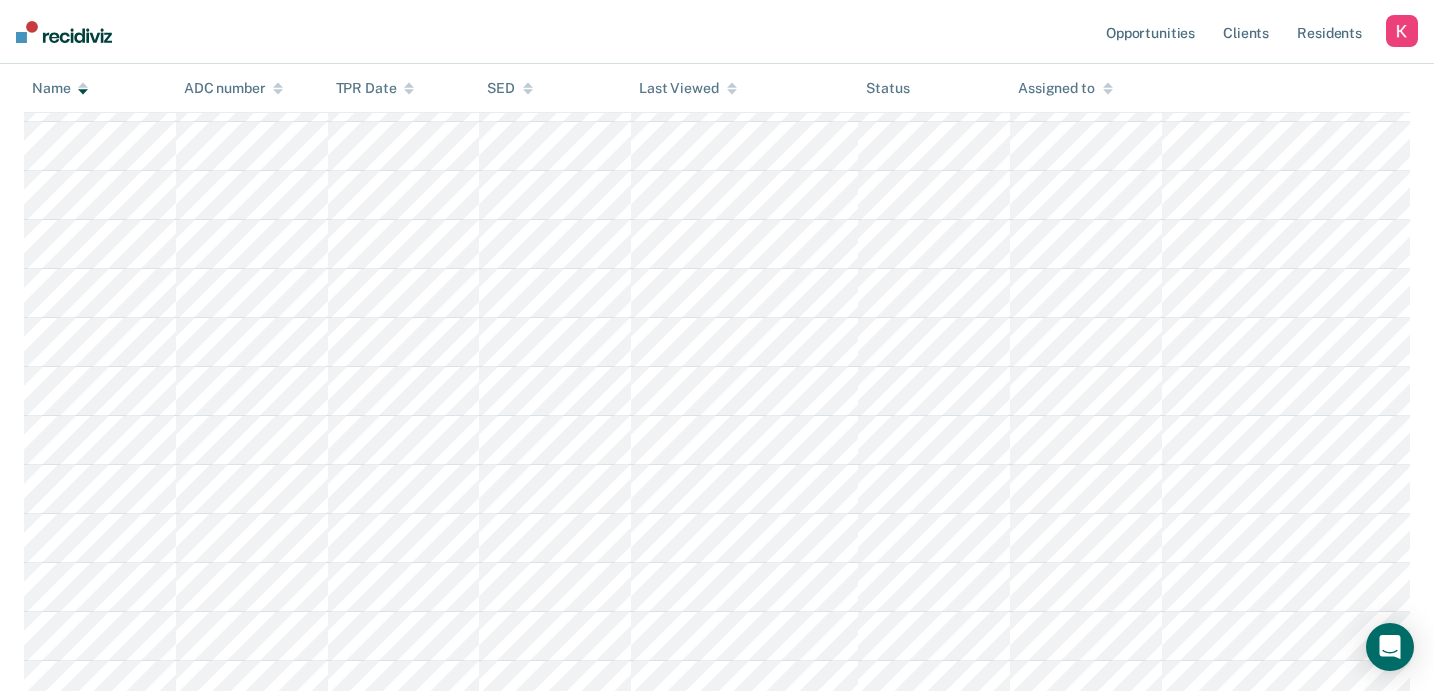 scroll, scrollTop: 0, scrollLeft: 0, axis: both 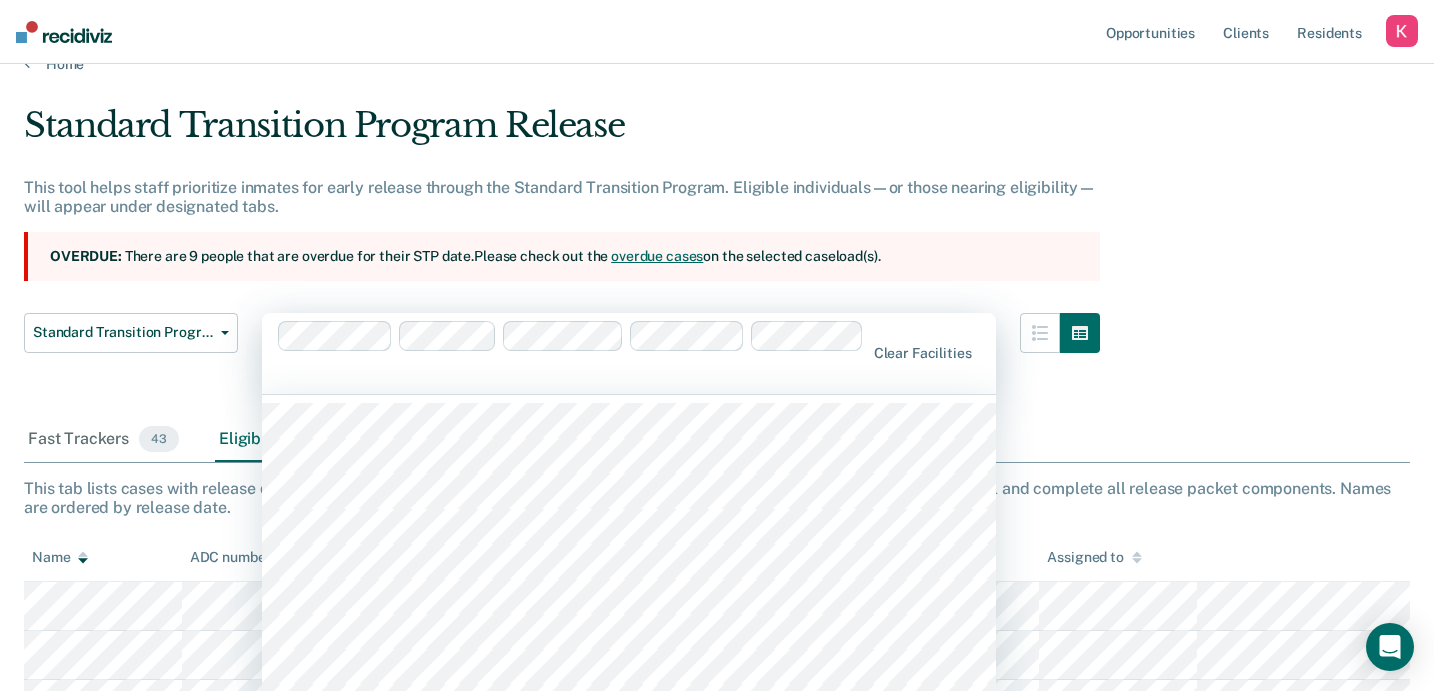 click on "CACF, 1 of 13. 13 results available. Use Up and Down to choose options, press Enter to select the currently focused option, press Escape to exit the menu, press Tab to select the option and exit the menu. Clear   facilities" at bounding box center [629, 353] 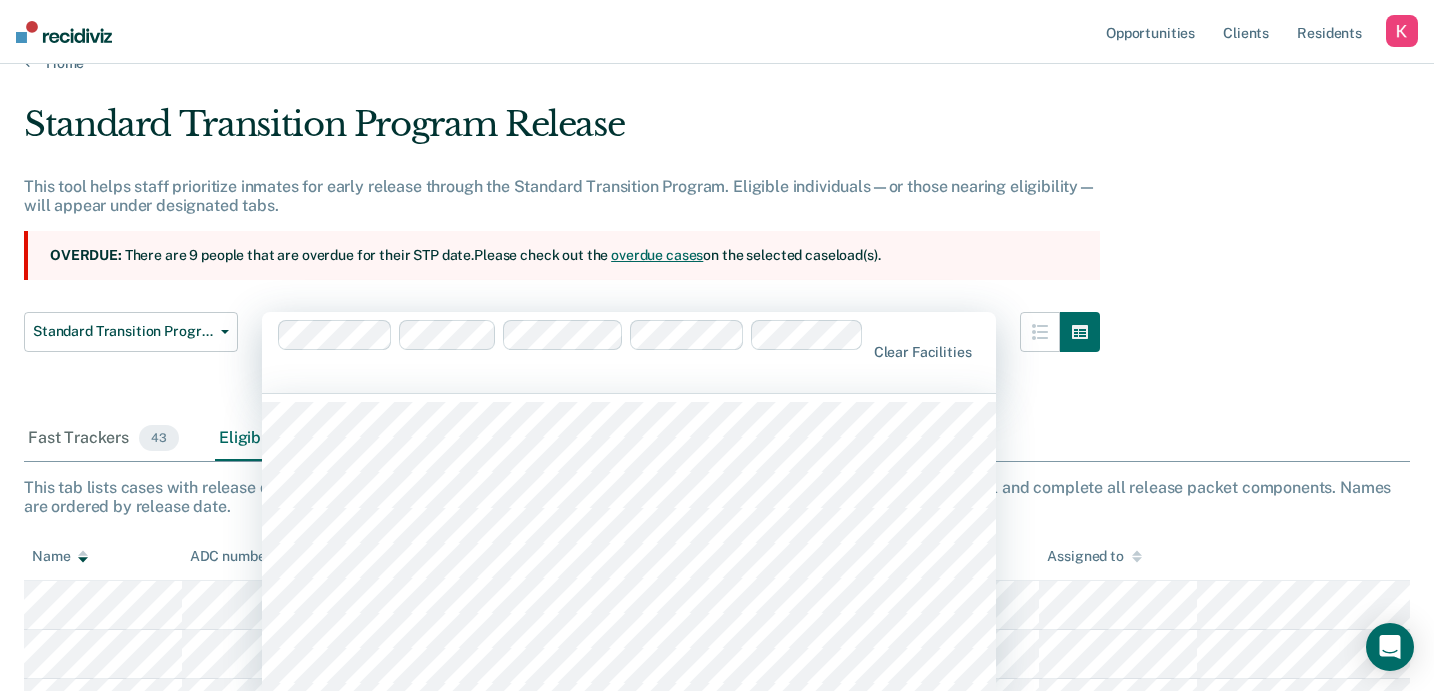 scroll, scrollTop: 37, scrollLeft: 0, axis: vertical 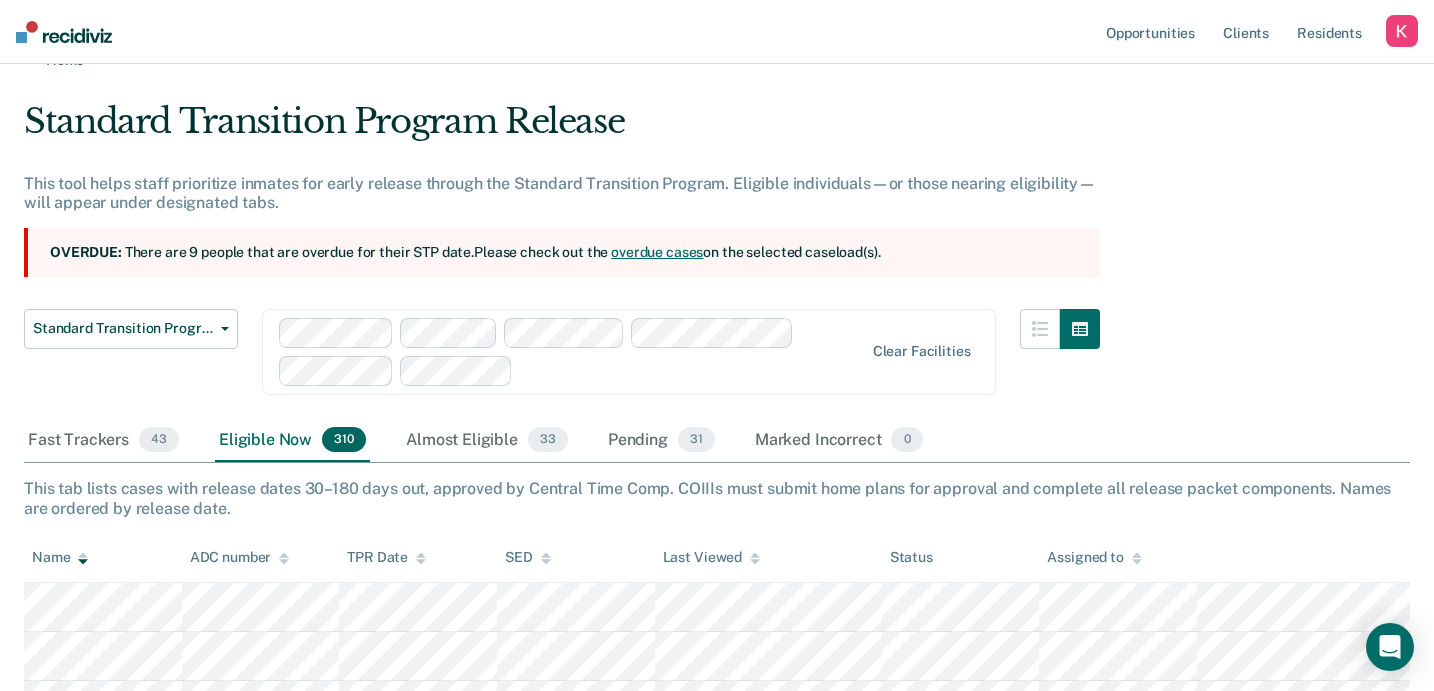 click at bounding box center (692, 370) 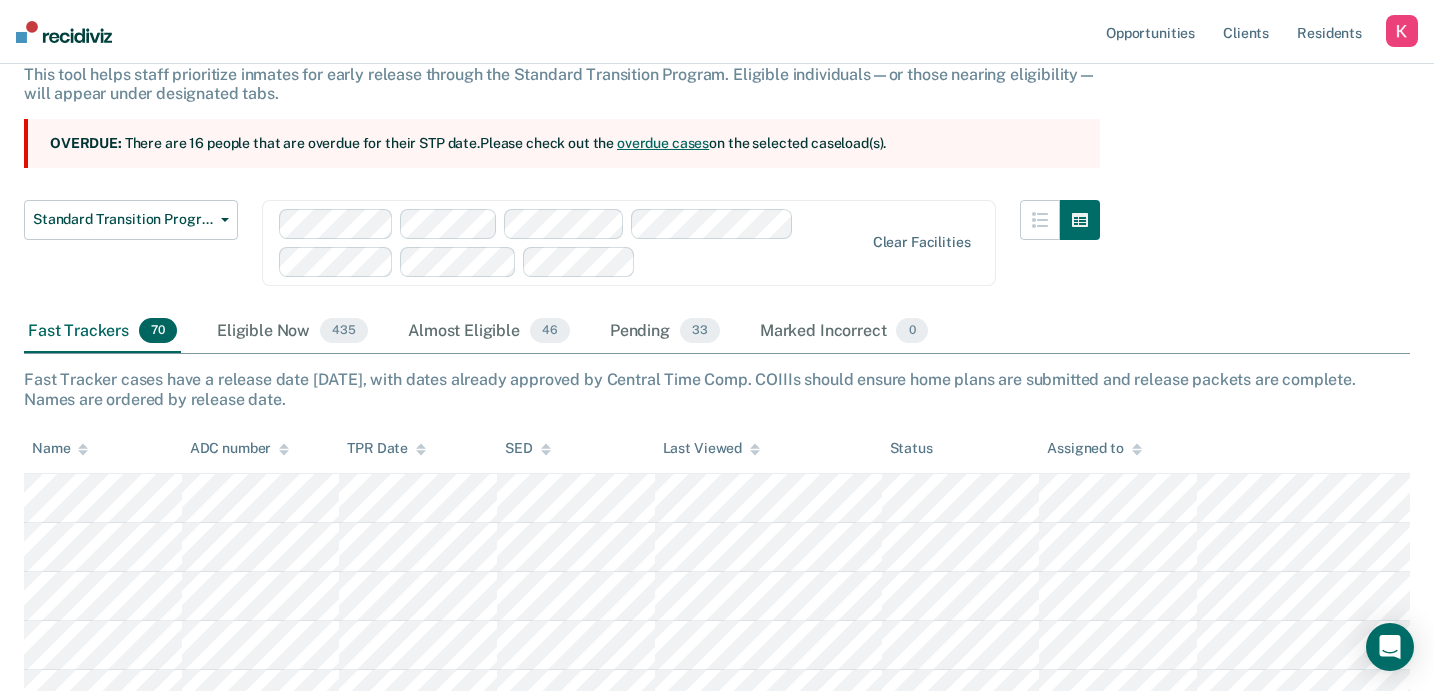 scroll, scrollTop: 350, scrollLeft: 0, axis: vertical 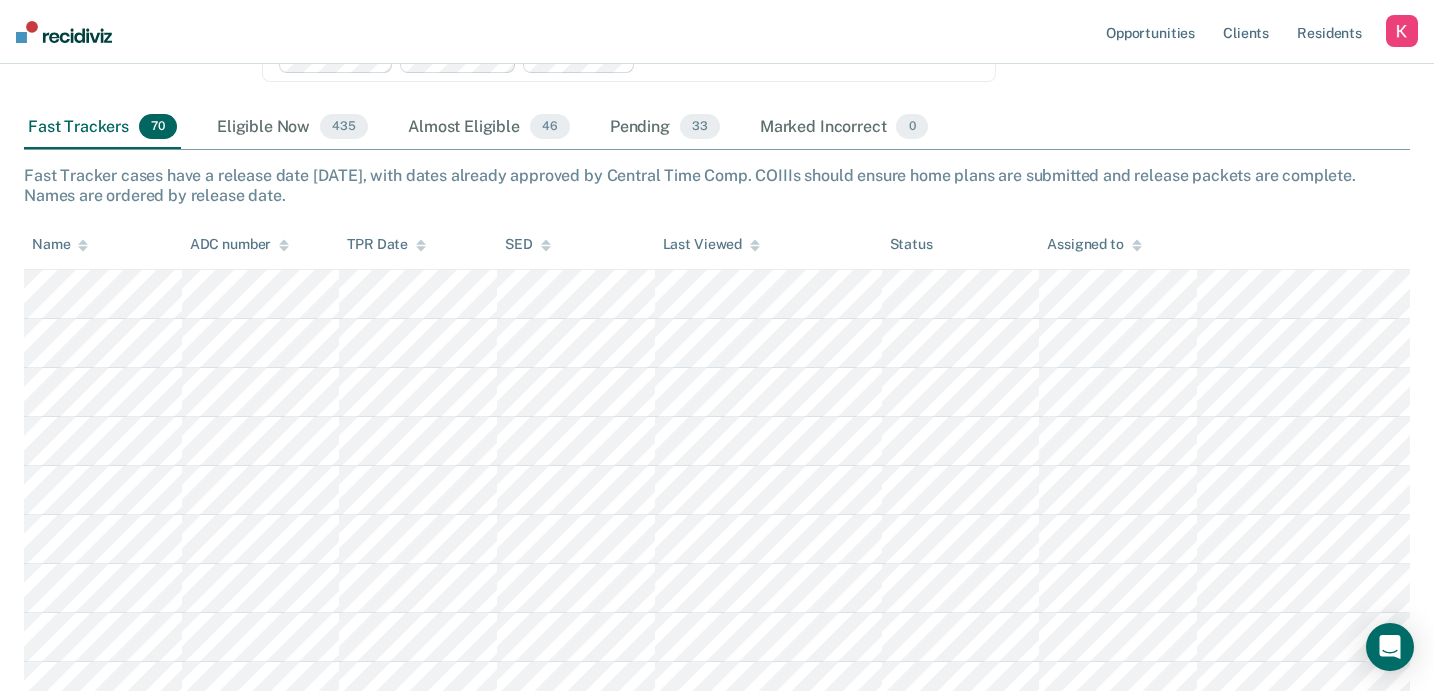 click on "Name" at bounding box center (60, 244) 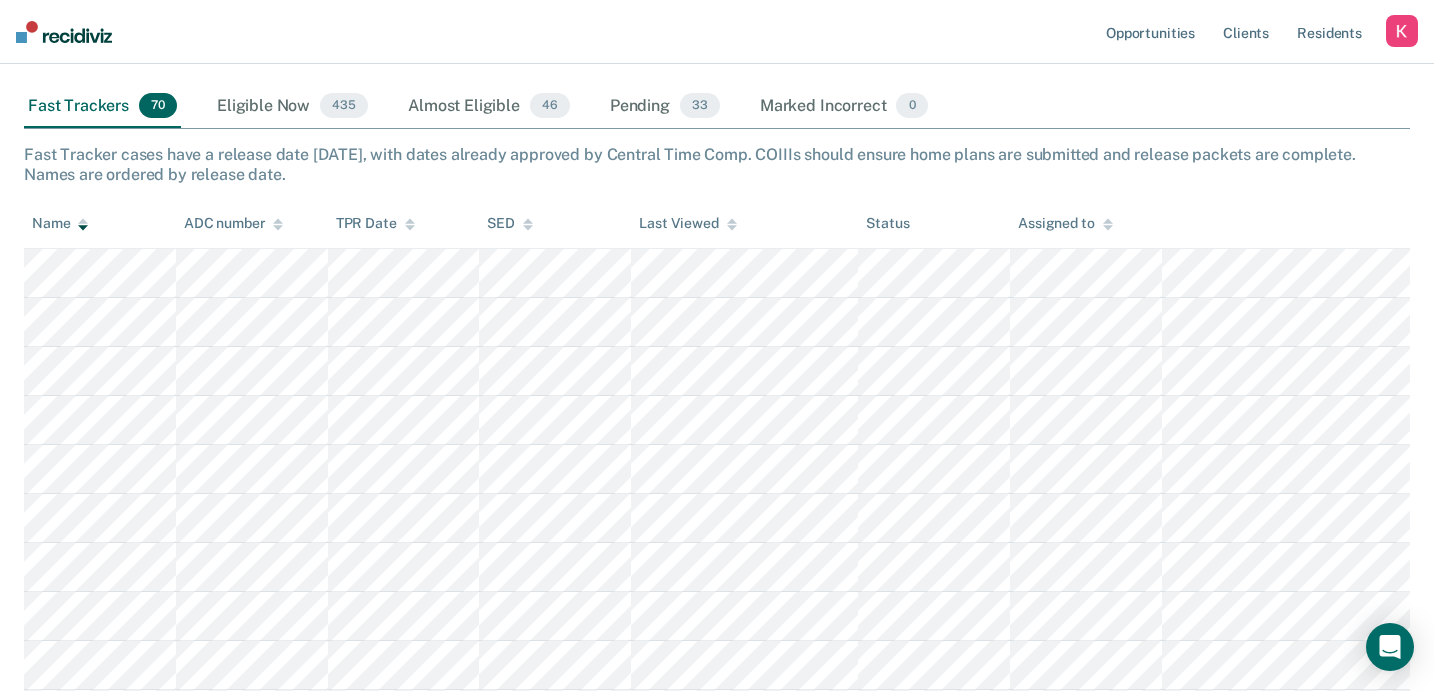 scroll, scrollTop: 0, scrollLeft: 0, axis: both 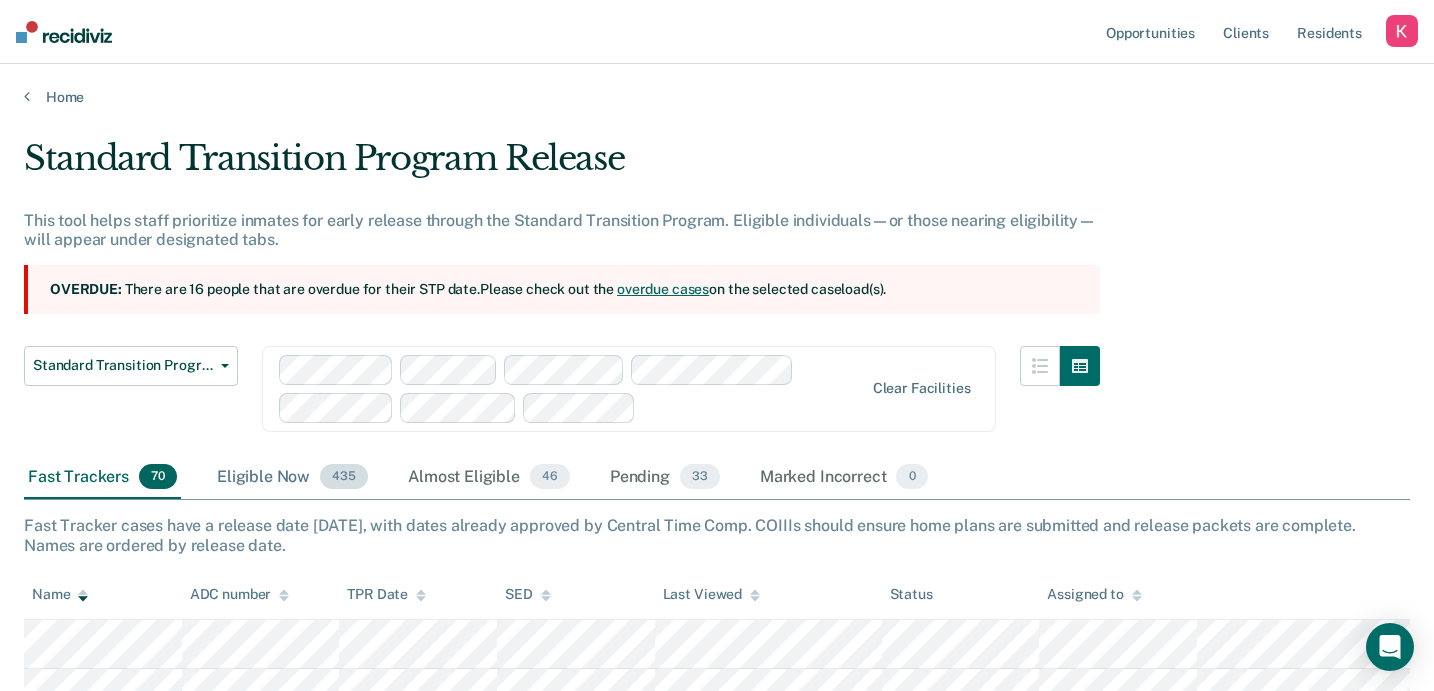 click on "Eligible Now 435" at bounding box center (292, 478) 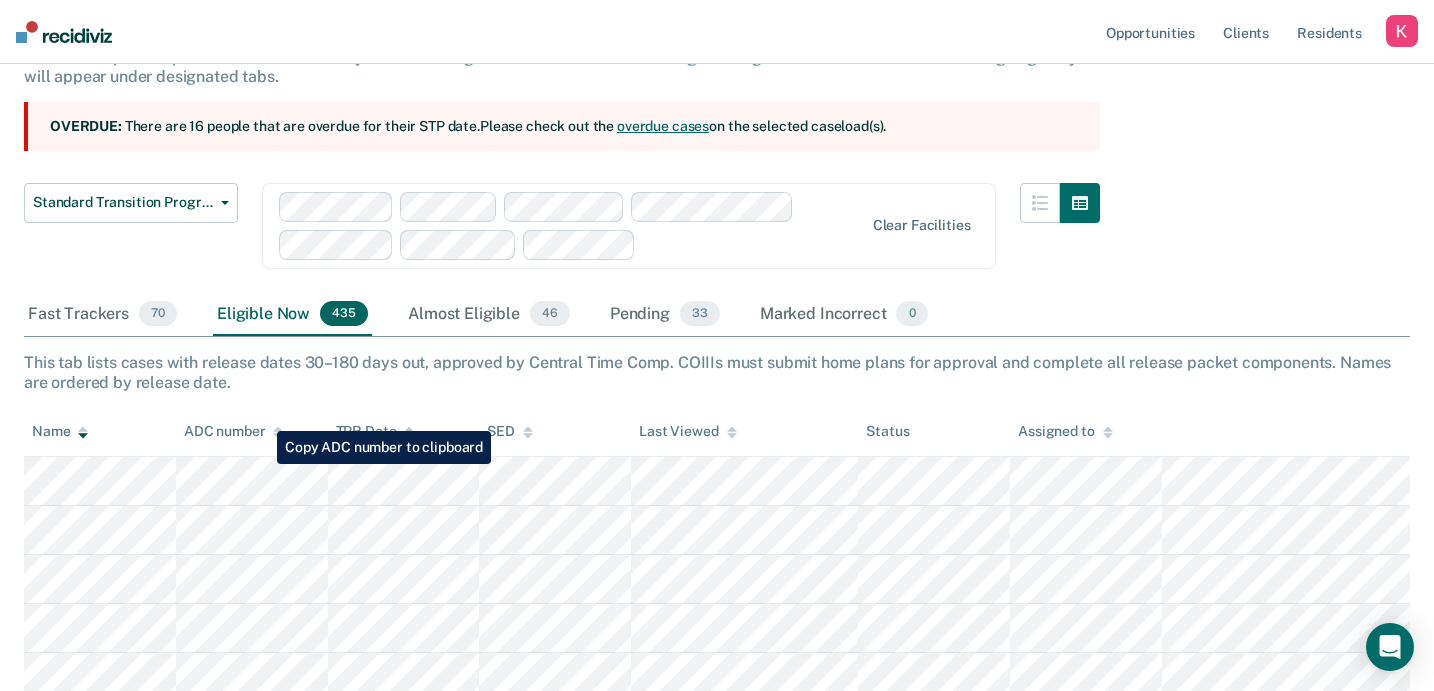 scroll, scrollTop: 0, scrollLeft: 0, axis: both 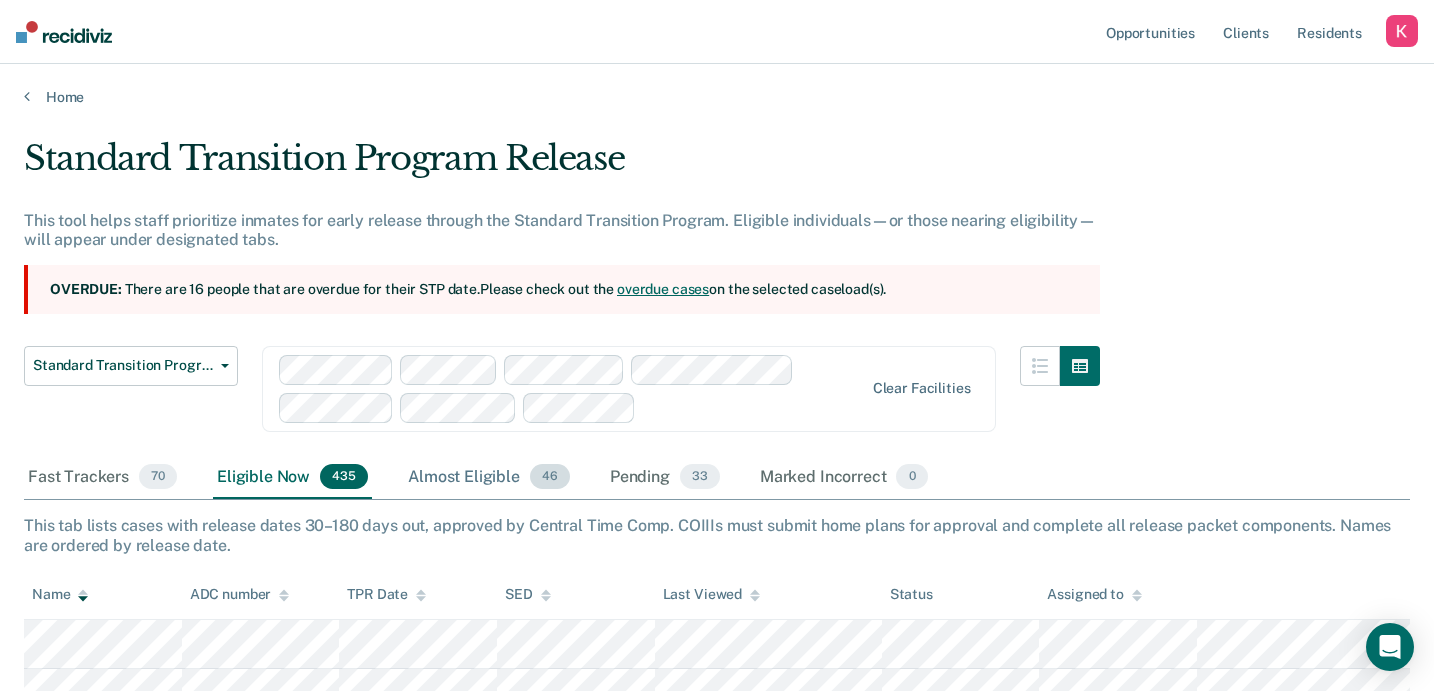 click on "Almost Eligible 46" at bounding box center [489, 478] 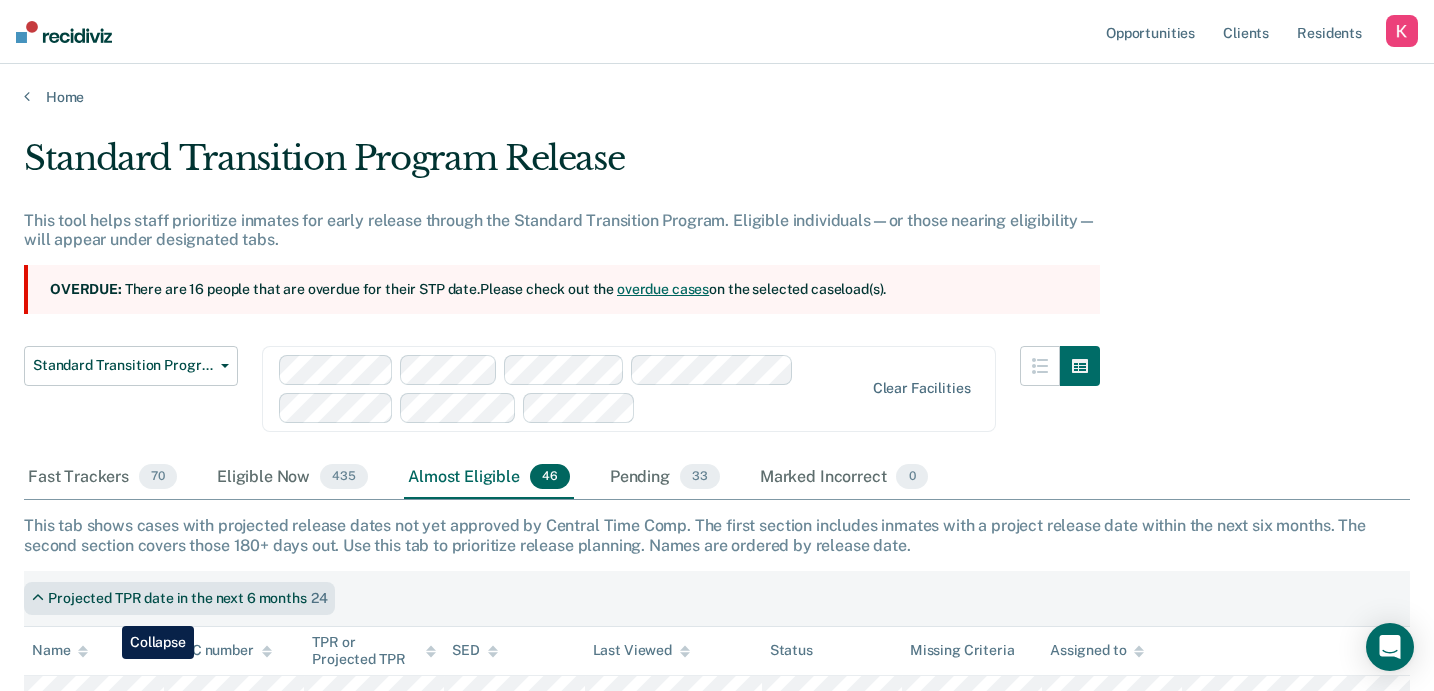 scroll, scrollTop: 95, scrollLeft: 0, axis: vertical 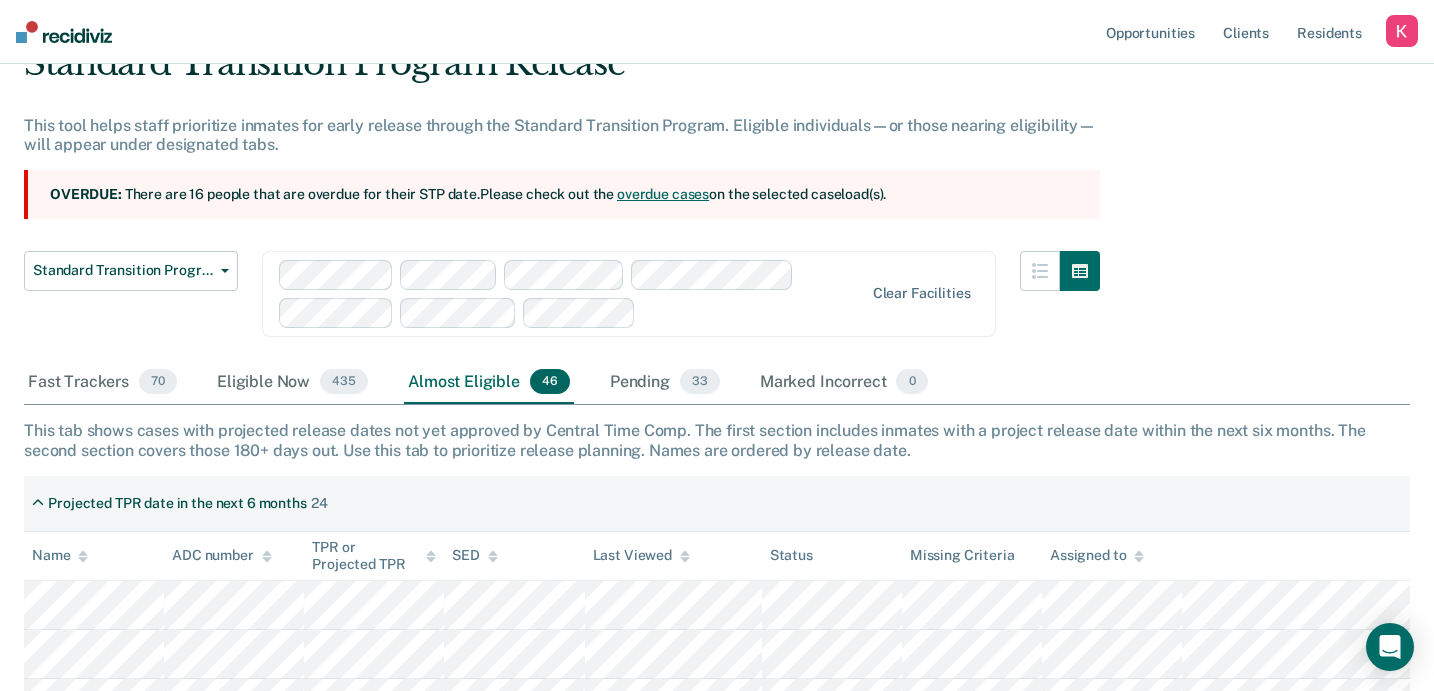 click on "Name" at bounding box center (60, 555) 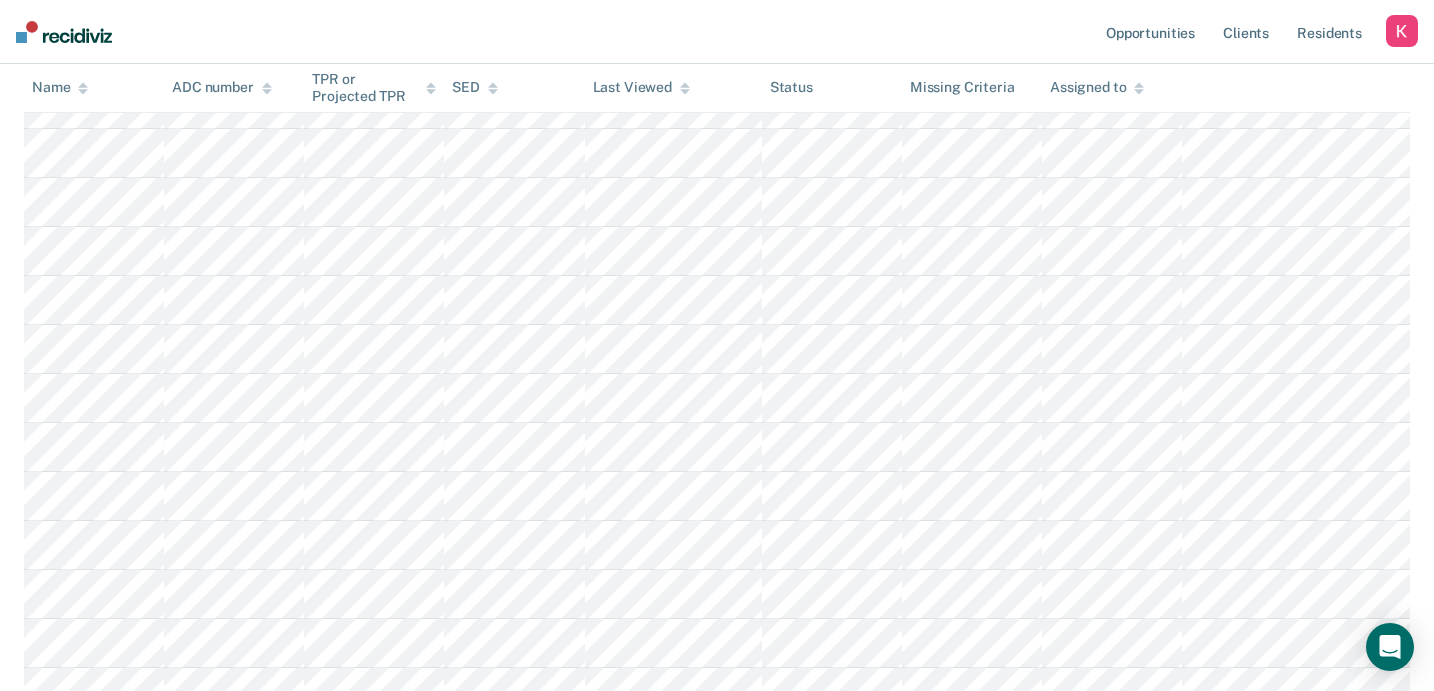 scroll, scrollTop: 0, scrollLeft: 0, axis: both 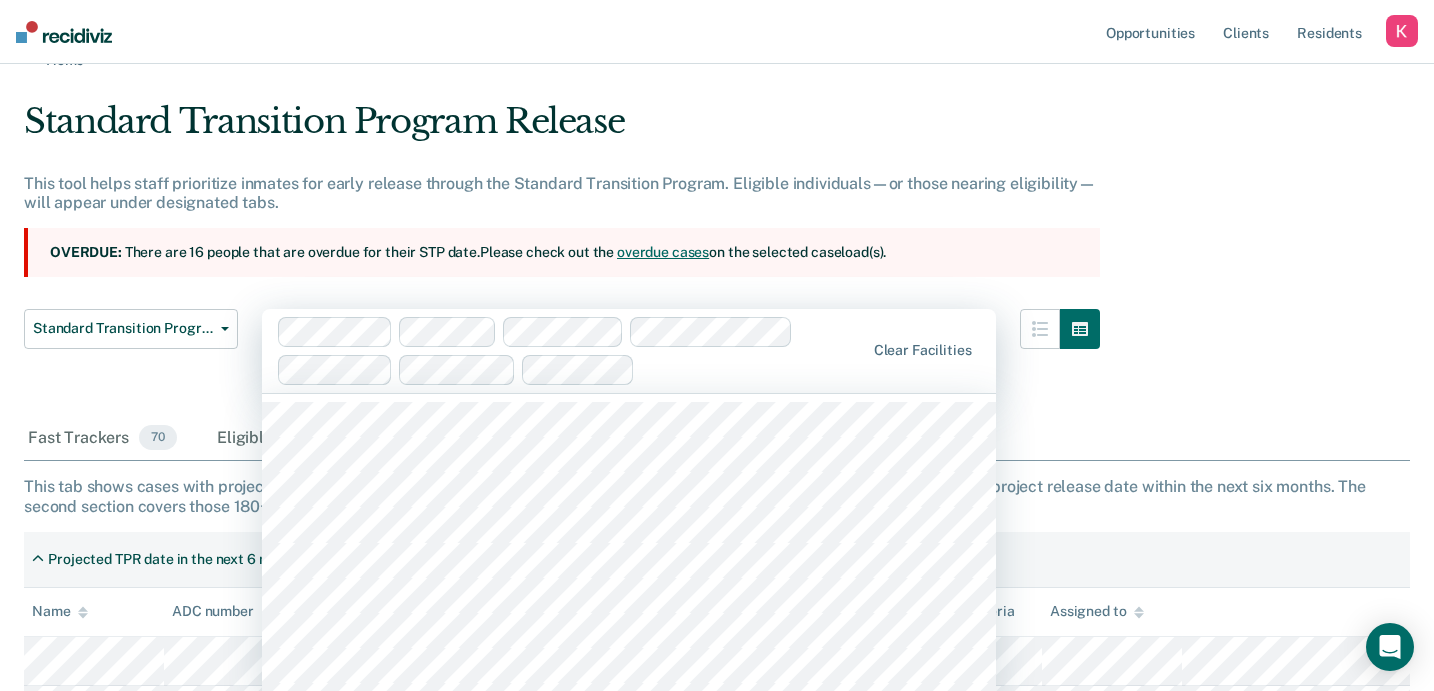 click on "CACF, 1 of 11. 11 results available. Use Up and Down to choose options, press Enter to select the currently focused option, press Escape to exit the menu, press Tab to select the option and exit the menu. Clear   facilities" at bounding box center (629, 351) 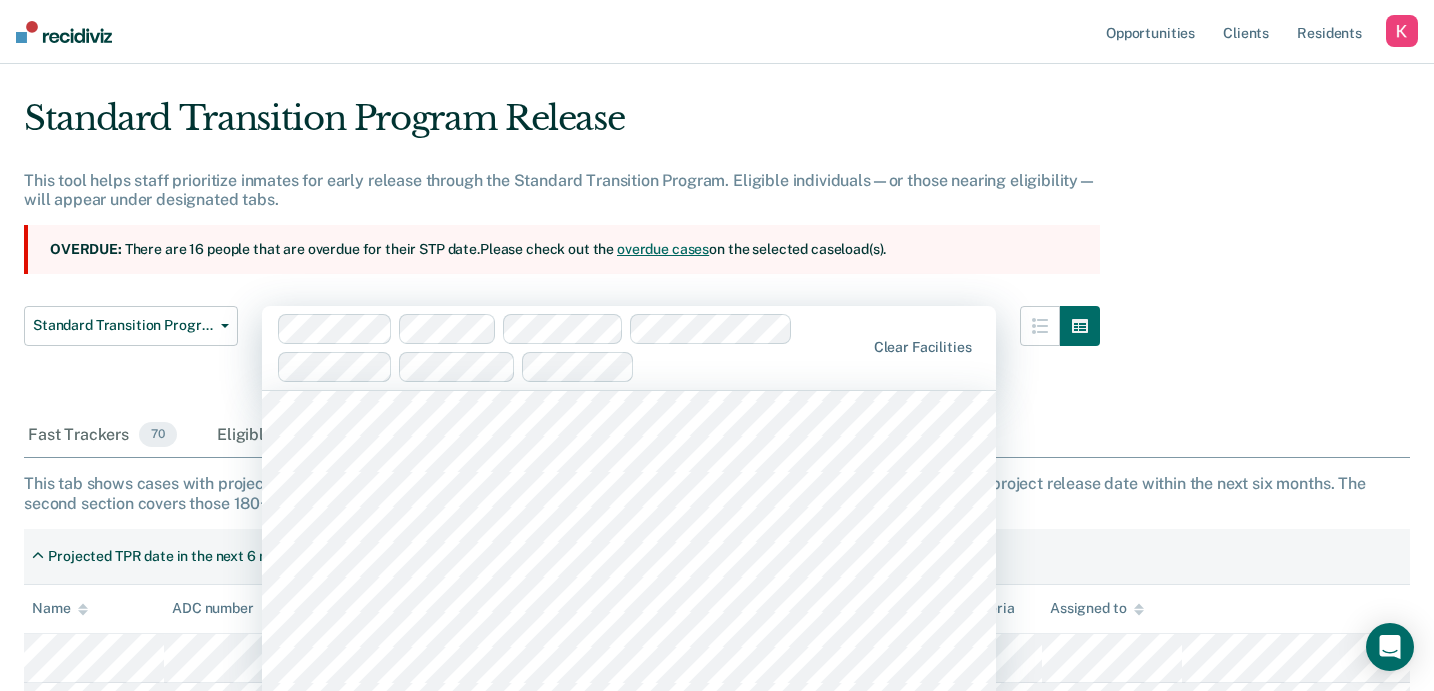 scroll, scrollTop: 103, scrollLeft: 0, axis: vertical 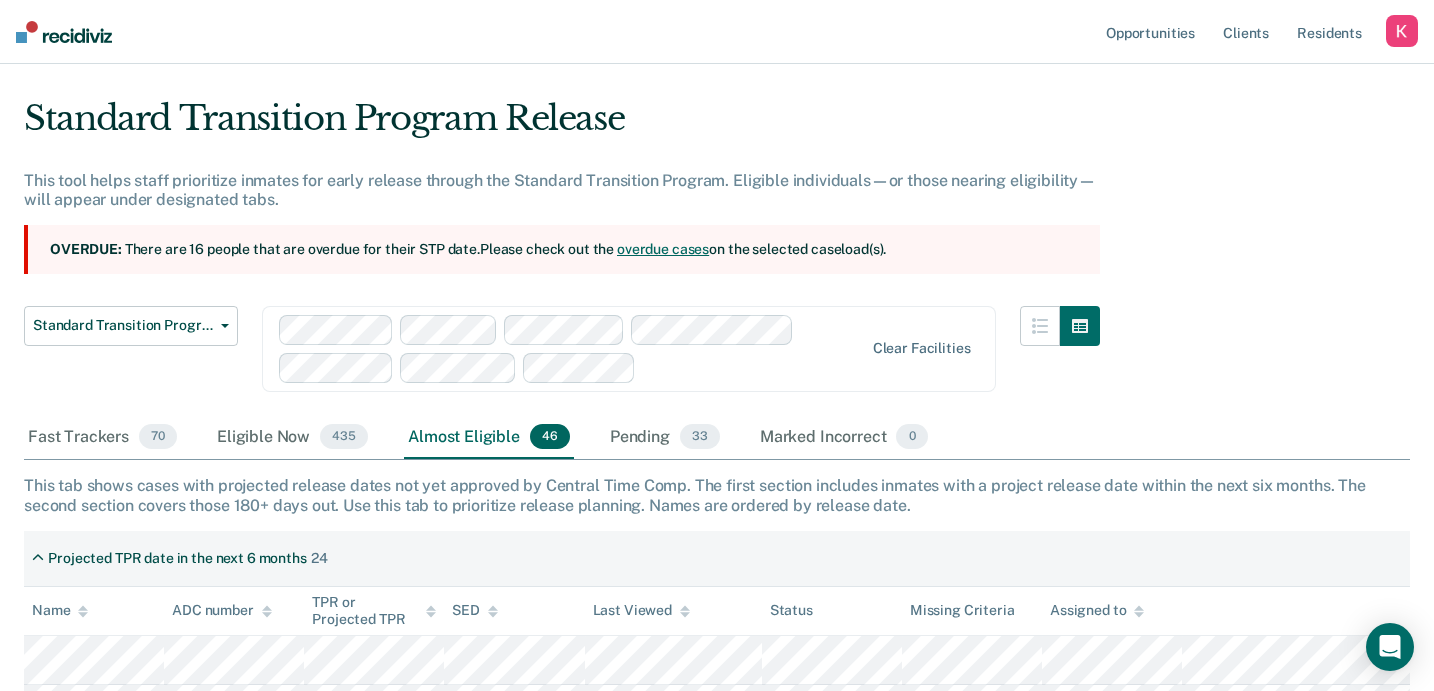 click at bounding box center (1060, 361) 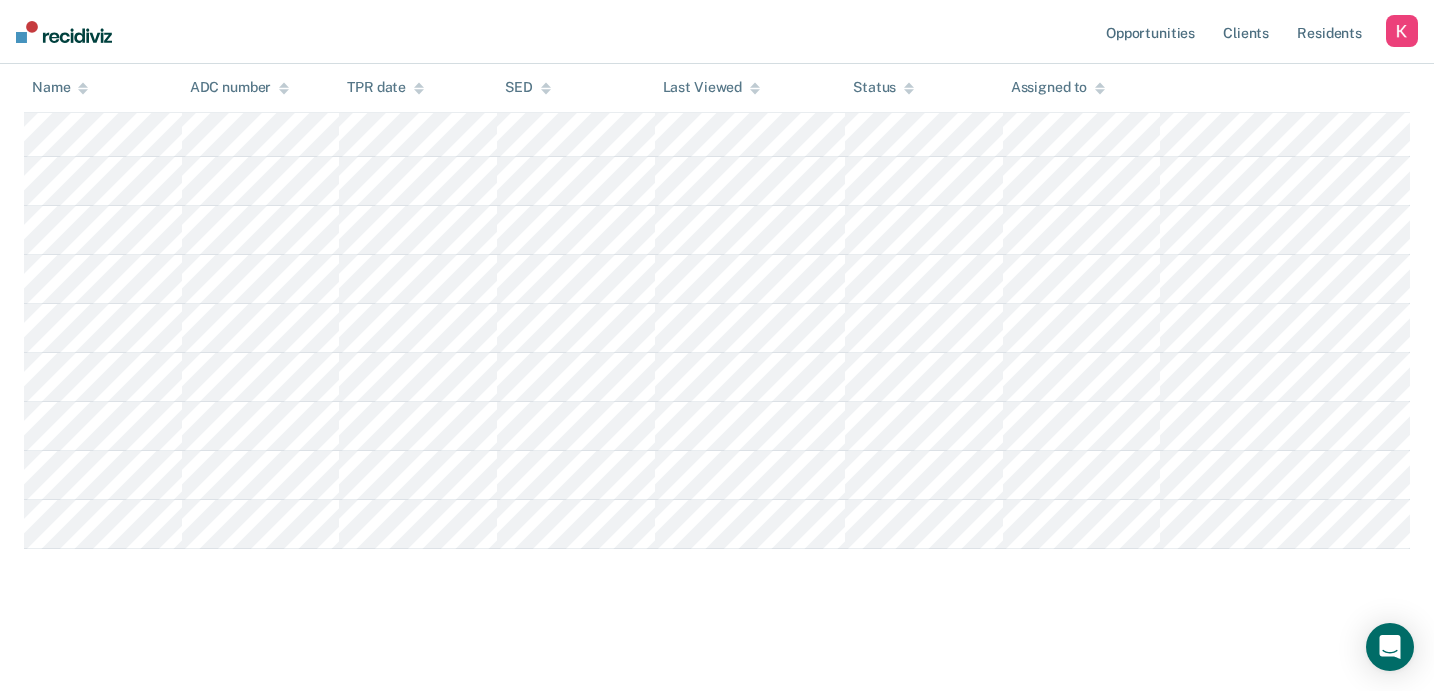 scroll, scrollTop: 0, scrollLeft: 0, axis: both 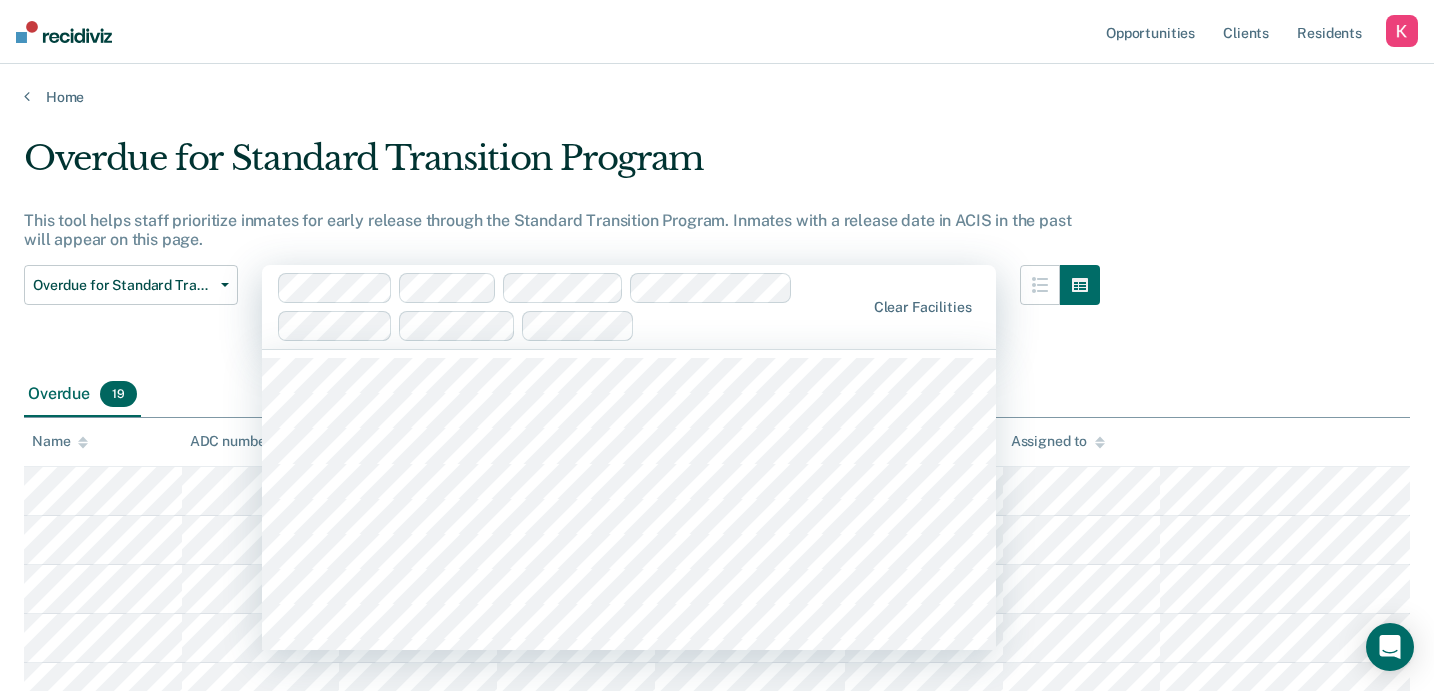 click at bounding box center (753, 325) 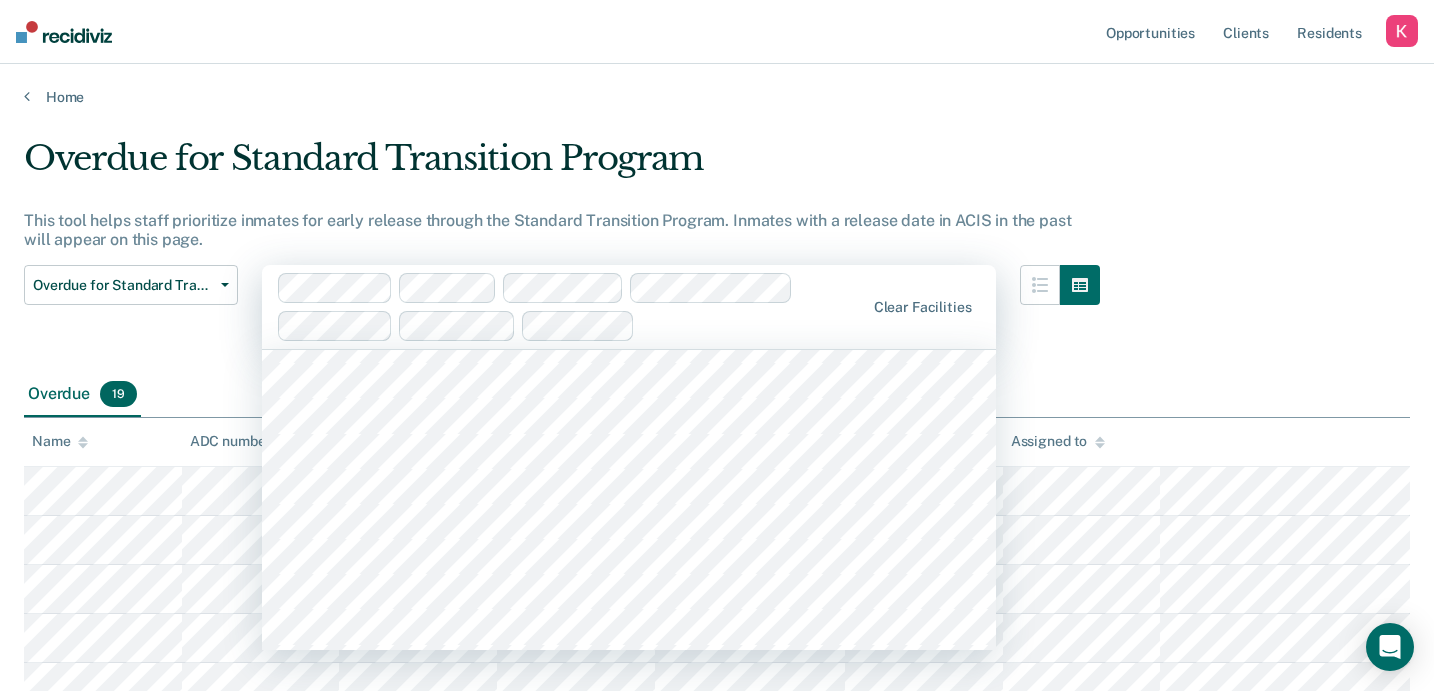 scroll, scrollTop: 0, scrollLeft: 0, axis: both 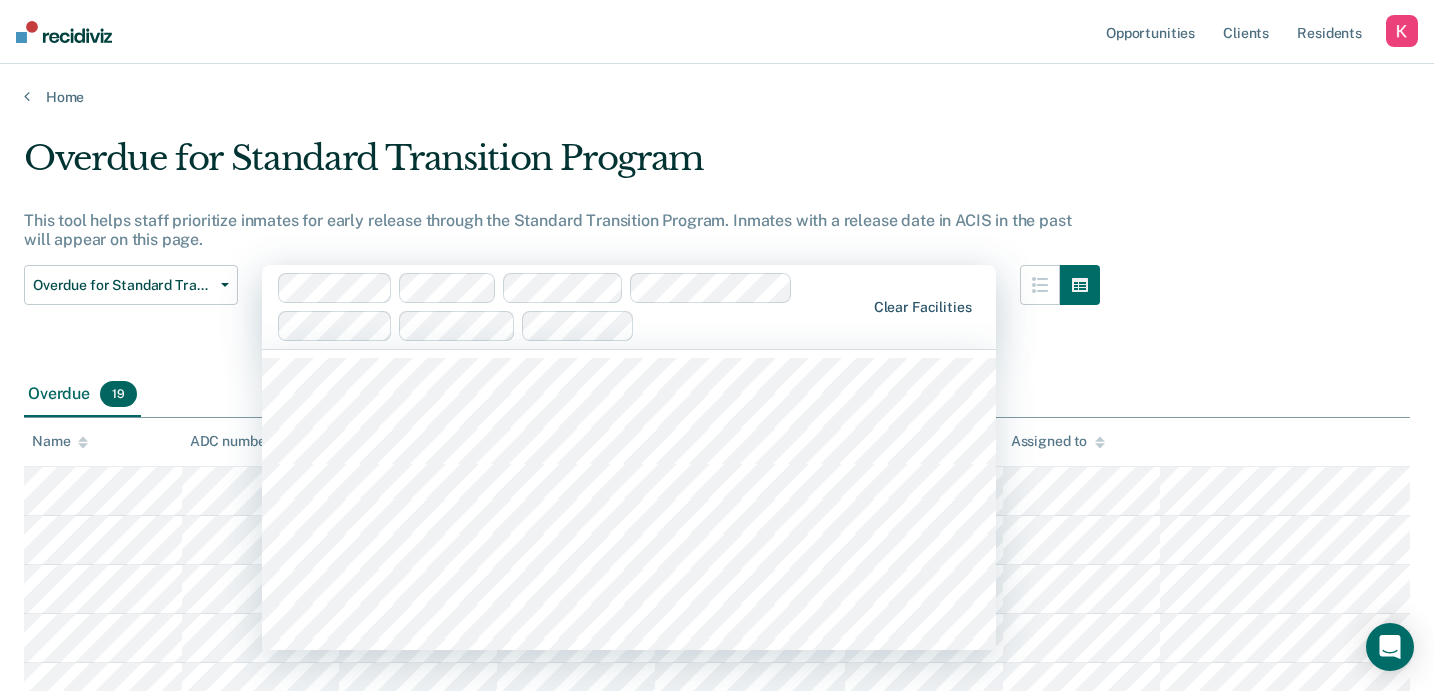 click on "Clear   facilities" at bounding box center [923, 307] 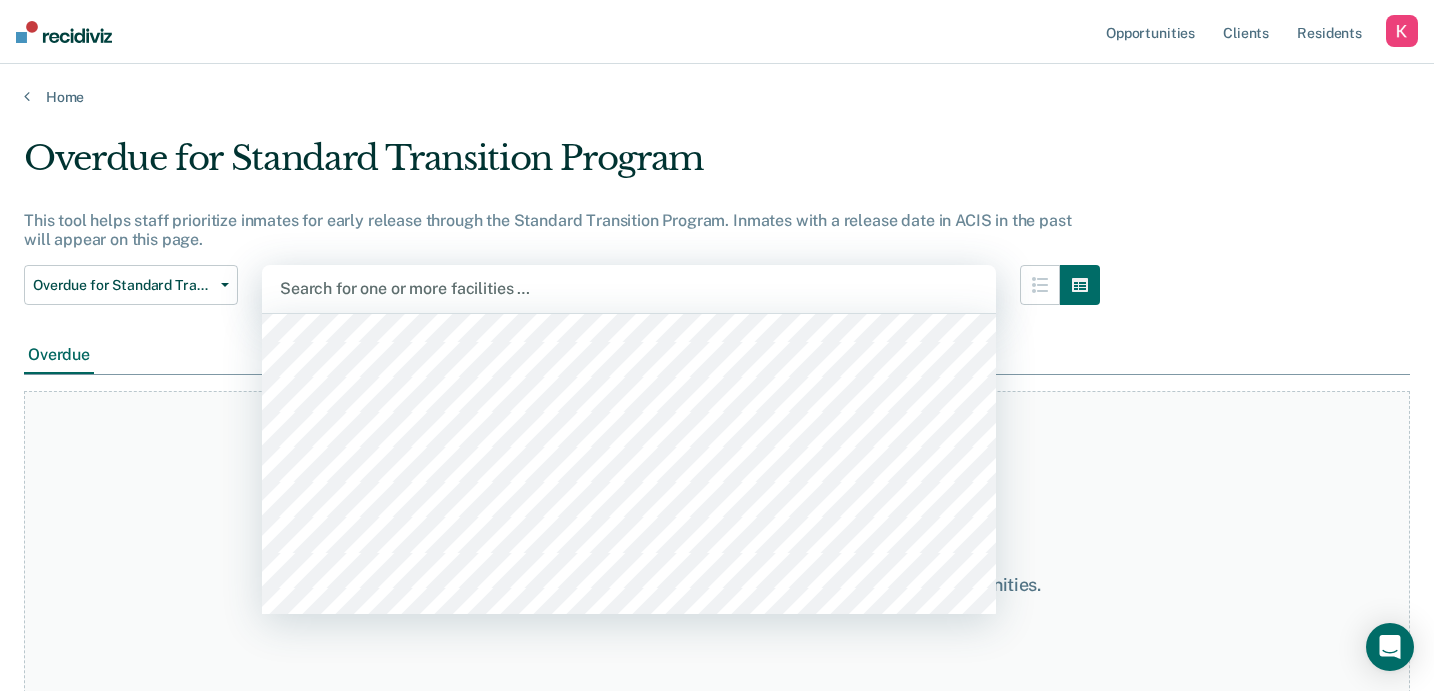 scroll, scrollTop: 128, scrollLeft: 0, axis: vertical 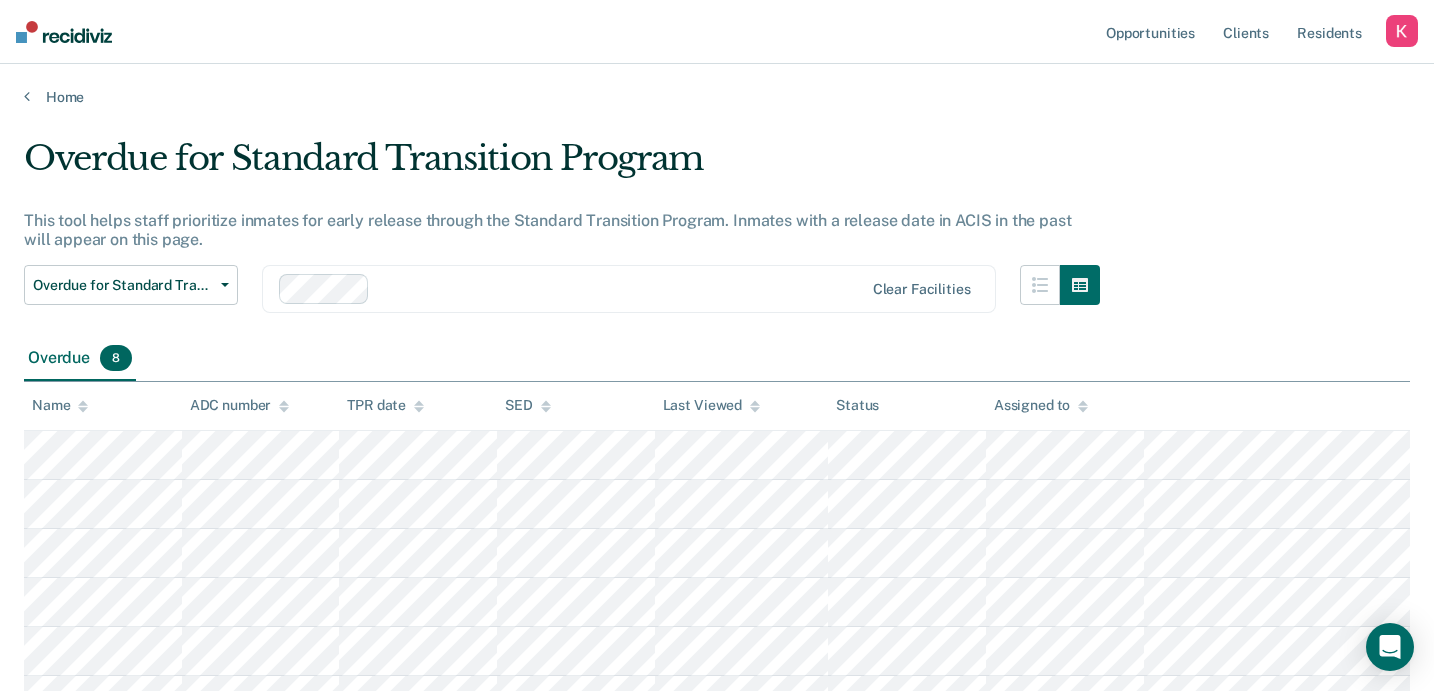 click at bounding box center [620, 288] 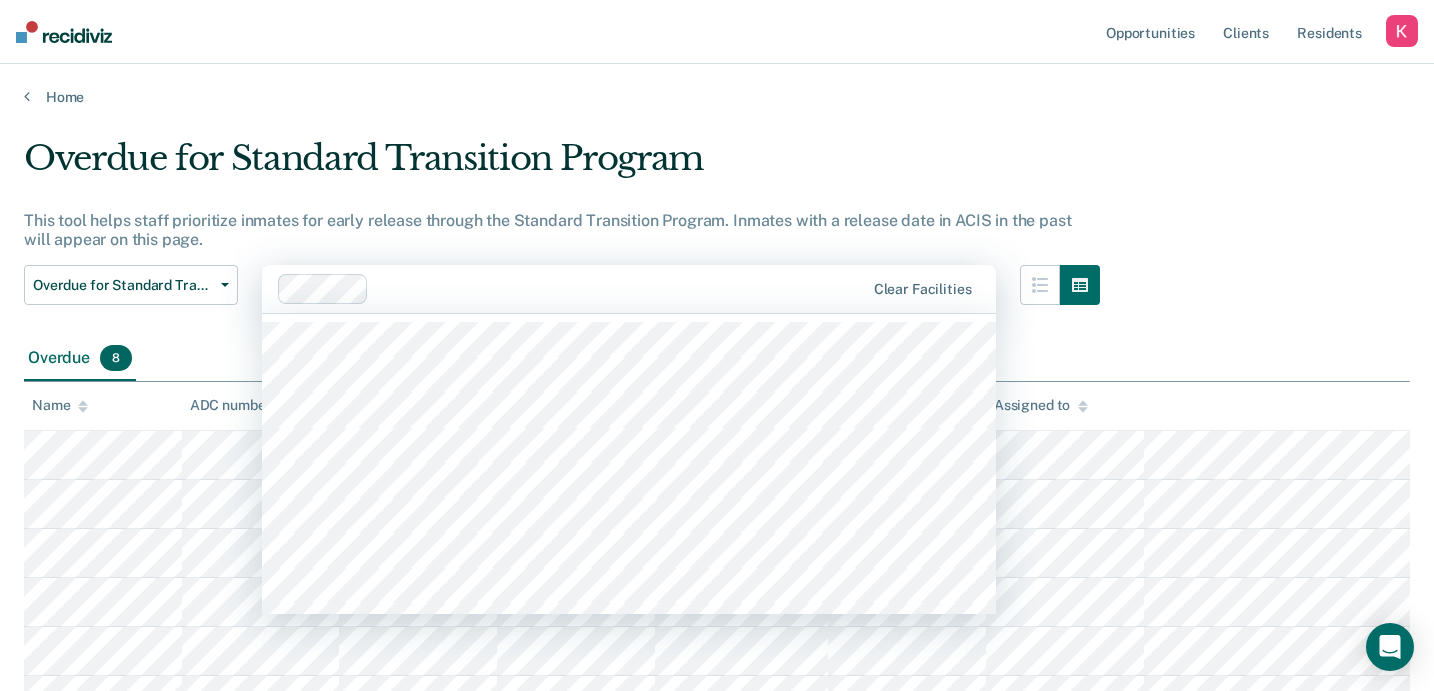 scroll, scrollTop: 314, scrollLeft: 0, axis: vertical 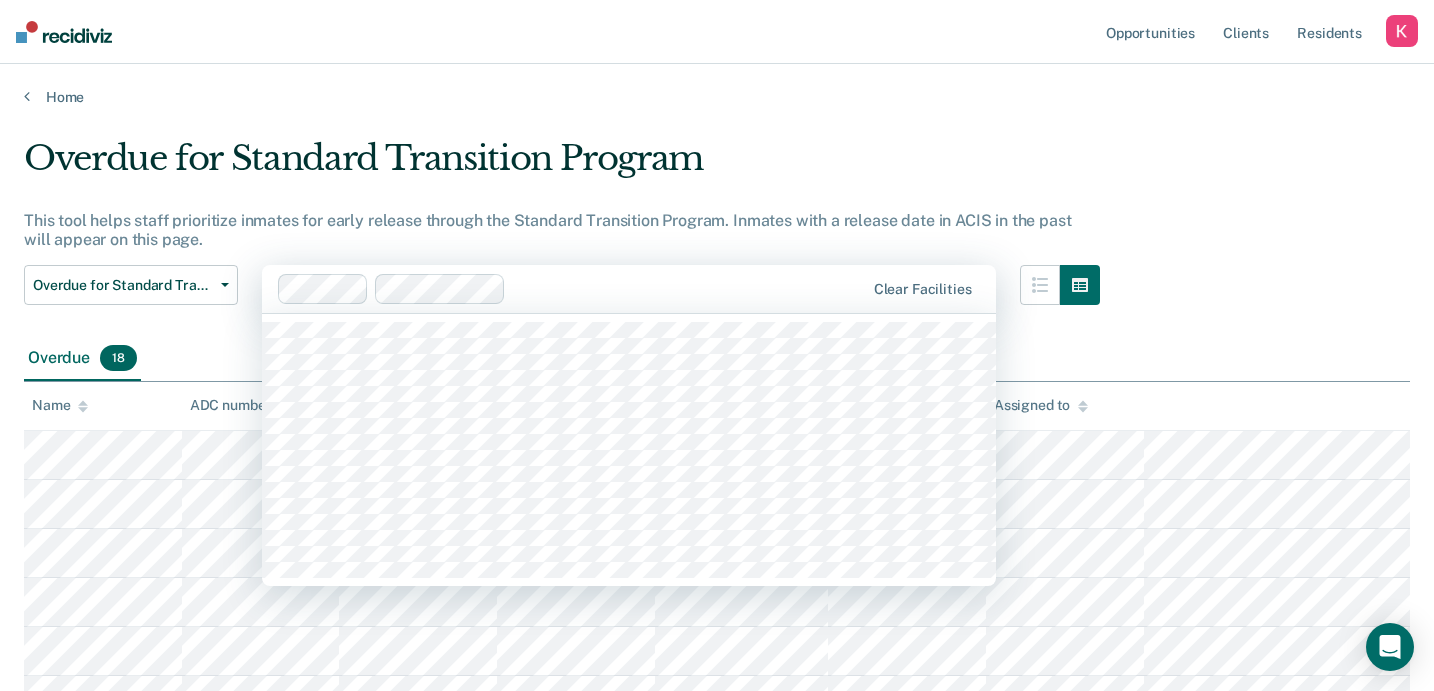 click at bounding box center (689, 288) 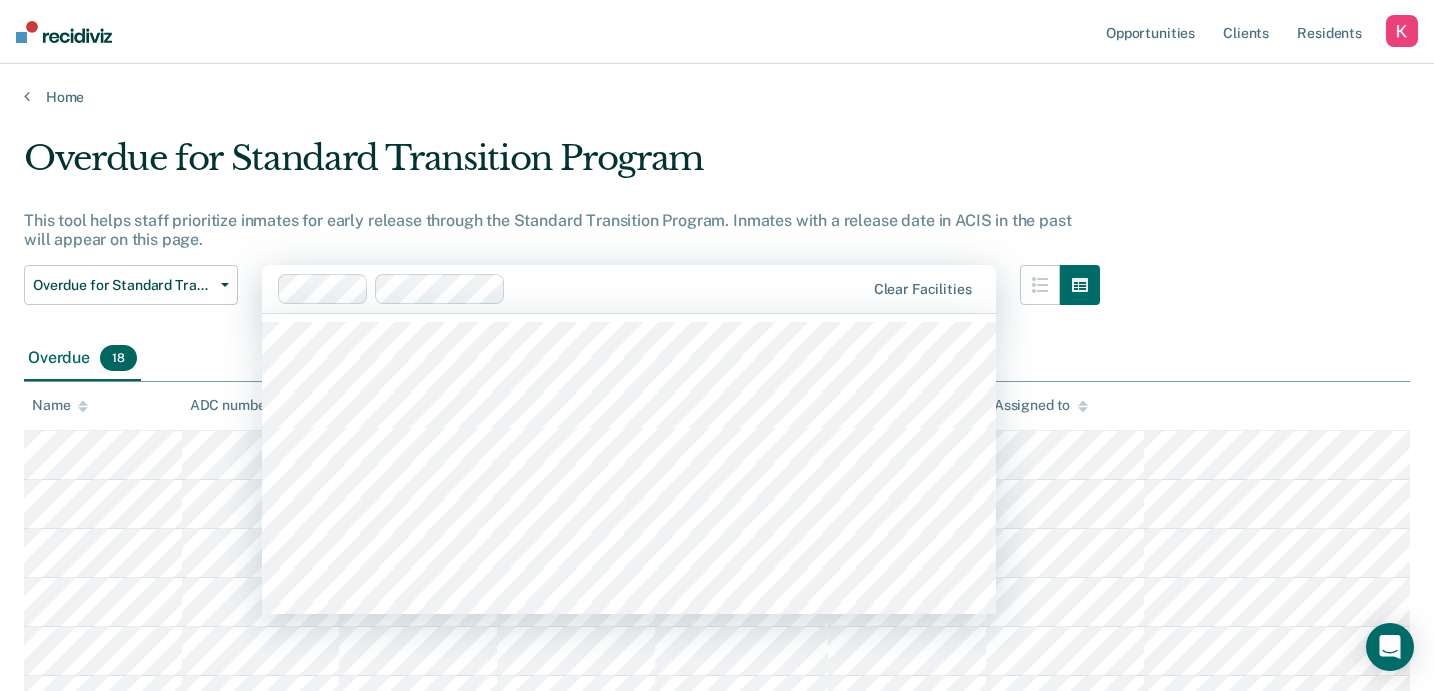 scroll, scrollTop: 279, scrollLeft: 0, axis: vertical 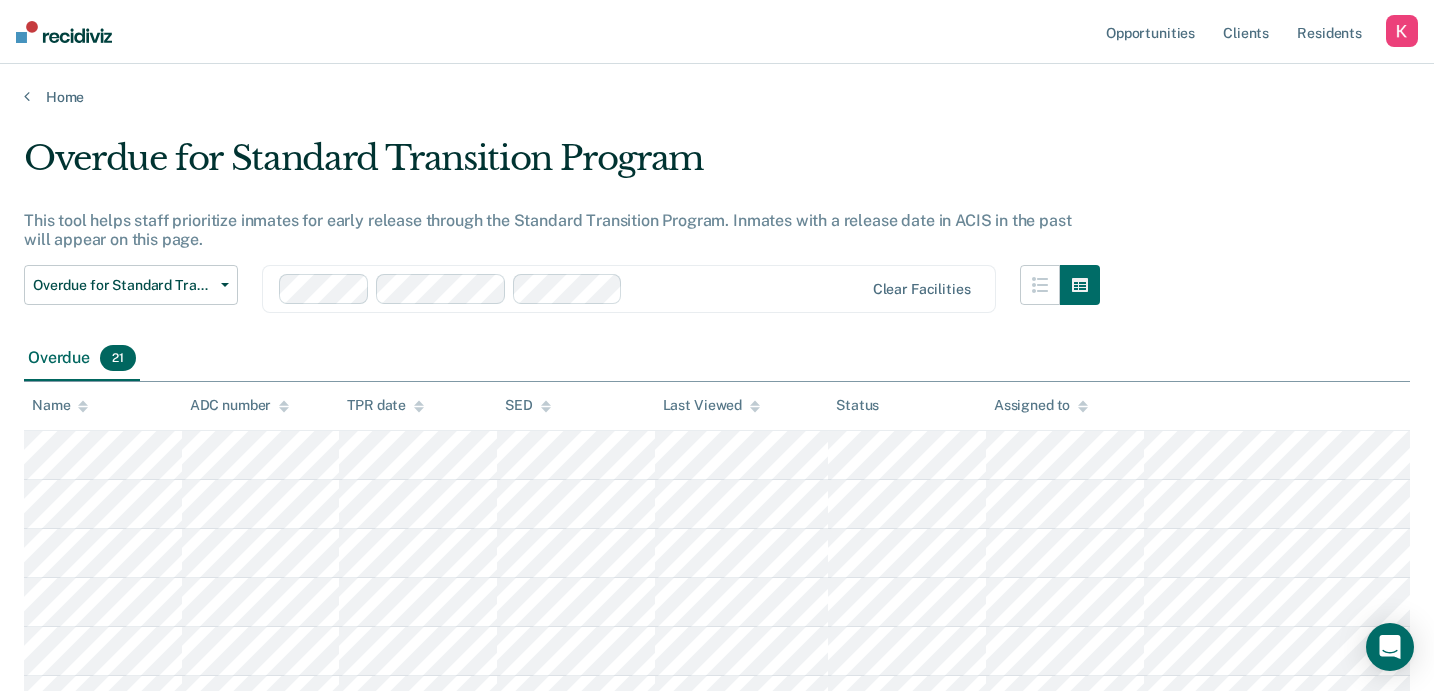 click at bounding box center (746, 288) 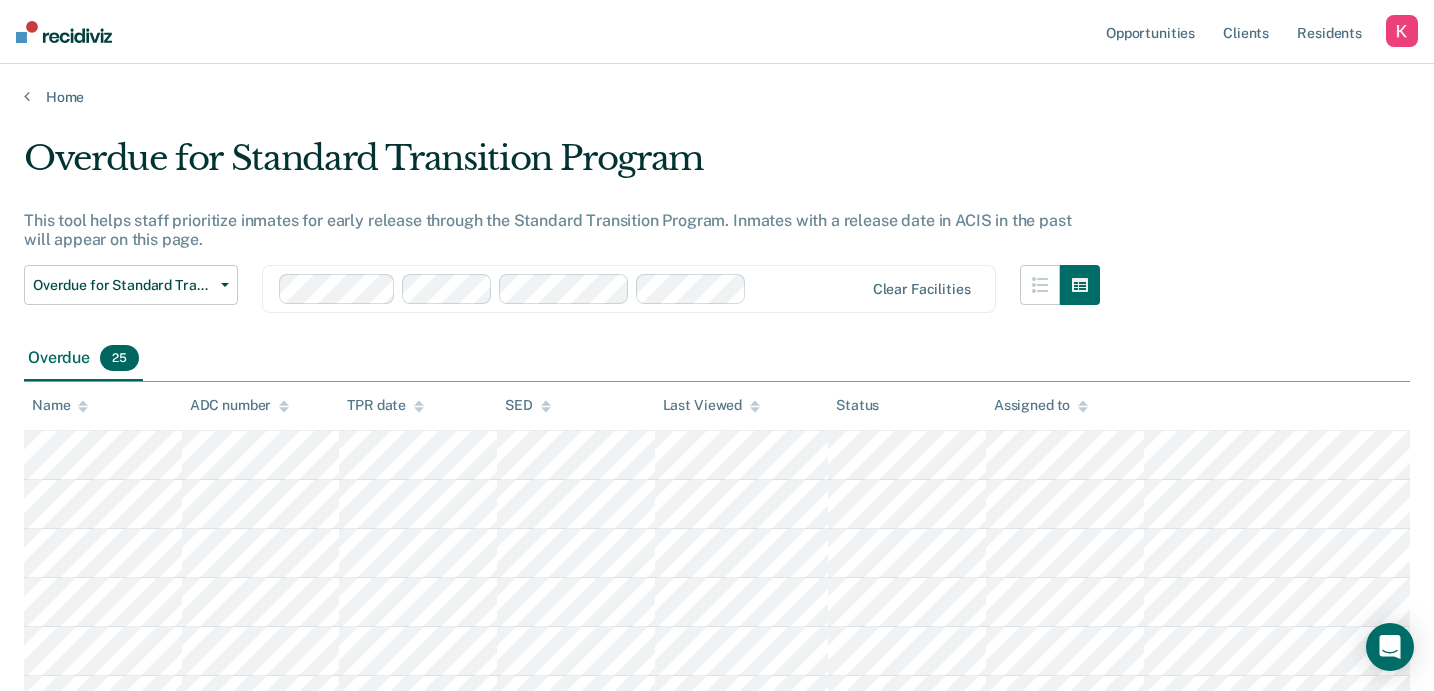 click at bounding box center (809, 288) 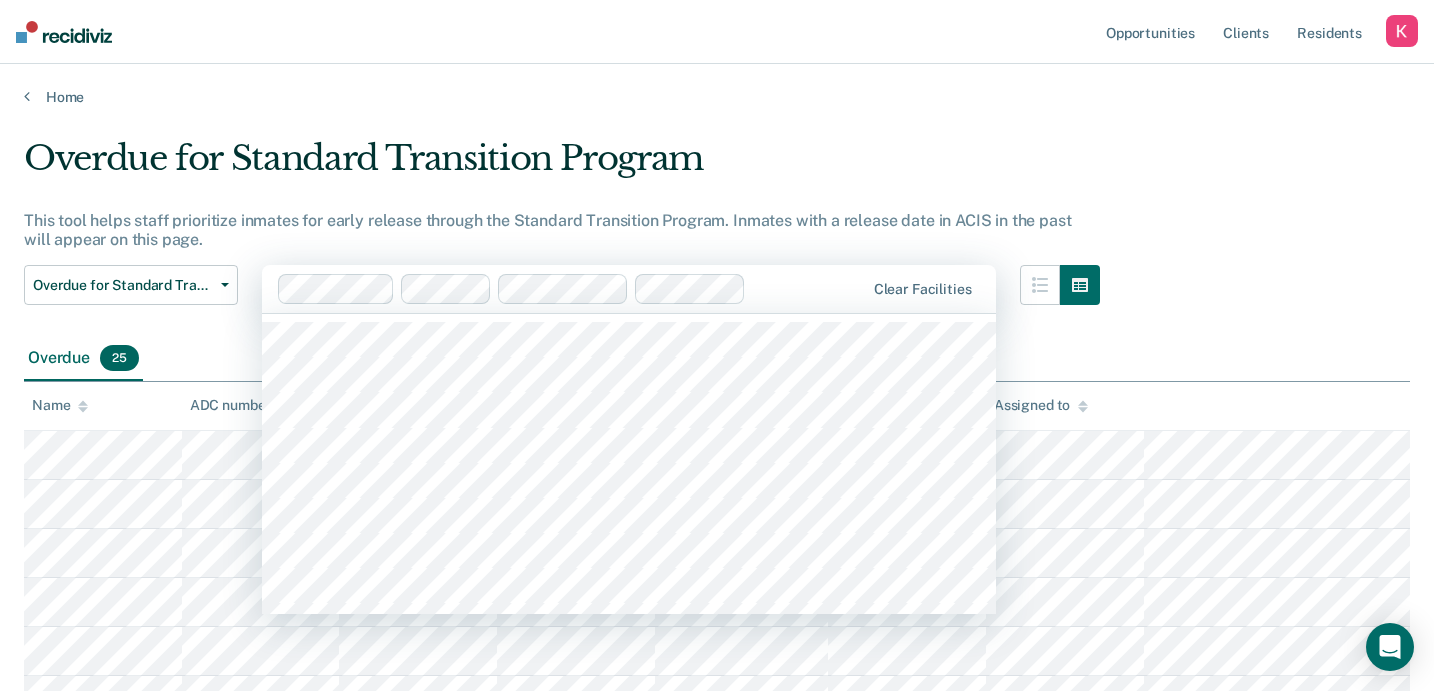 scroll, scrollTop: 208, scrollLeft: 0, axis: vertical 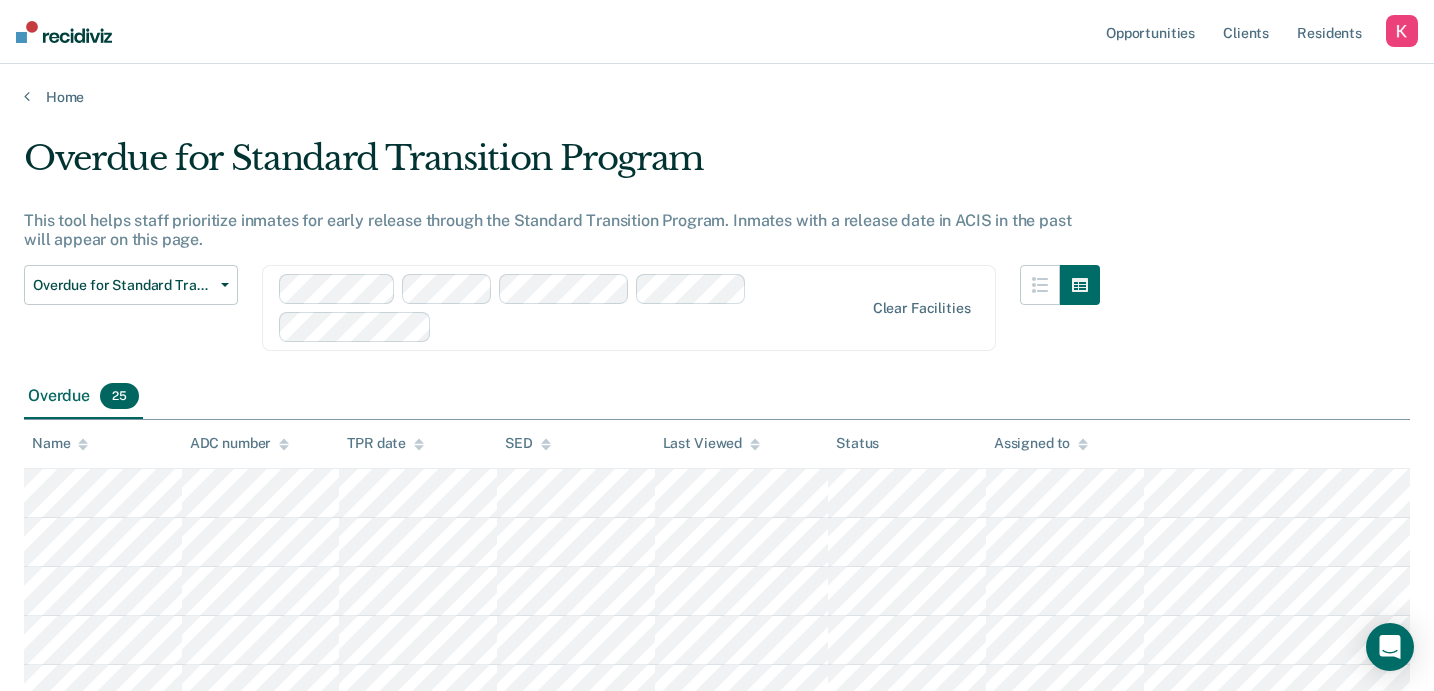 click at bounding box center (651, 326) 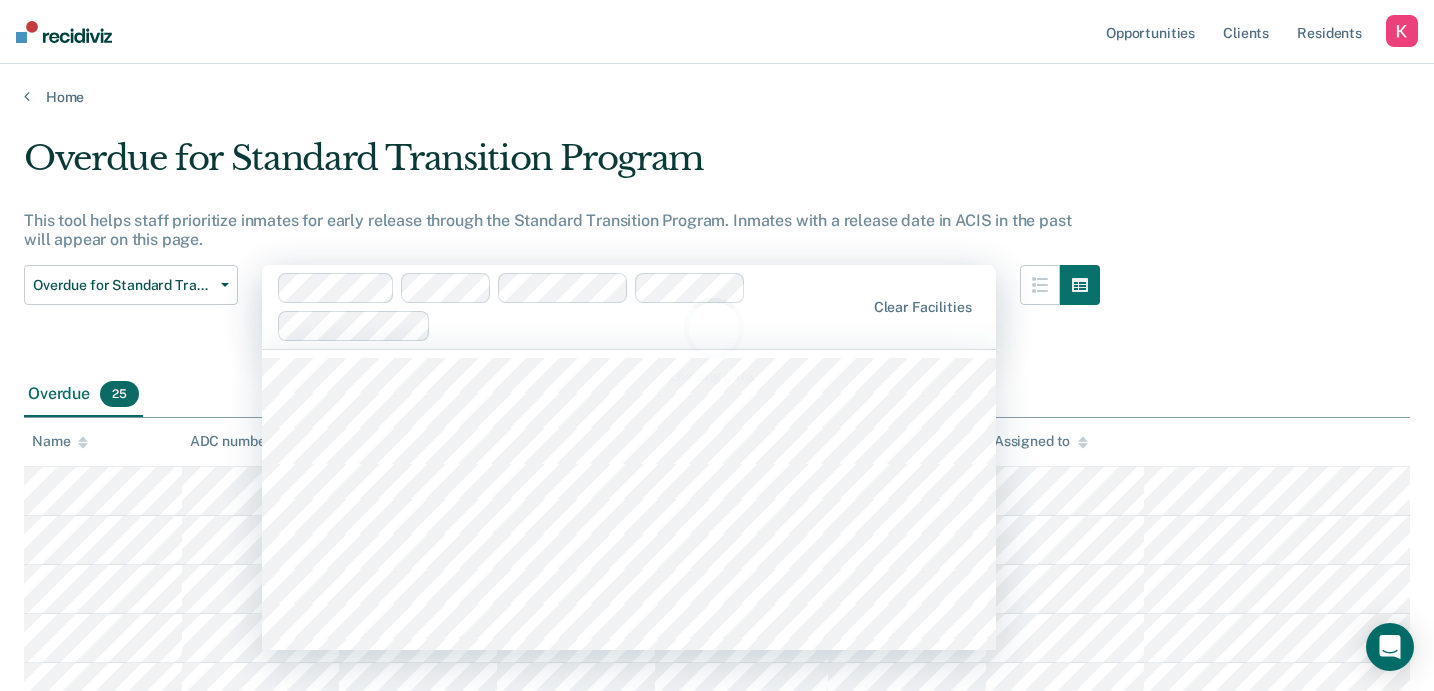 scroll, scrollTop: 173, scrollLeft: 0, axis: vertical 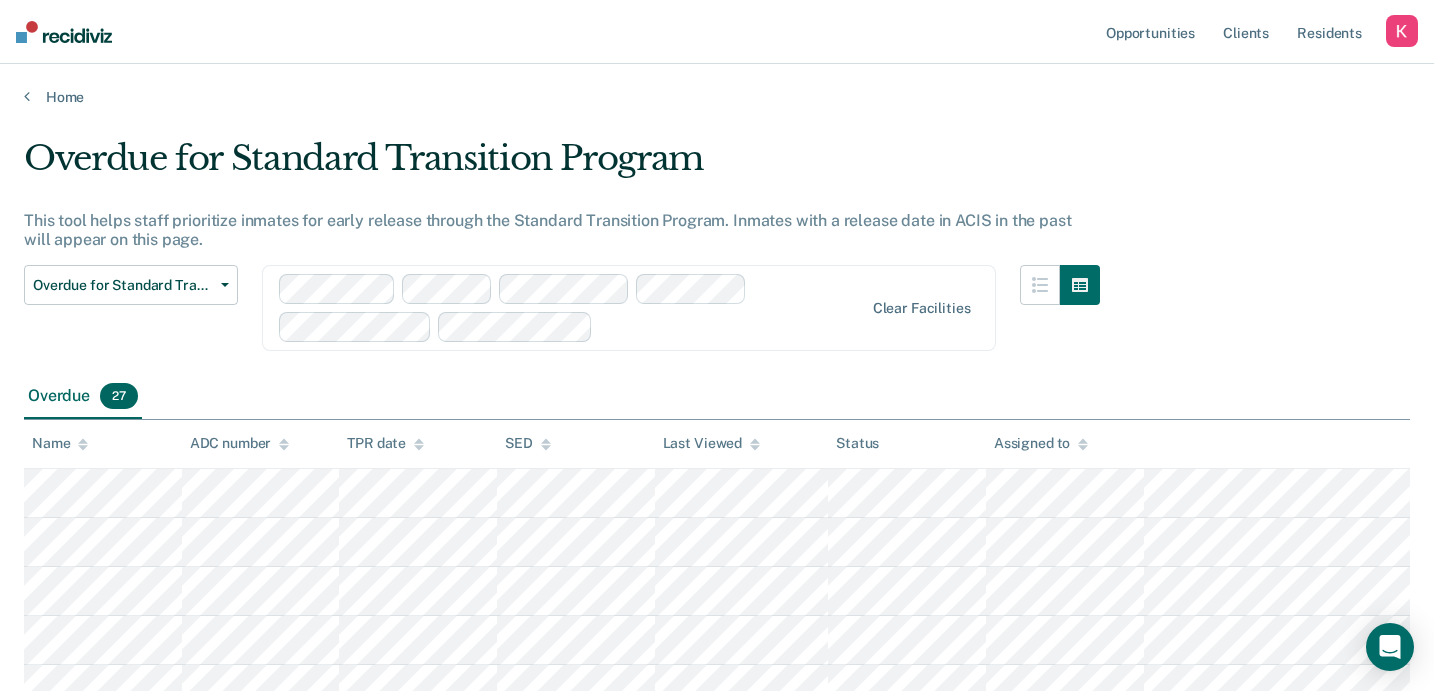 click at bounding box center (732, 326) 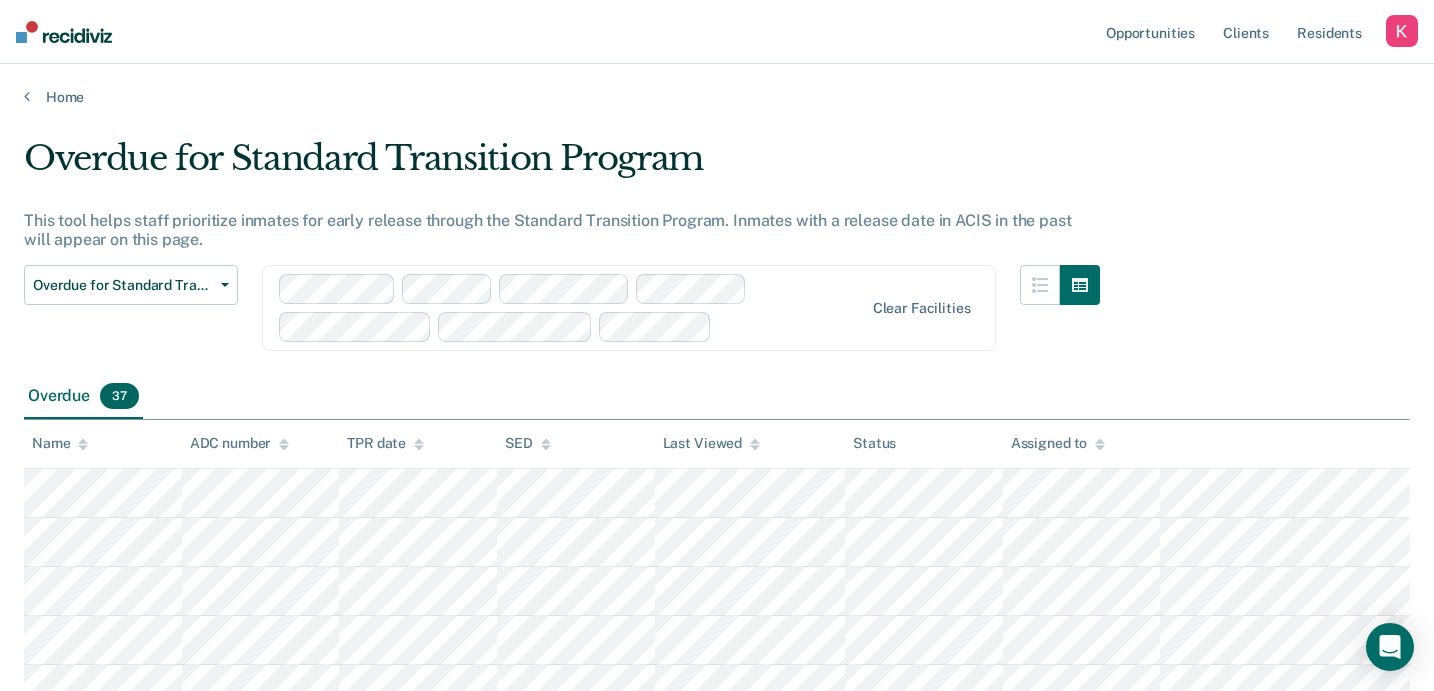 click at bounding box center (572, 308) 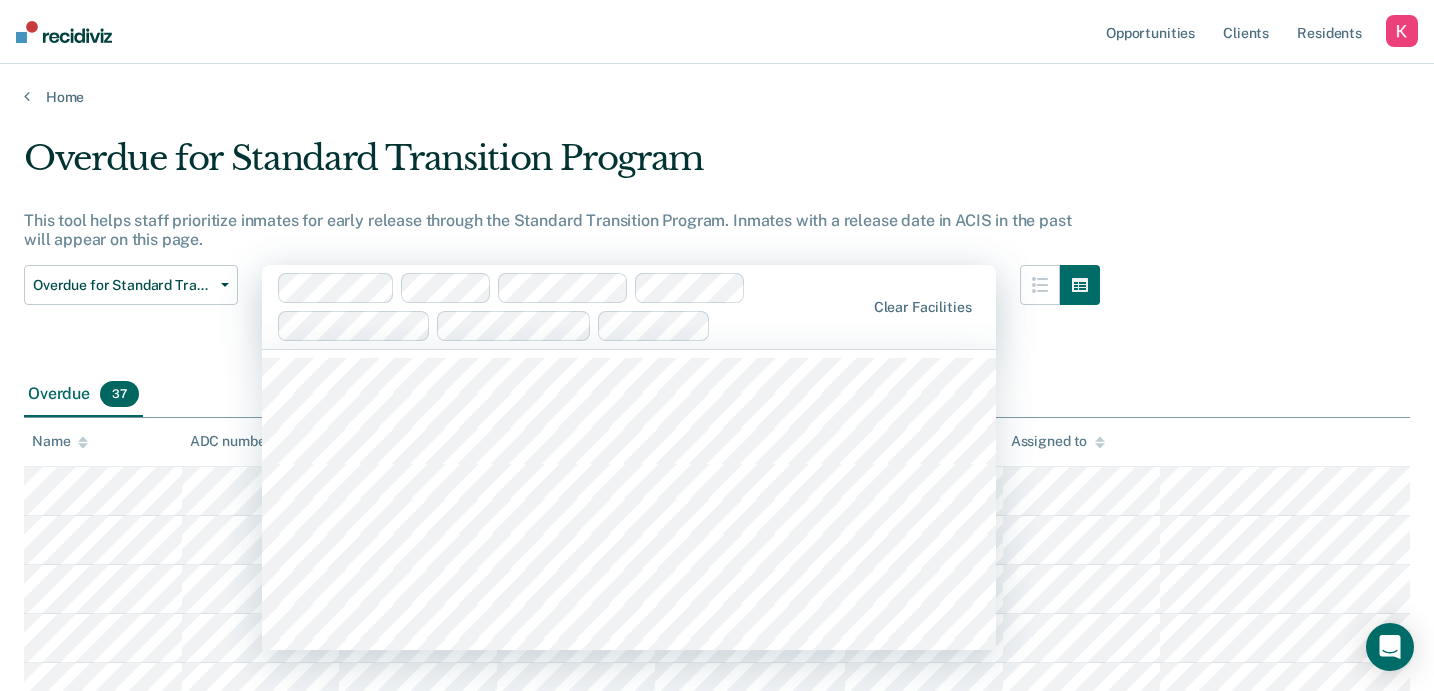 click on "Overdue for Standard Transition Program   This tool helps staff prioritize inmates for early release through the Standard Transition Program. Inmates with a release date in ACIS in the past will appear on this page.  Overdue for Standard Transition Program Standard Transition Program Release Drug Transition Program Release Overdue for Standard Transition Program Overdue for Drug Transition Program CENTRAL OFFICE, 2 of 11. 11 results available. Use Up and Down to choose options, press Enter to select the currently focused option, press Escape to exit the menu, press Tab to select the option and exit the menu. Clear   facilities Overdue 37
To pick up a draggable item, press the space bar.
While dragging, use the arrow keys to move the item.
Press space again to drop the item in its new position, or press escape to cancel.
Name ADC number TPR date SED Last Viewed Status Assigned to" at bounding box center (717, 1206) 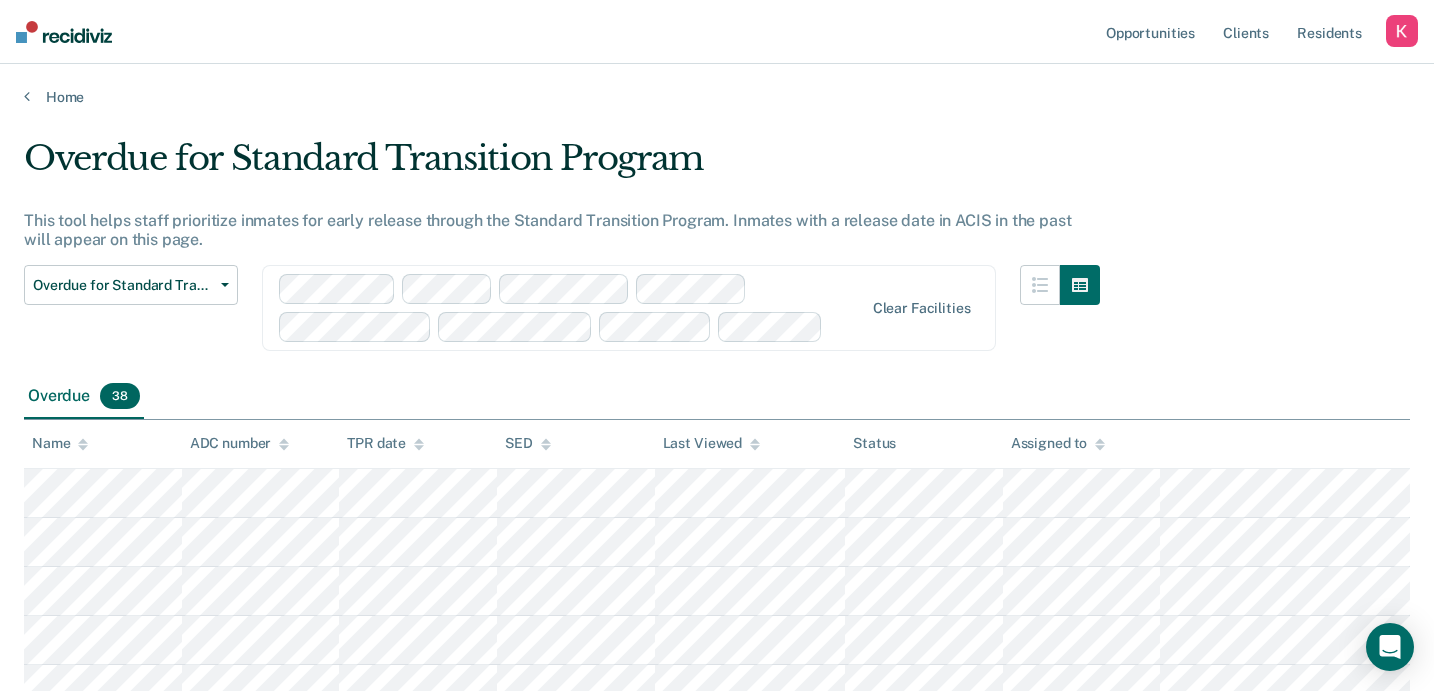 click on "Overdue for Standard Transition Program" at bounding box center (562, 166) 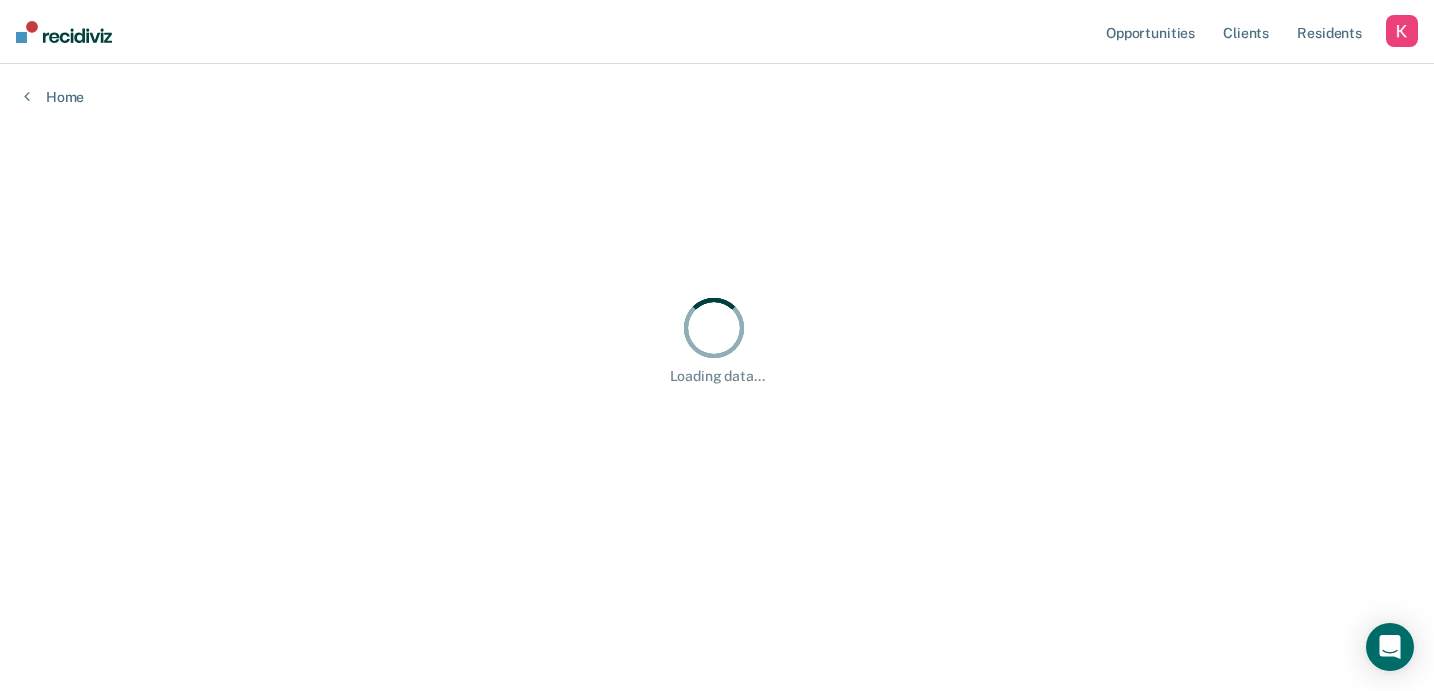 scroll, scrollTop: 0, scrollLeft: 0, axis: both 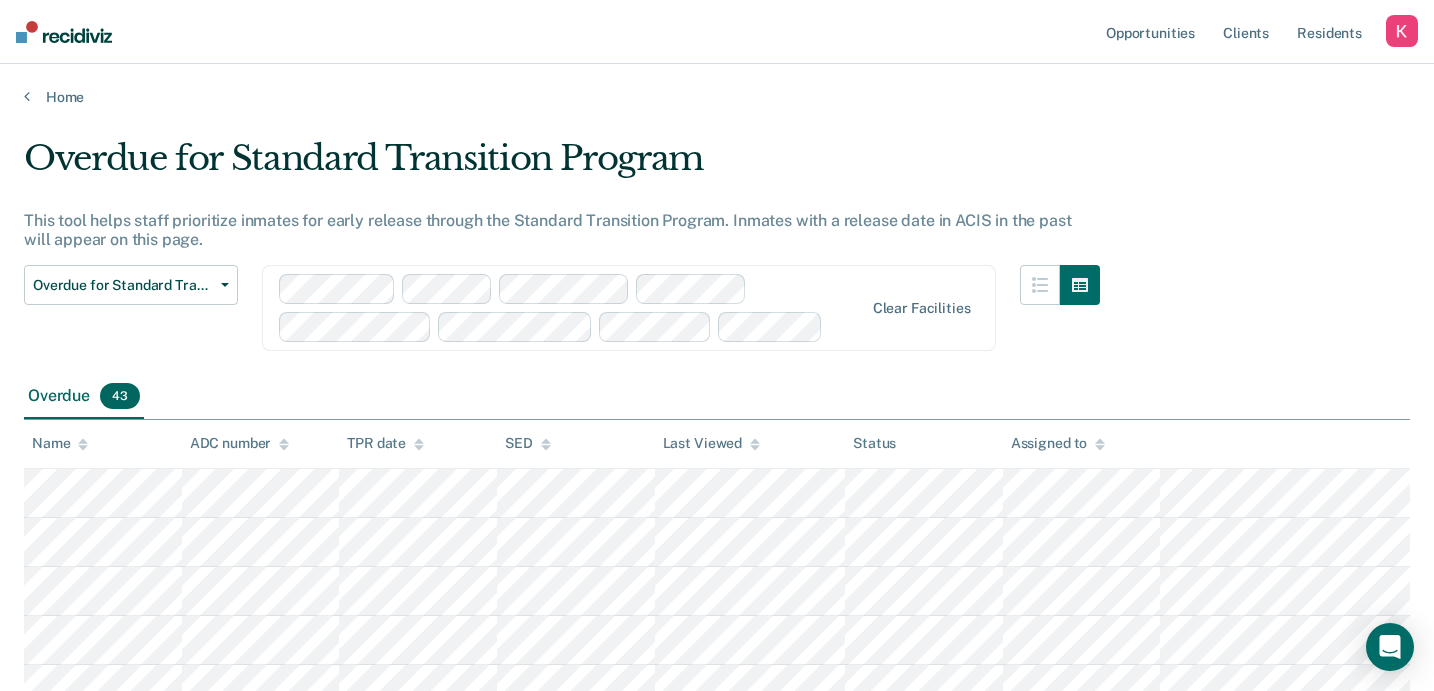 click on "Name" at bounding box center [60, 443] 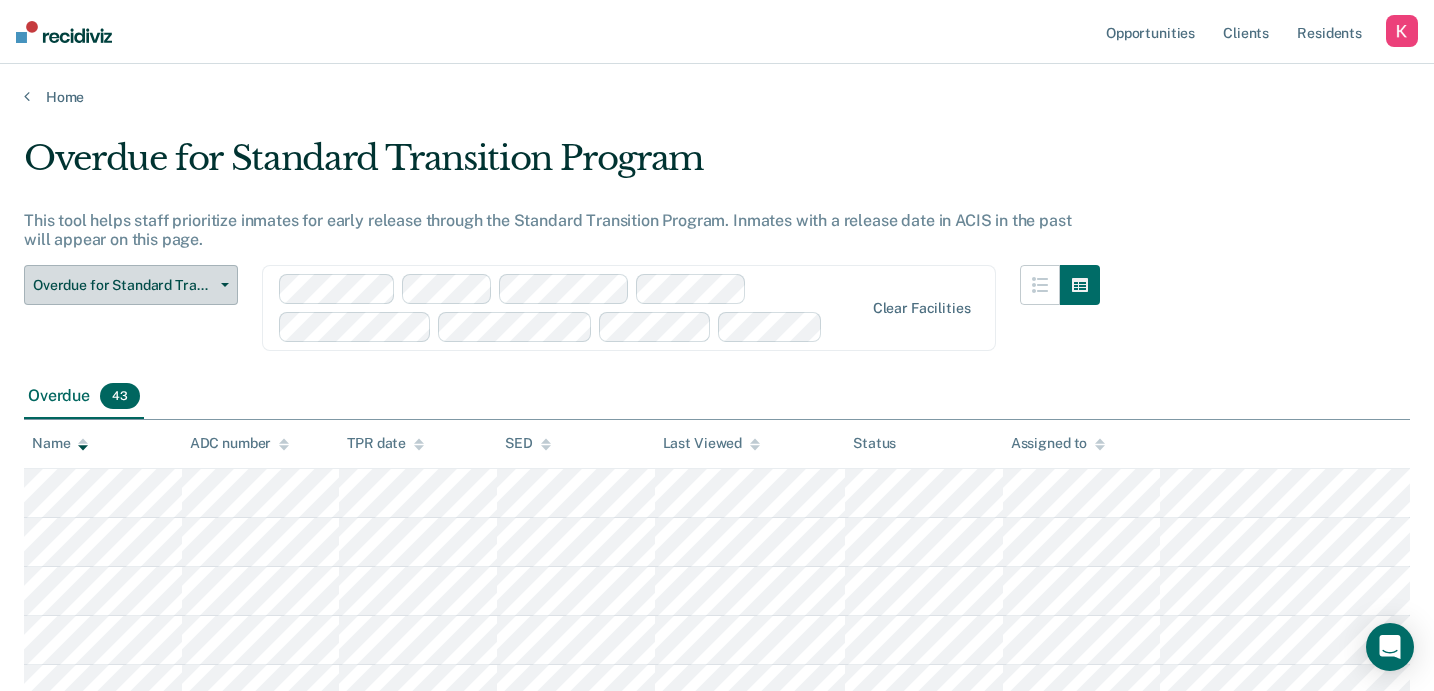 click on "Overdue for Standard Transition Program" at bounding box center (123, 285) 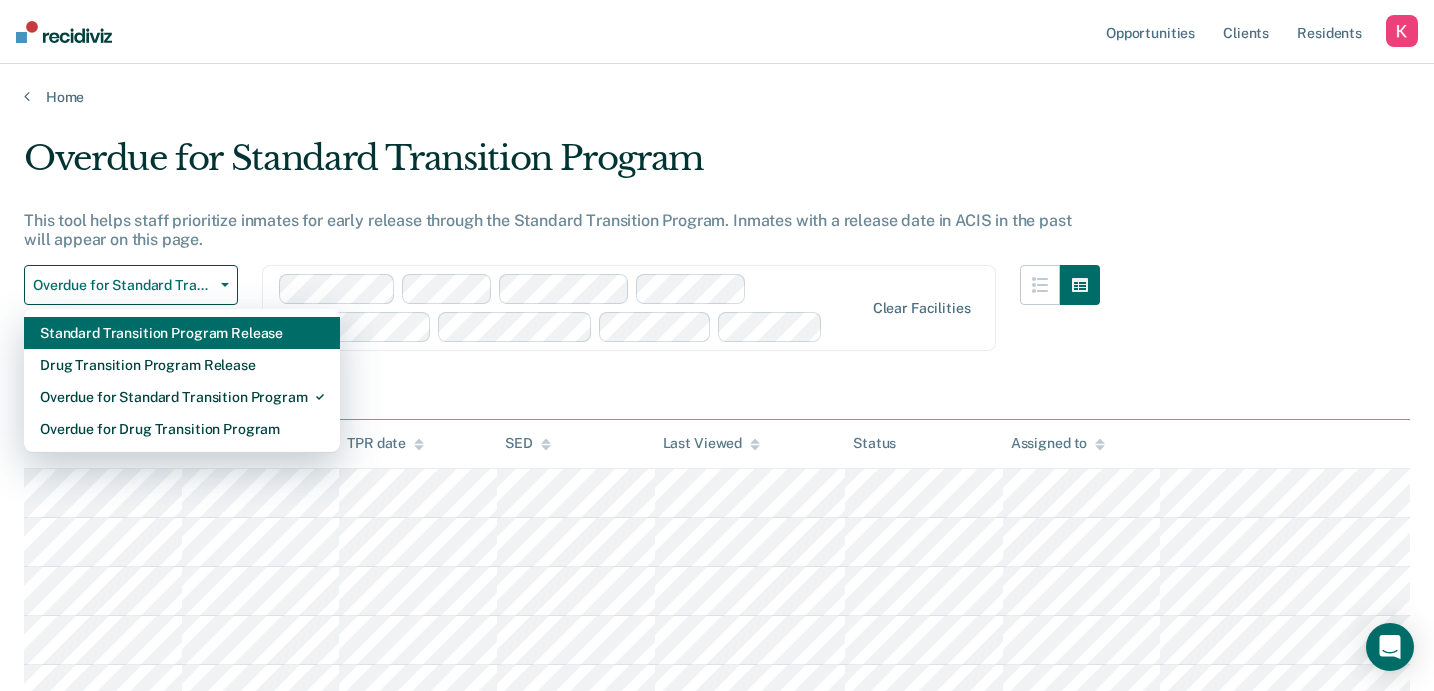 click on "Standard Transition Program Release" at bounding box center [182, 333] 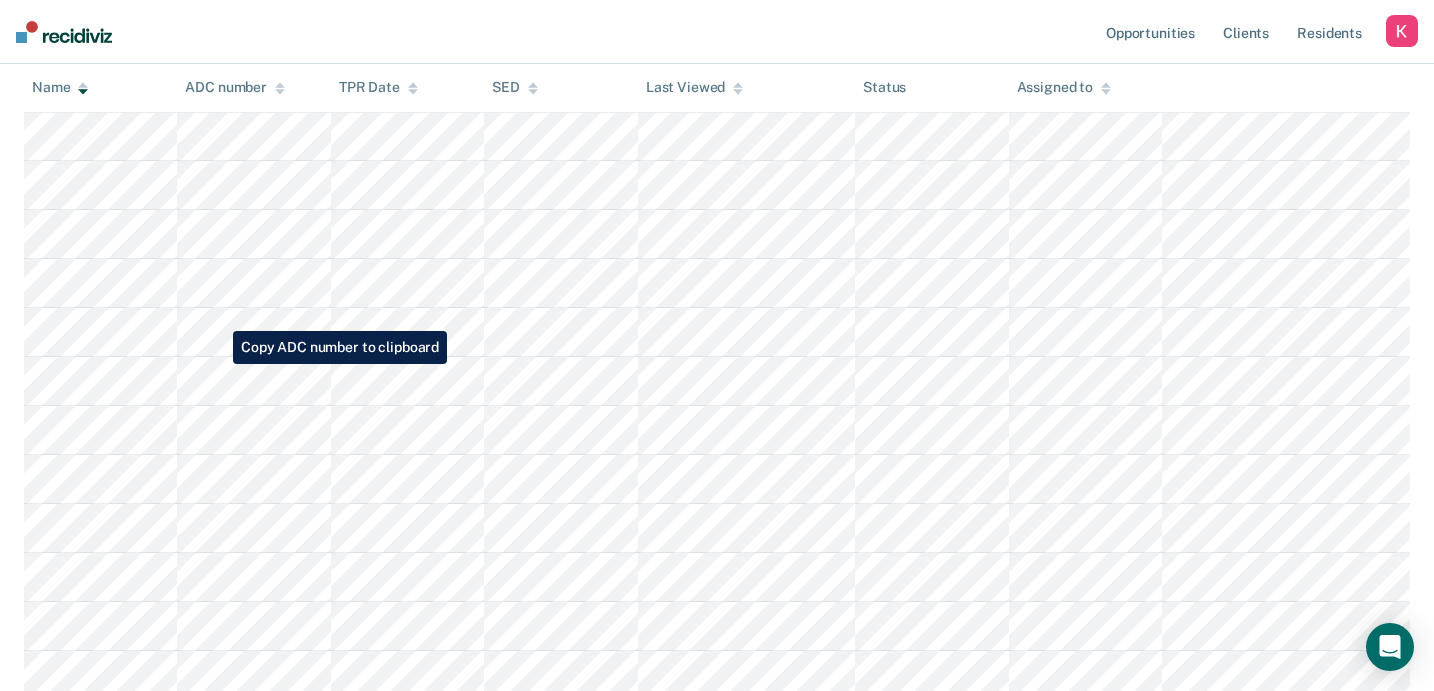 scroll, scrollTop: 1244, scrollLeft: 0, axis: vertical 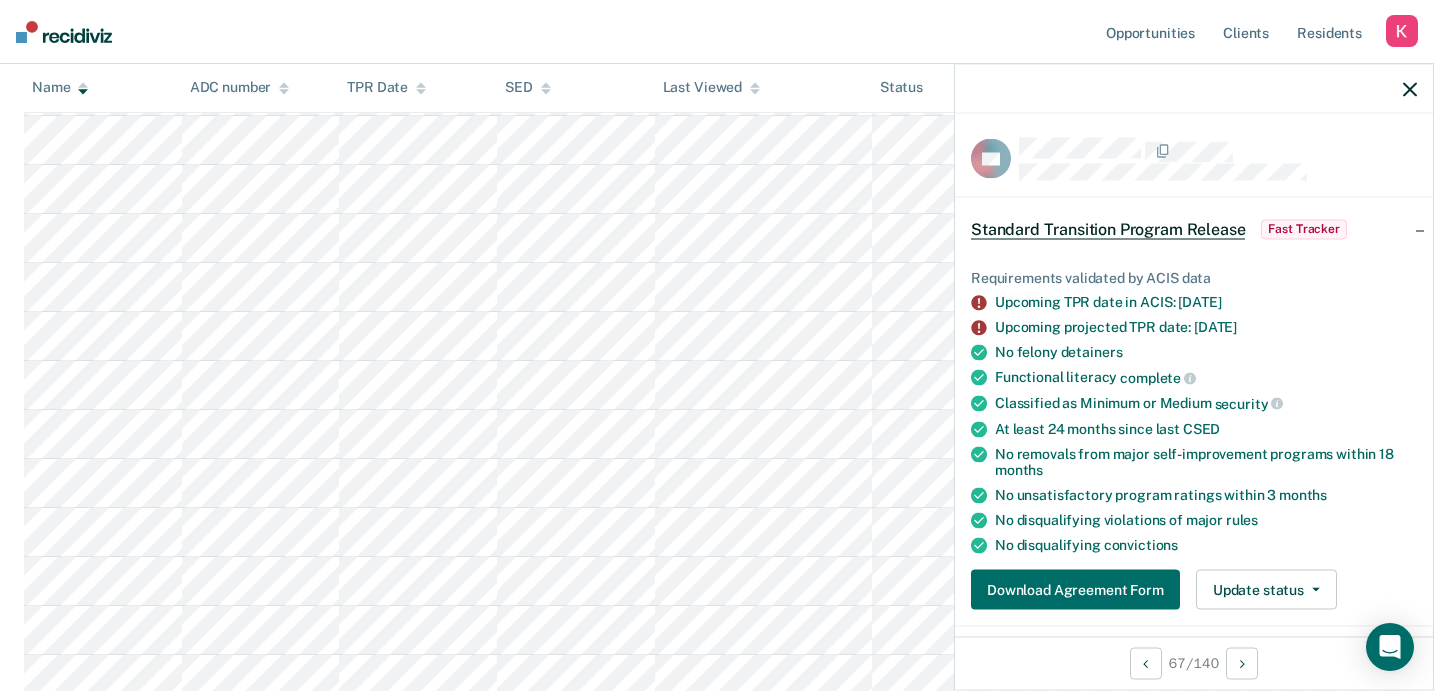click 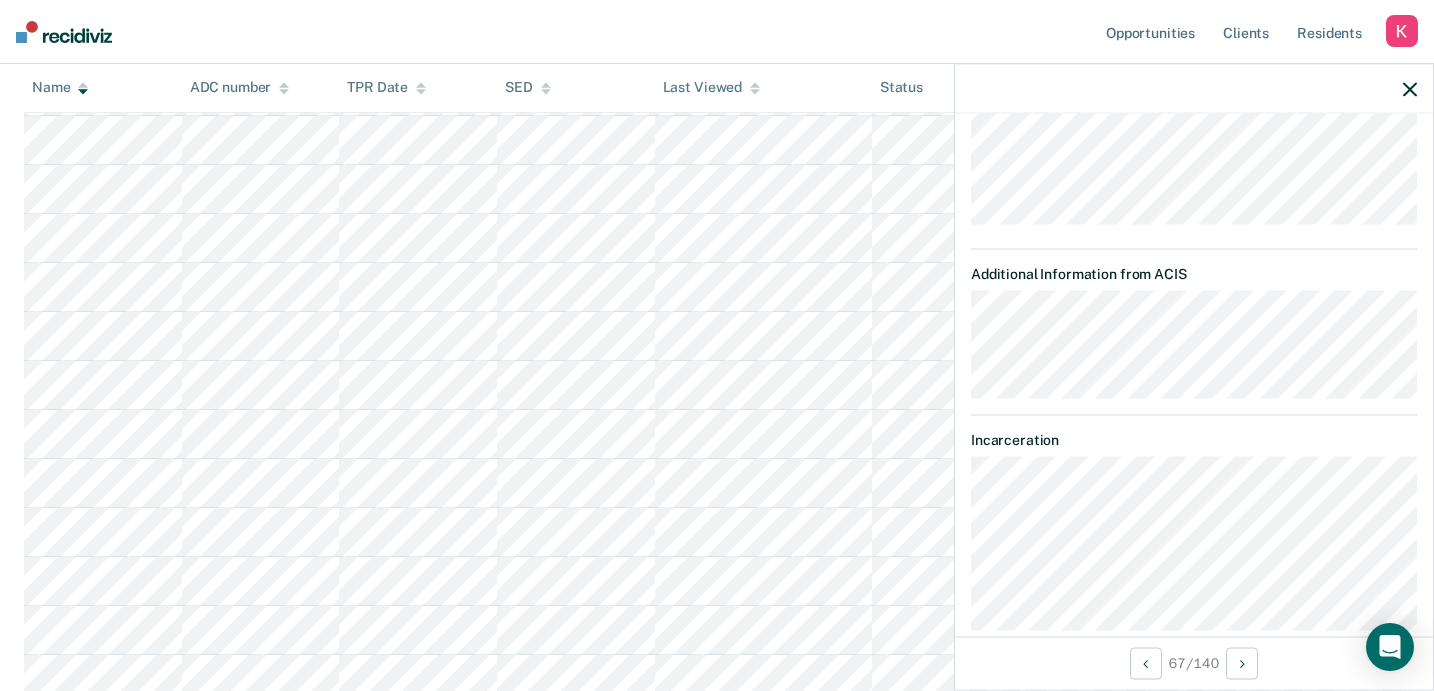 scroll, scrollTop: 652, scrollLeft: 0, axis: vertical 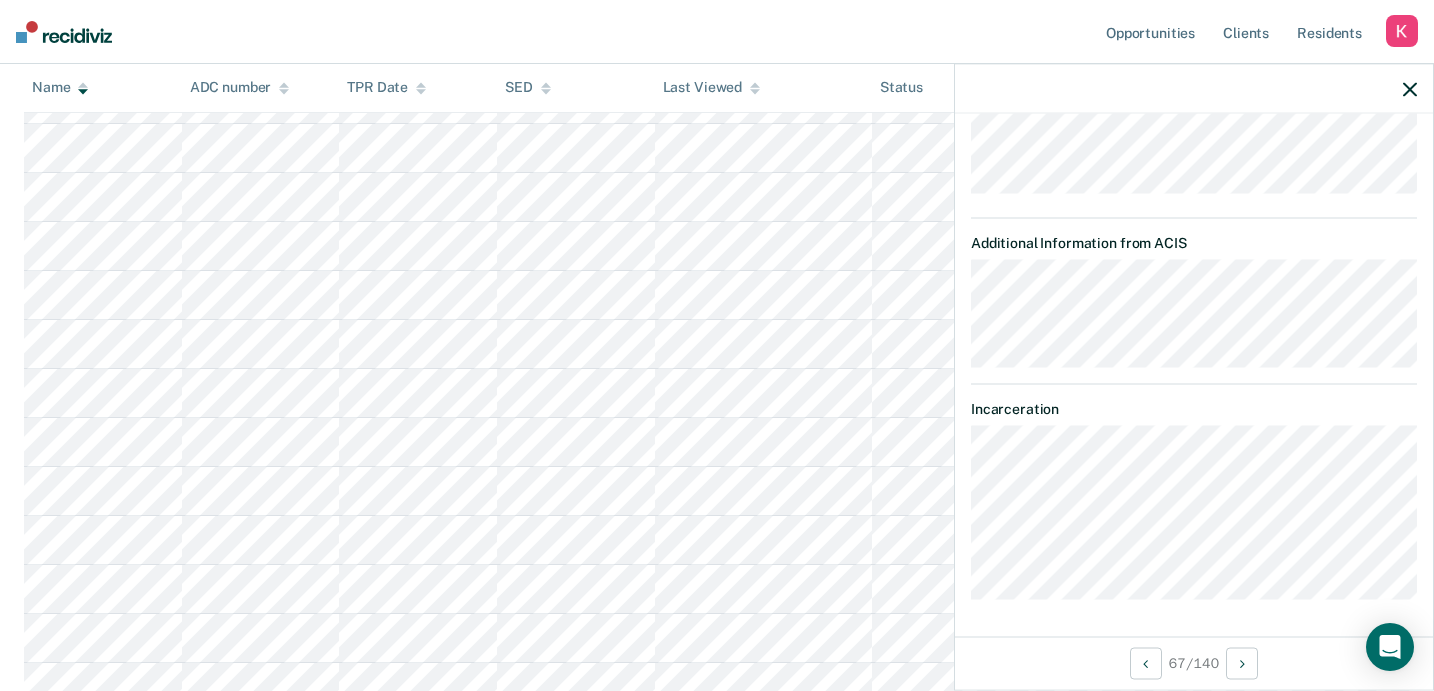 click 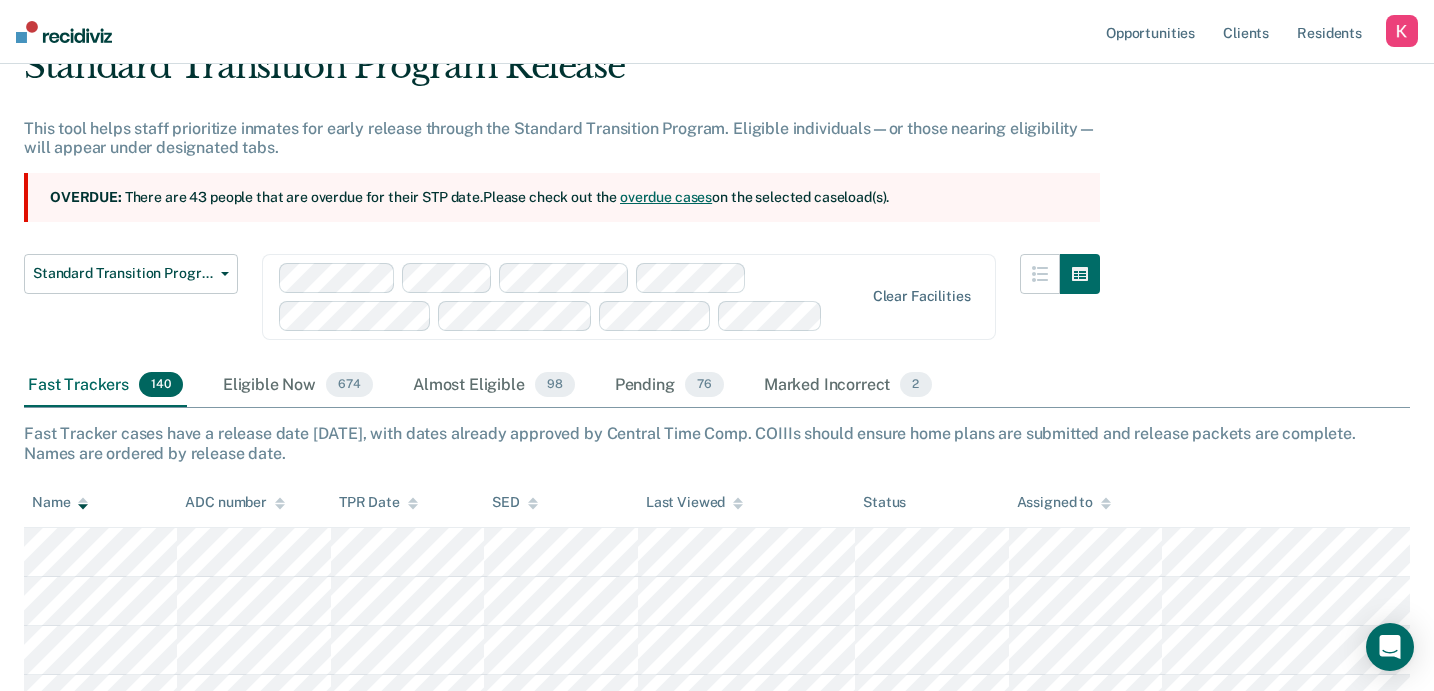 scroll, scrollTop: 0, scrollLeft: 0, axis: both 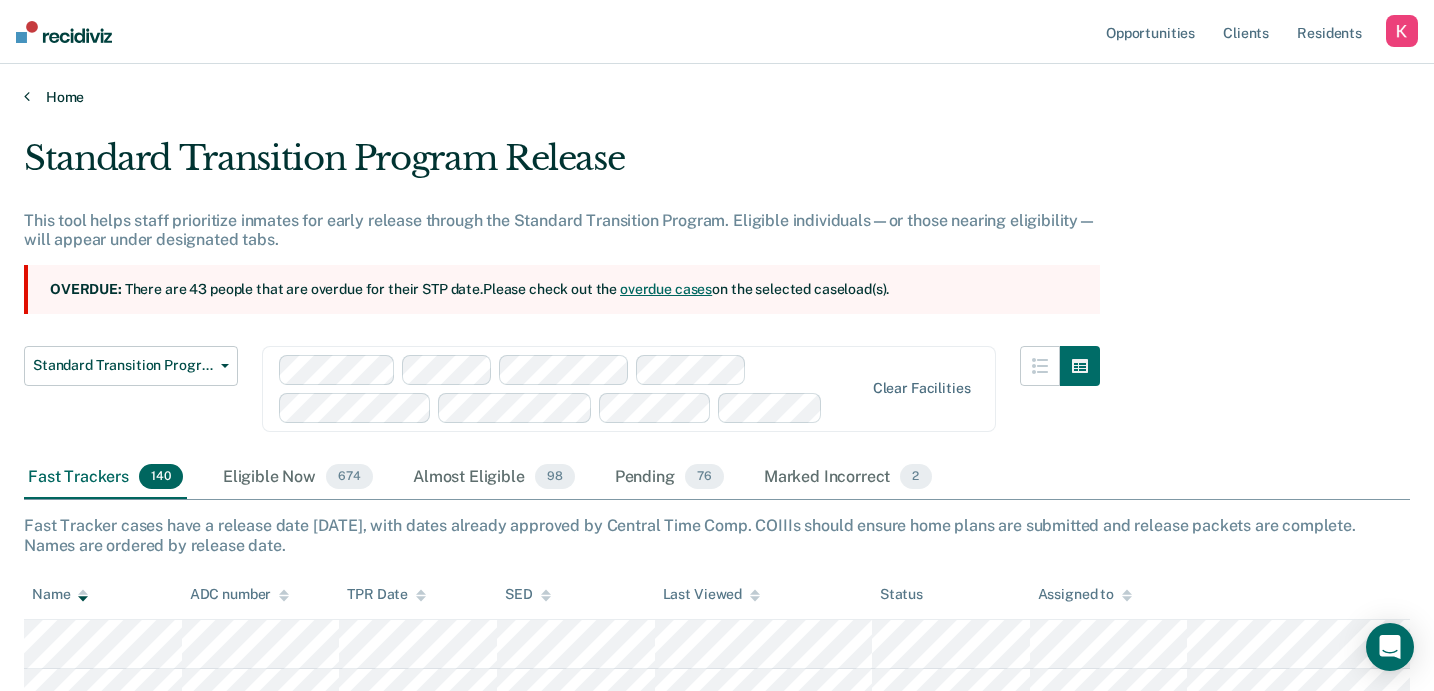 click on "Home" at bounding box center (717, 97) 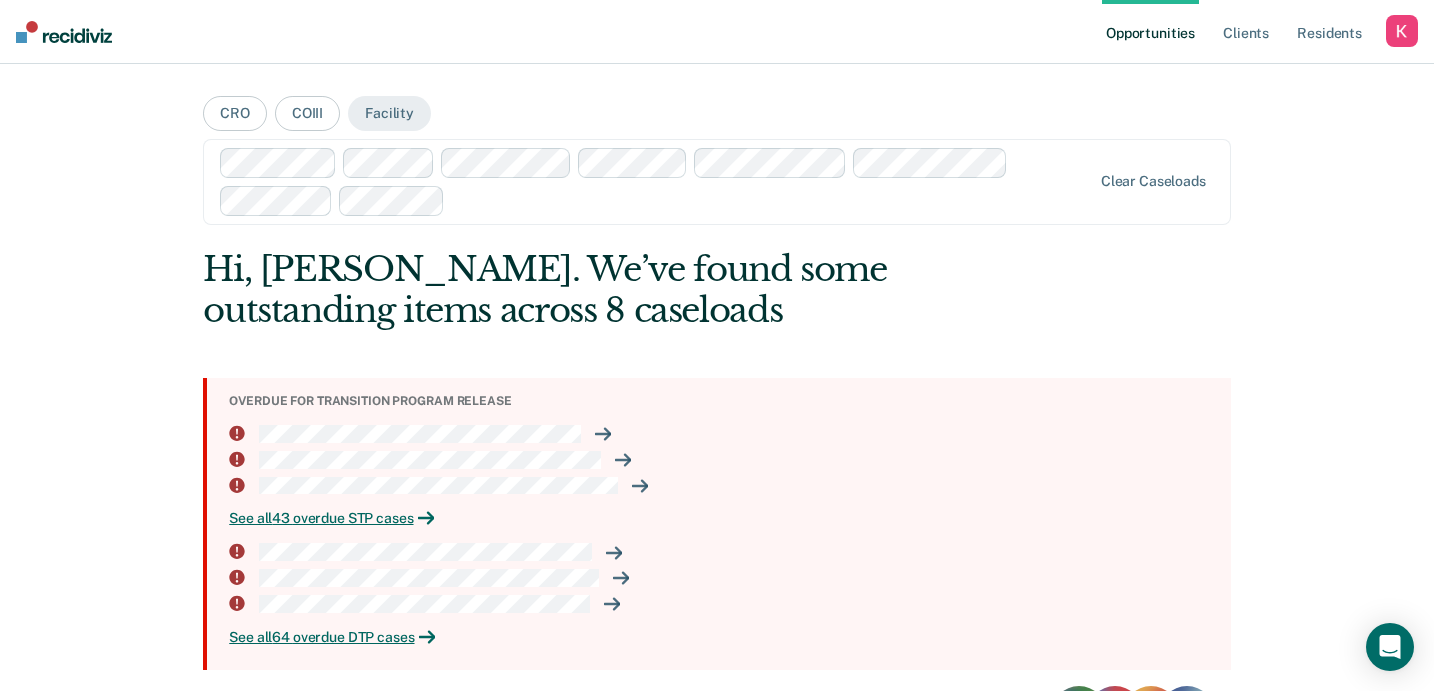 click on "Clear   caseloads" at bounding box center [1153, 181] 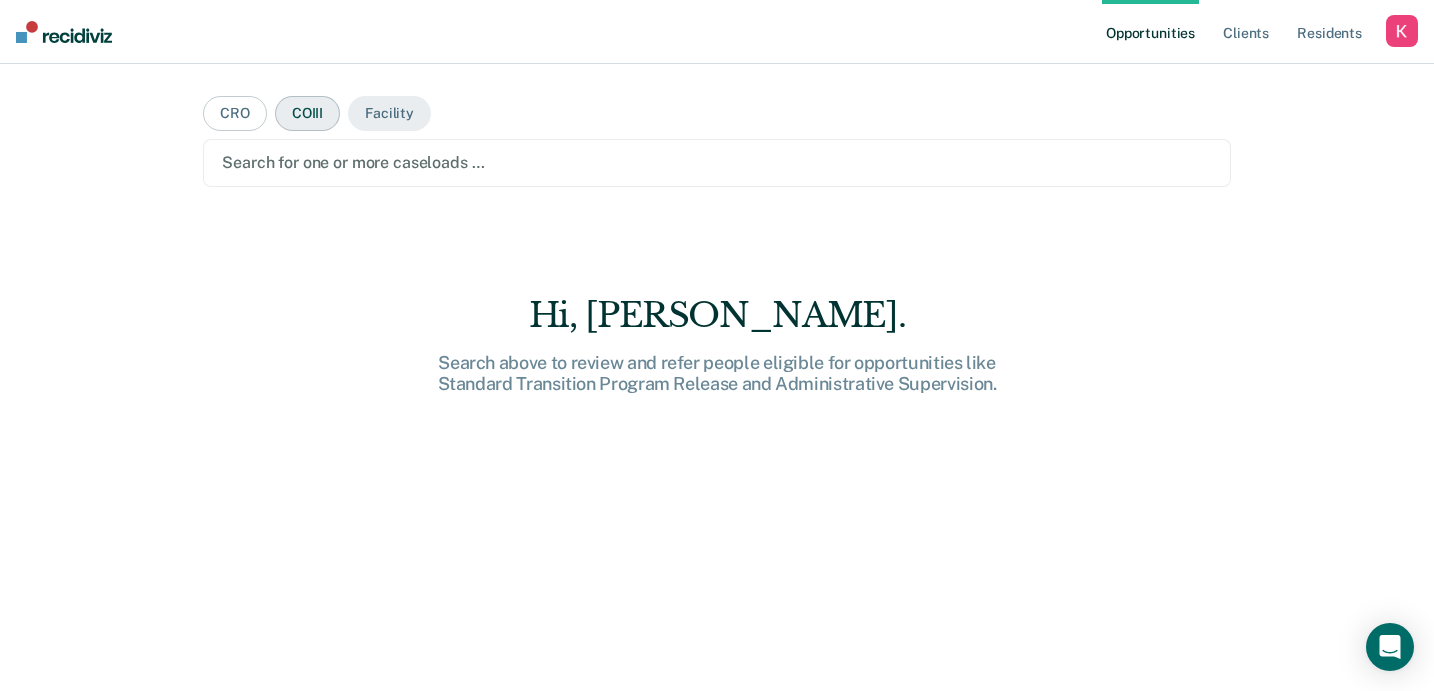 click on "COIII" at bounding box center (307, 113) 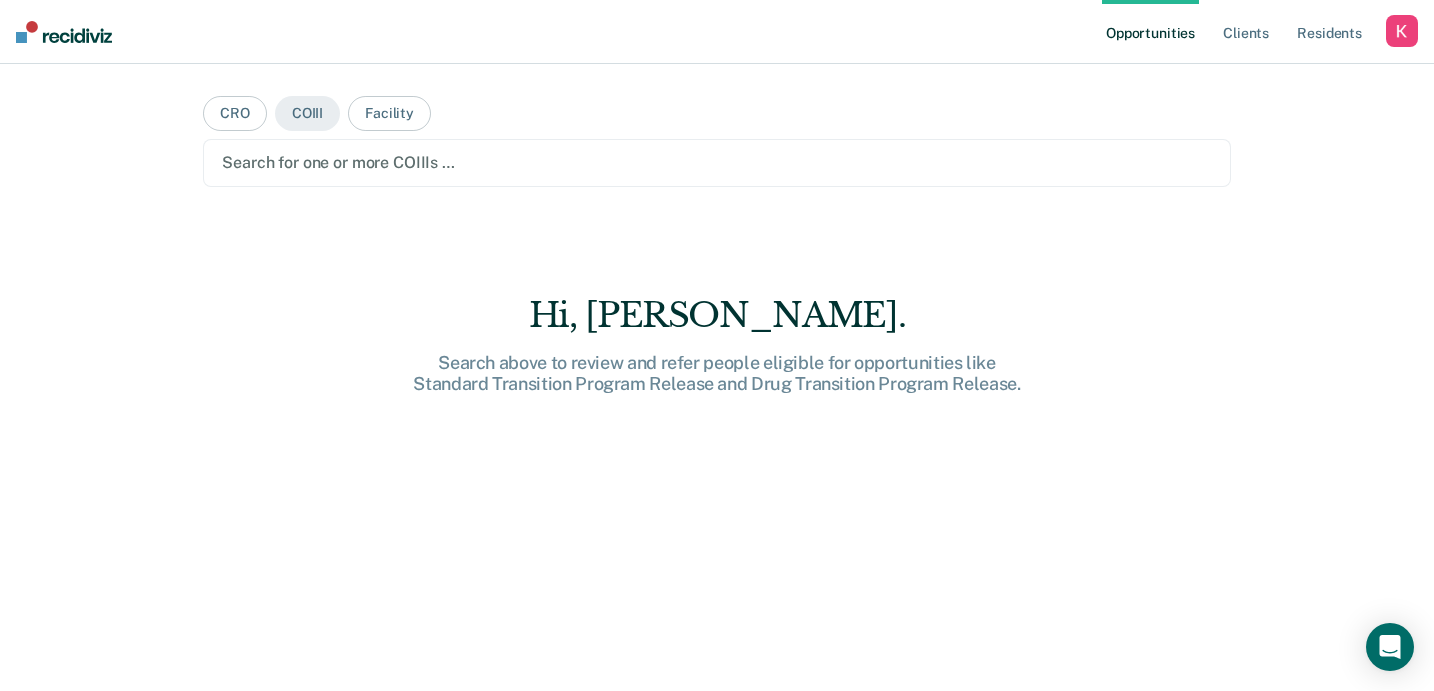 click at bounding box center (717, 162) 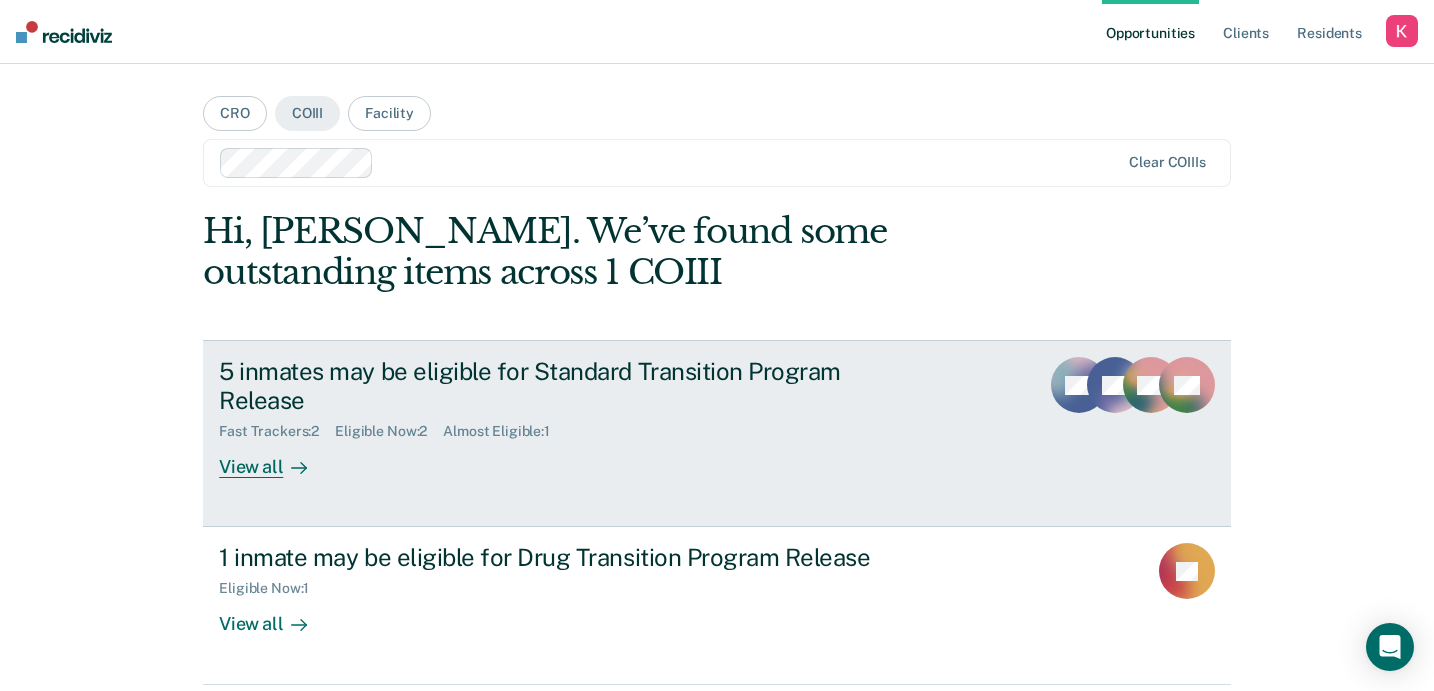 click on "5 inmates may be eligible for Standard Transition Program Release" at bounding box center (570, 386) 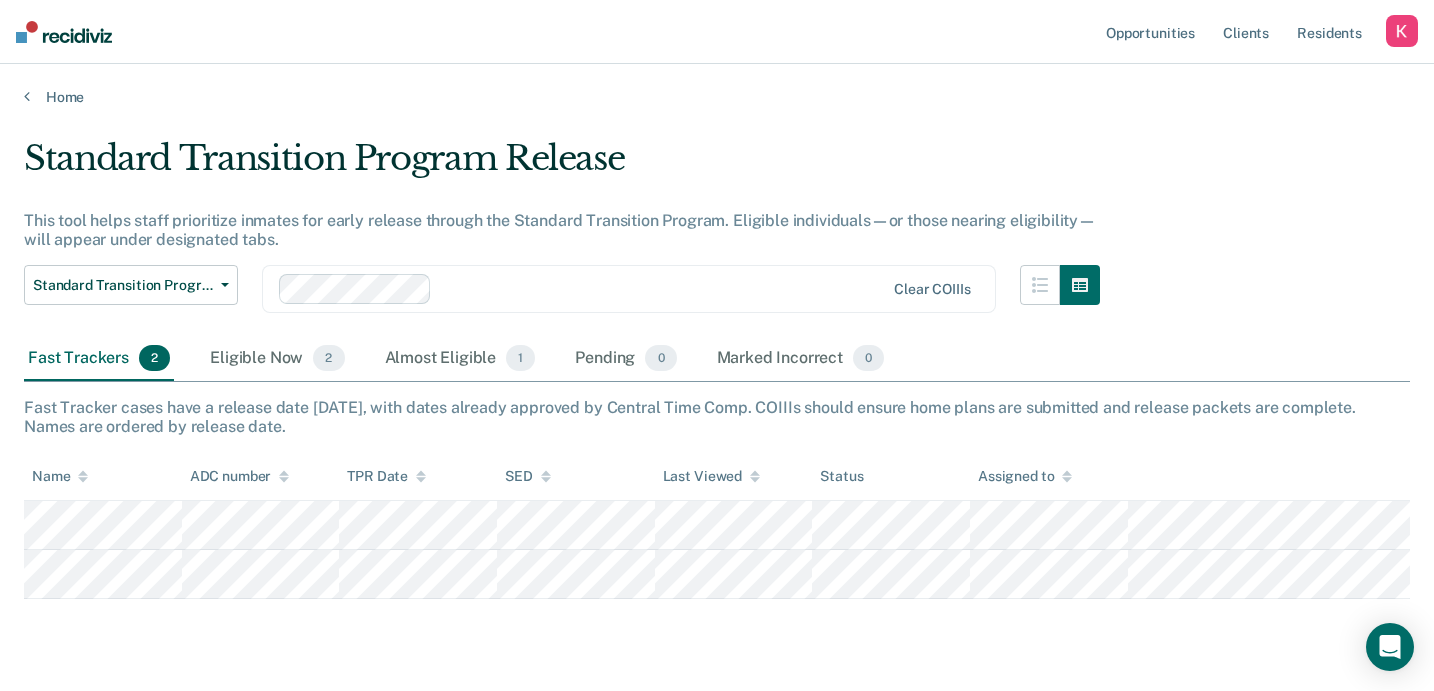 scroll, scrollTop: 51, scrollLeft: 0, axis: vertical 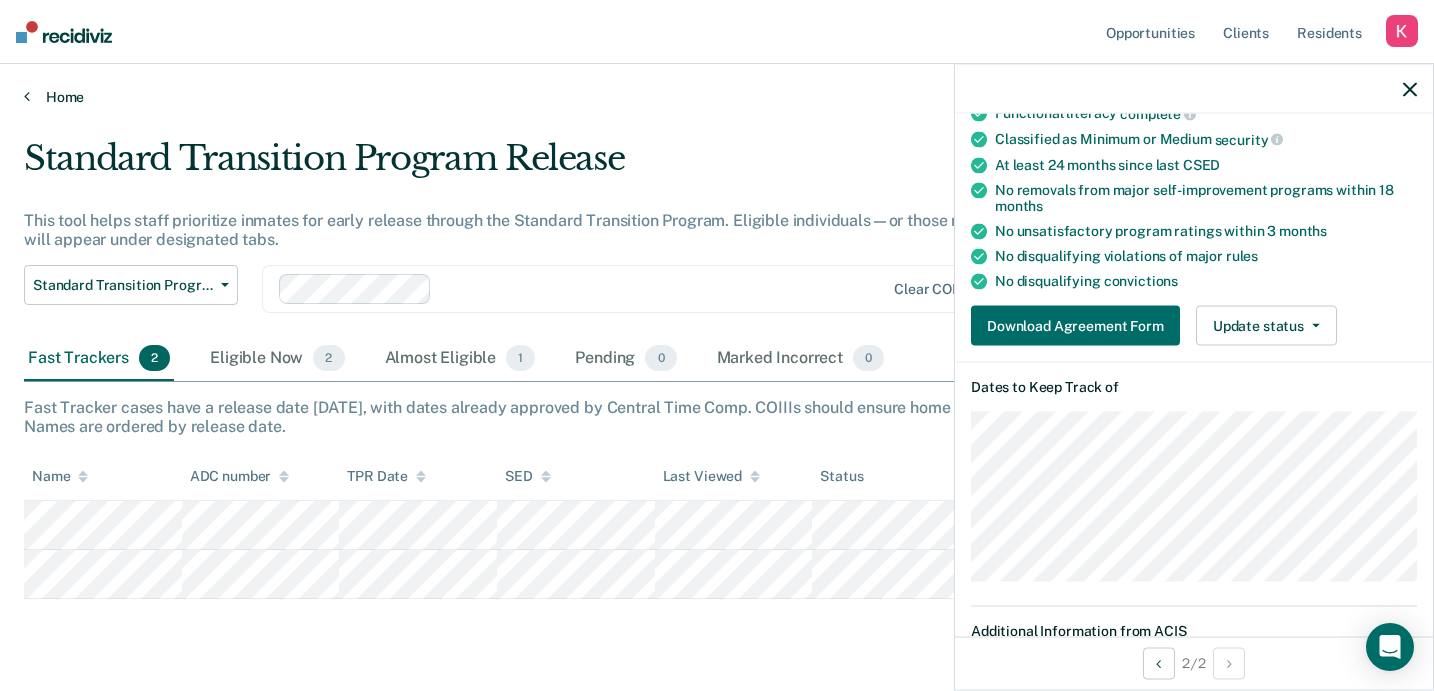 click on "Home" at bounding box center (717, 97) 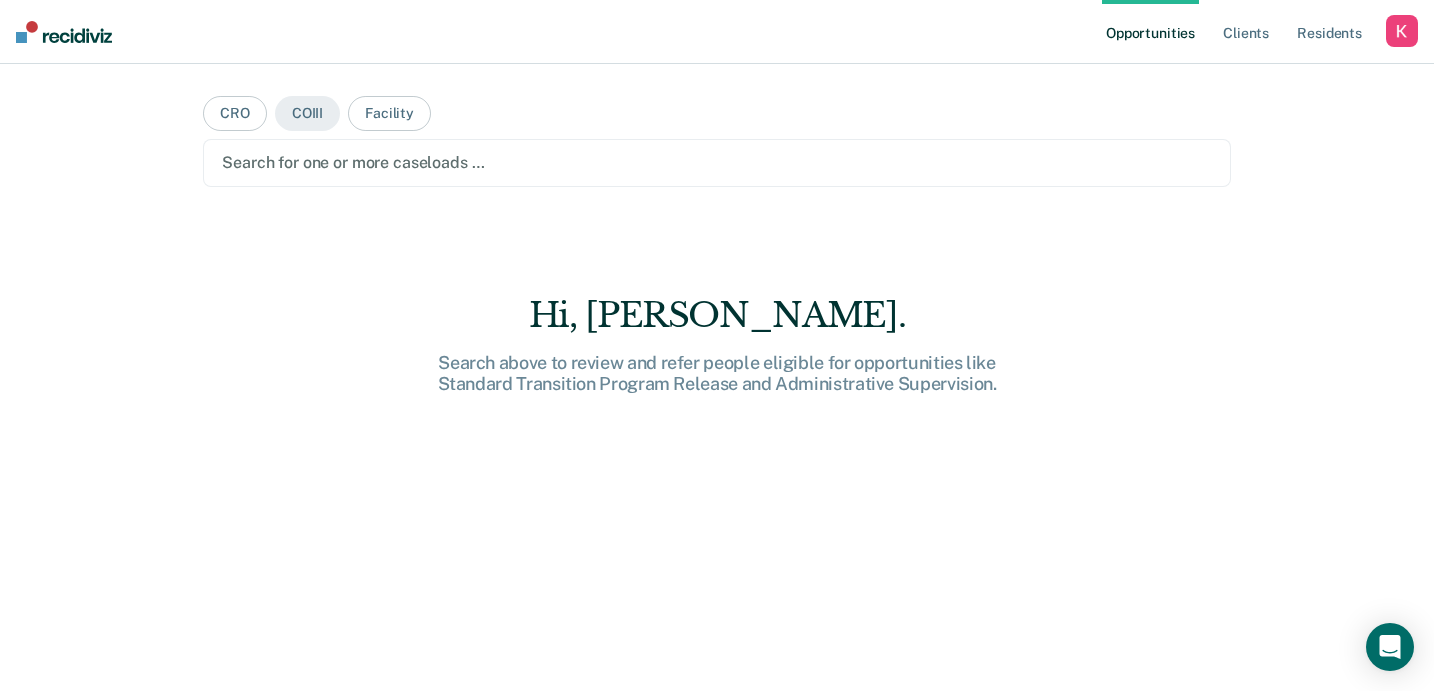 click at bounding box center (717, 162) 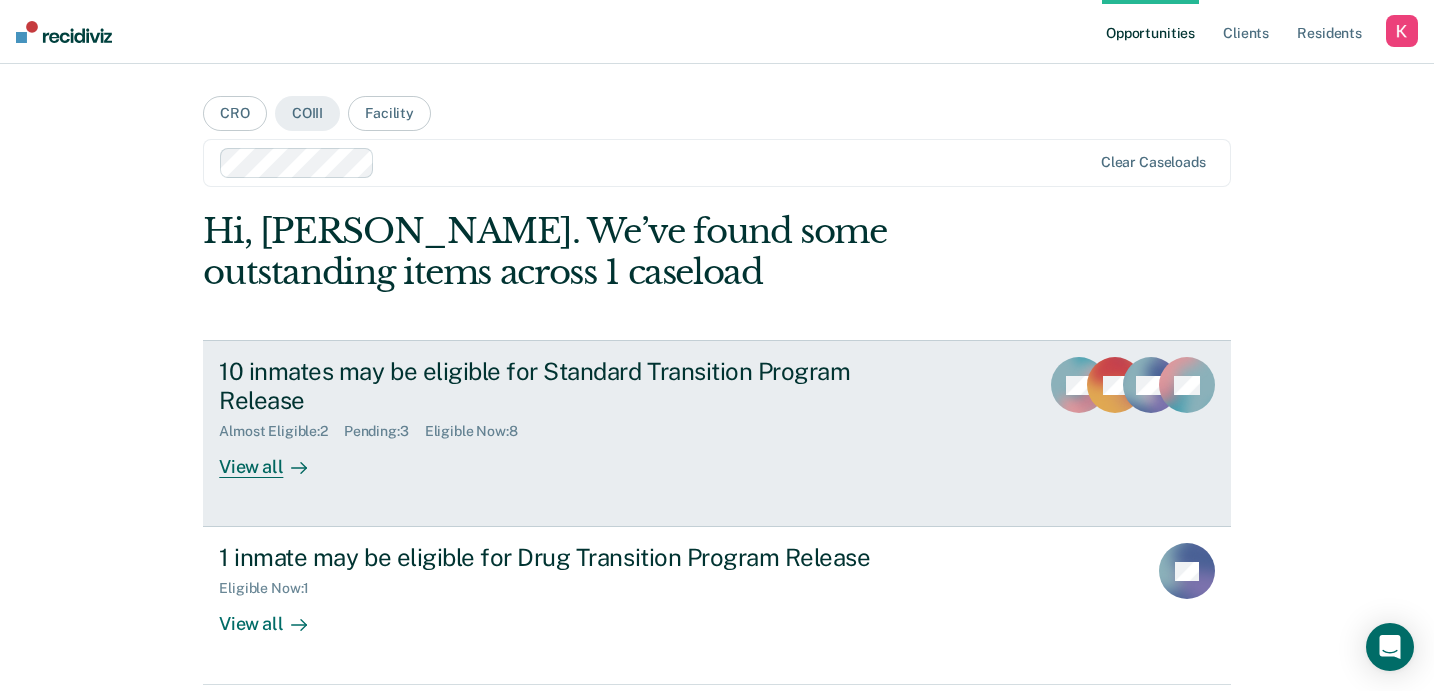 click on "10 inmates may be eligible for Standard Transition Program Release" at bounding box center (570, 386) 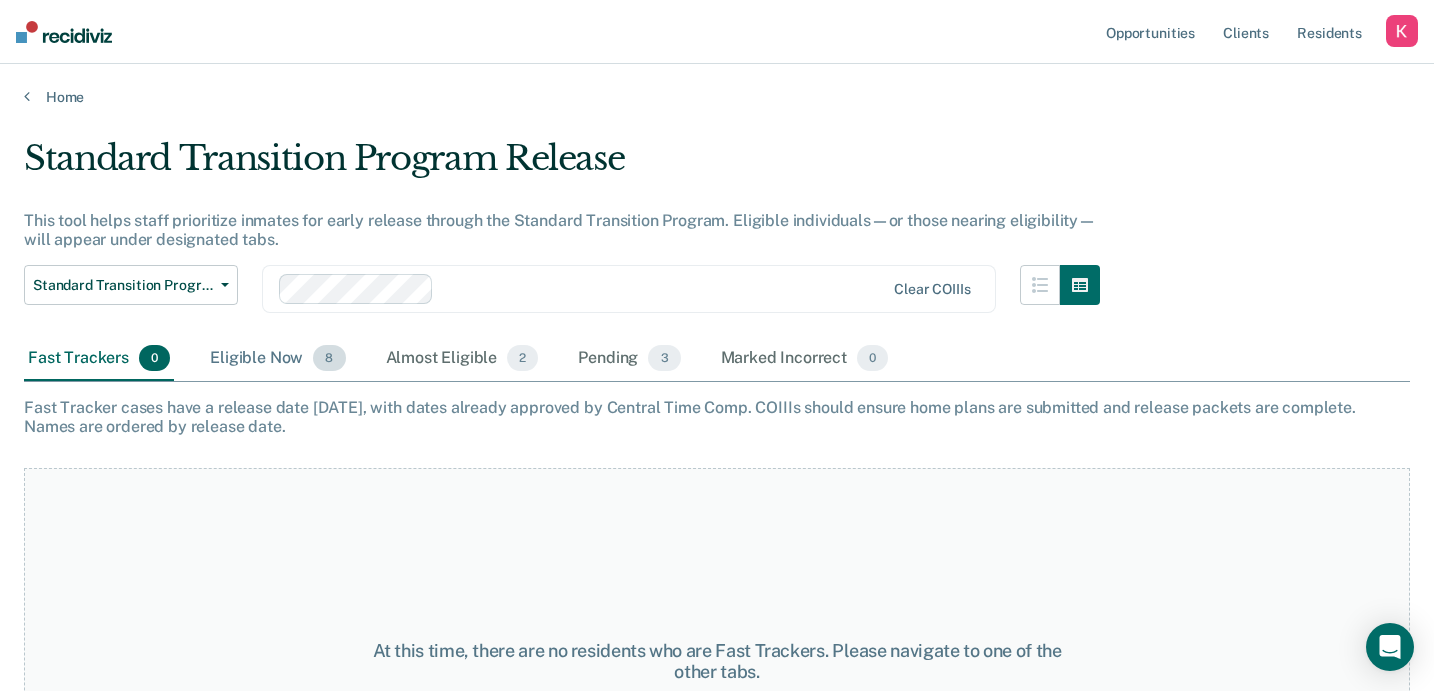 click on "Eligible Now 8" at bounding box center [277, 359] 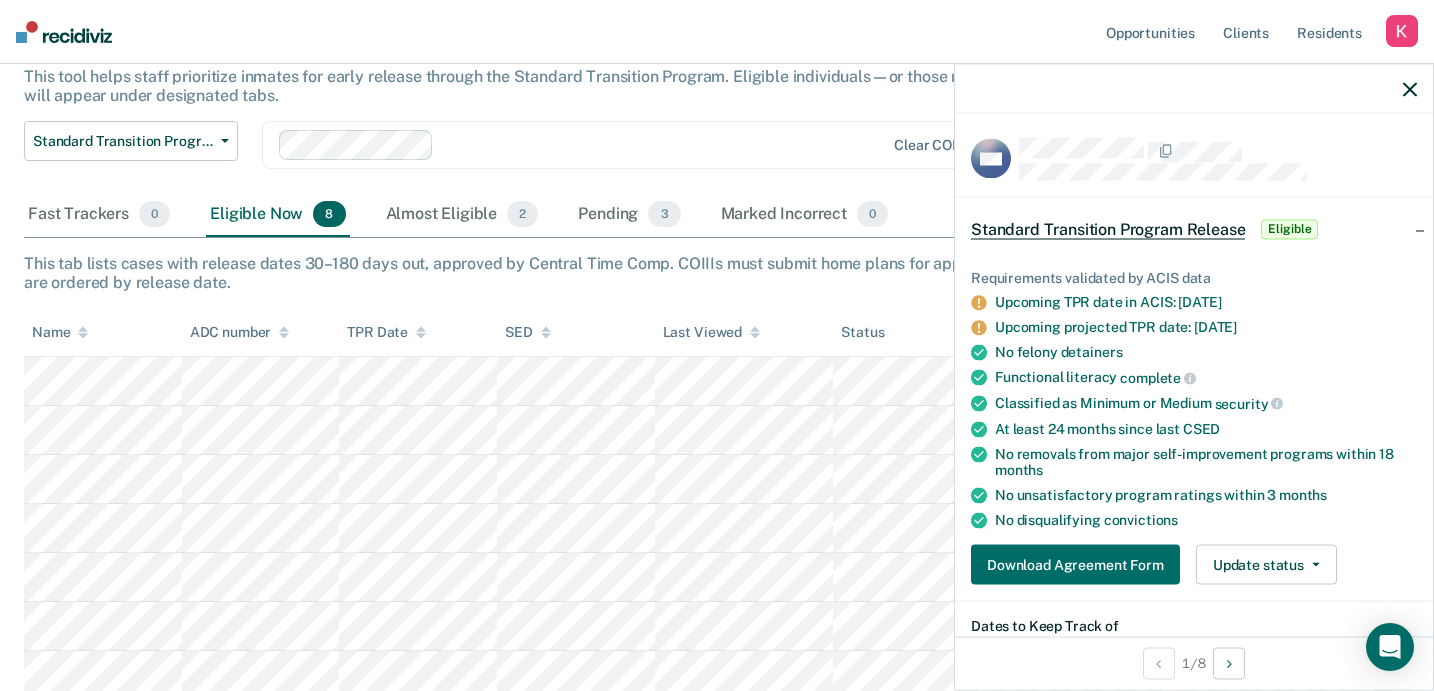 scroll, scrollTop: 145, scrollLeft: 0, axis: vertical 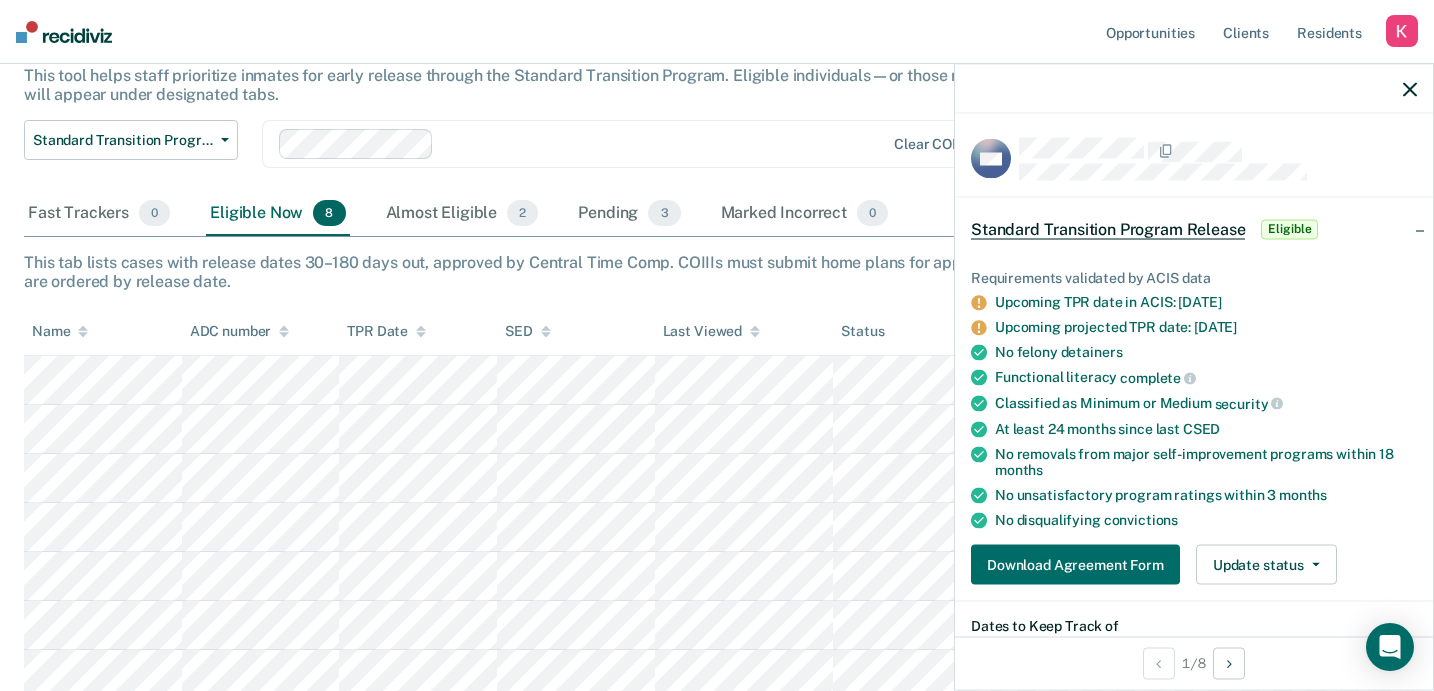 click 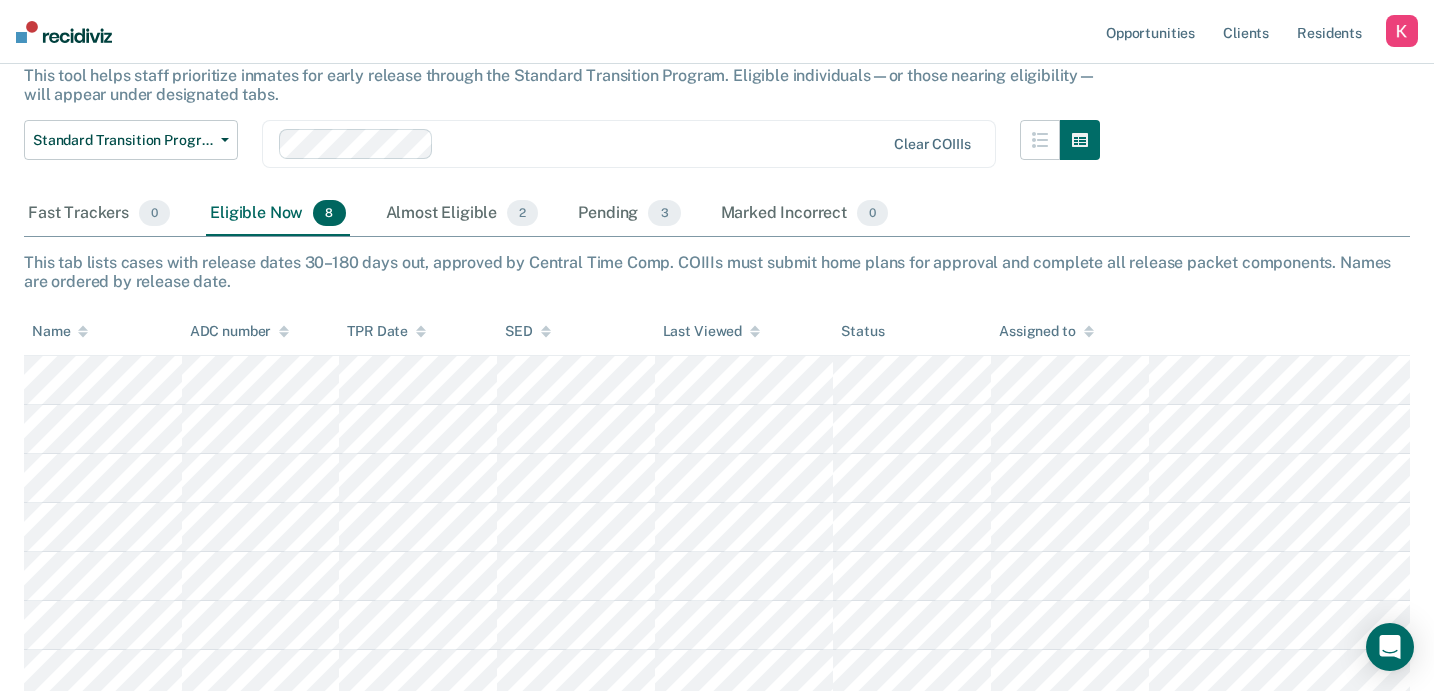 scroll, scrollTop: 0, scrollLeft: 0, axis: both 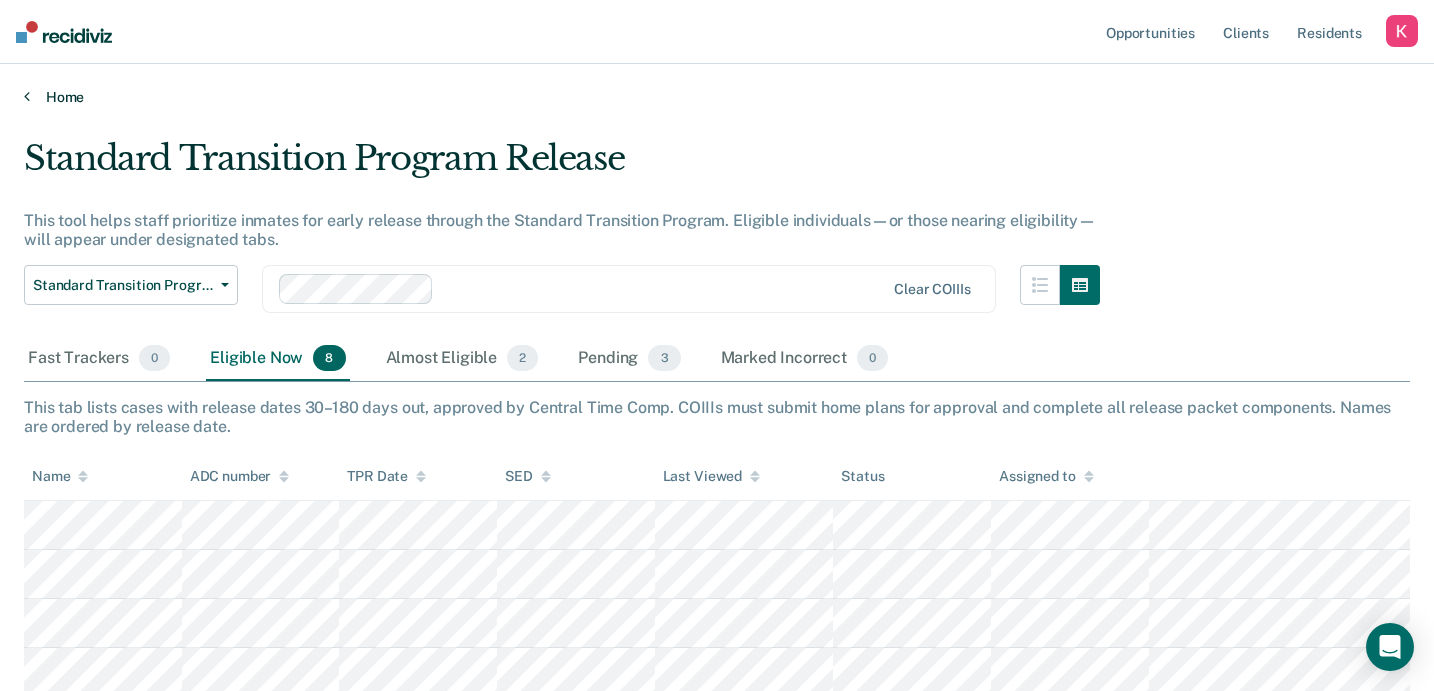 click on "Home" at bounding box center (717, 97) 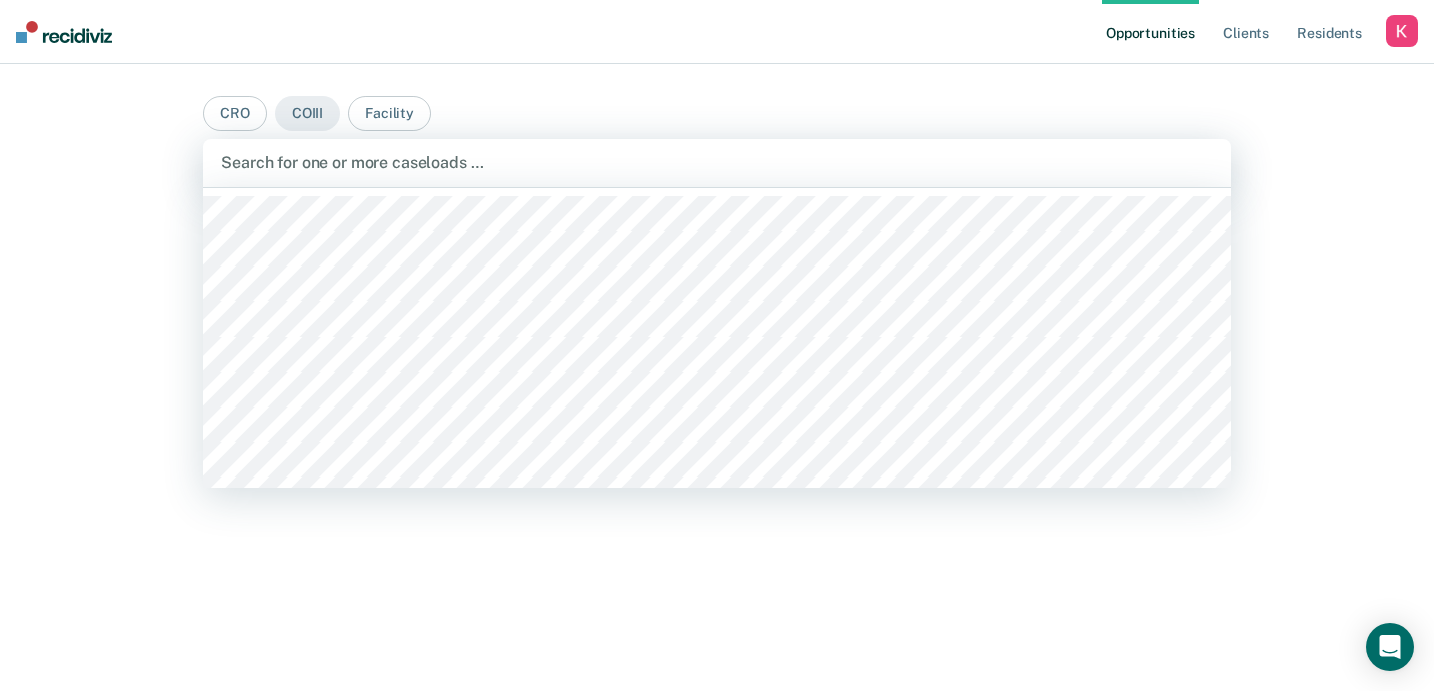 click at bounding box center [717, 162] 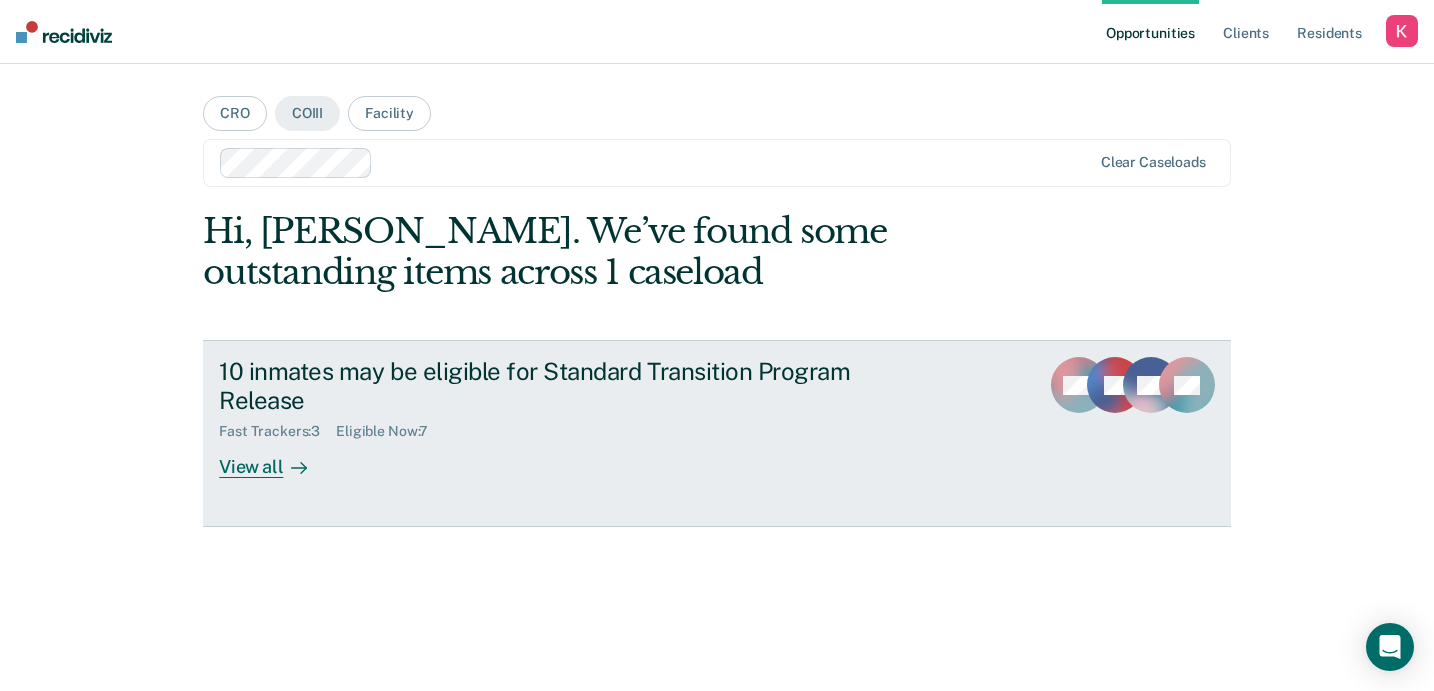 drag, startPoint x: 478, startPoint y: 401, endPoint x: 382, endPoint y: 344, distance: 111.64677 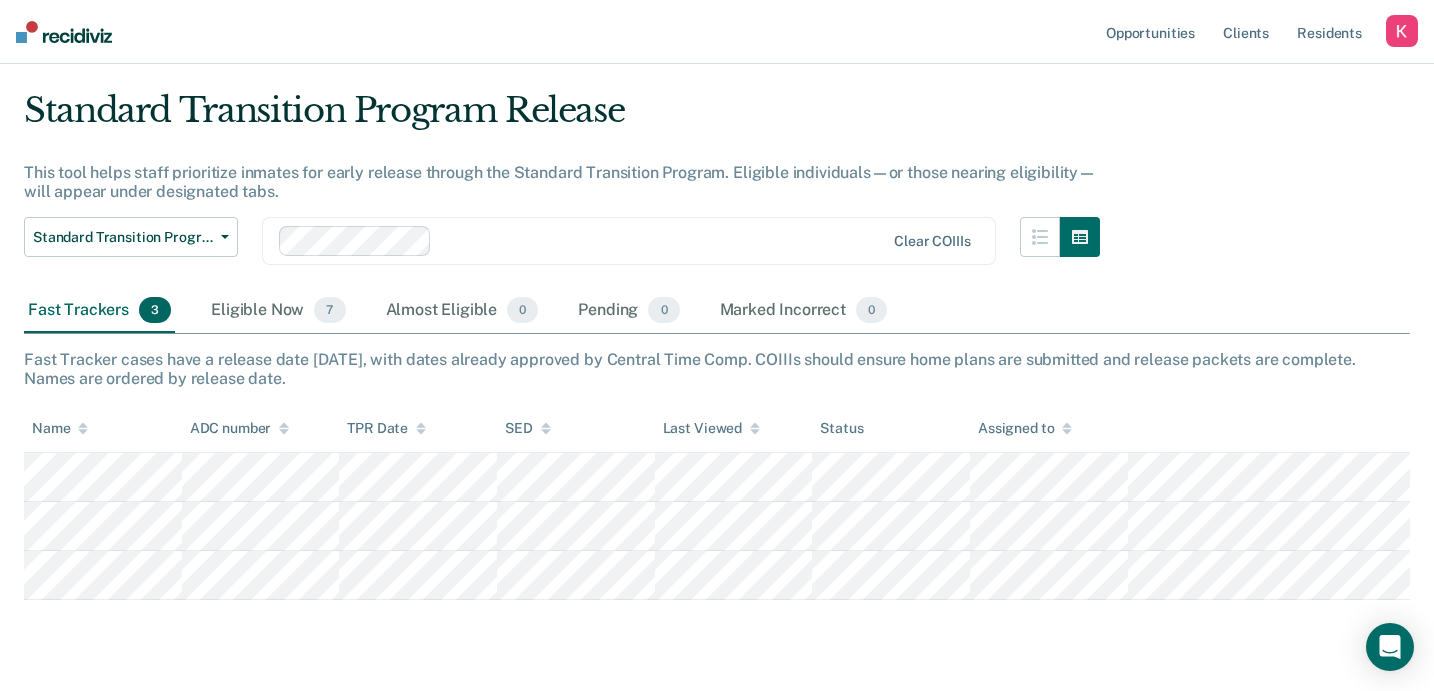 scroll, scrollTop: 100, scrollLeft: 0, axis: vertical 